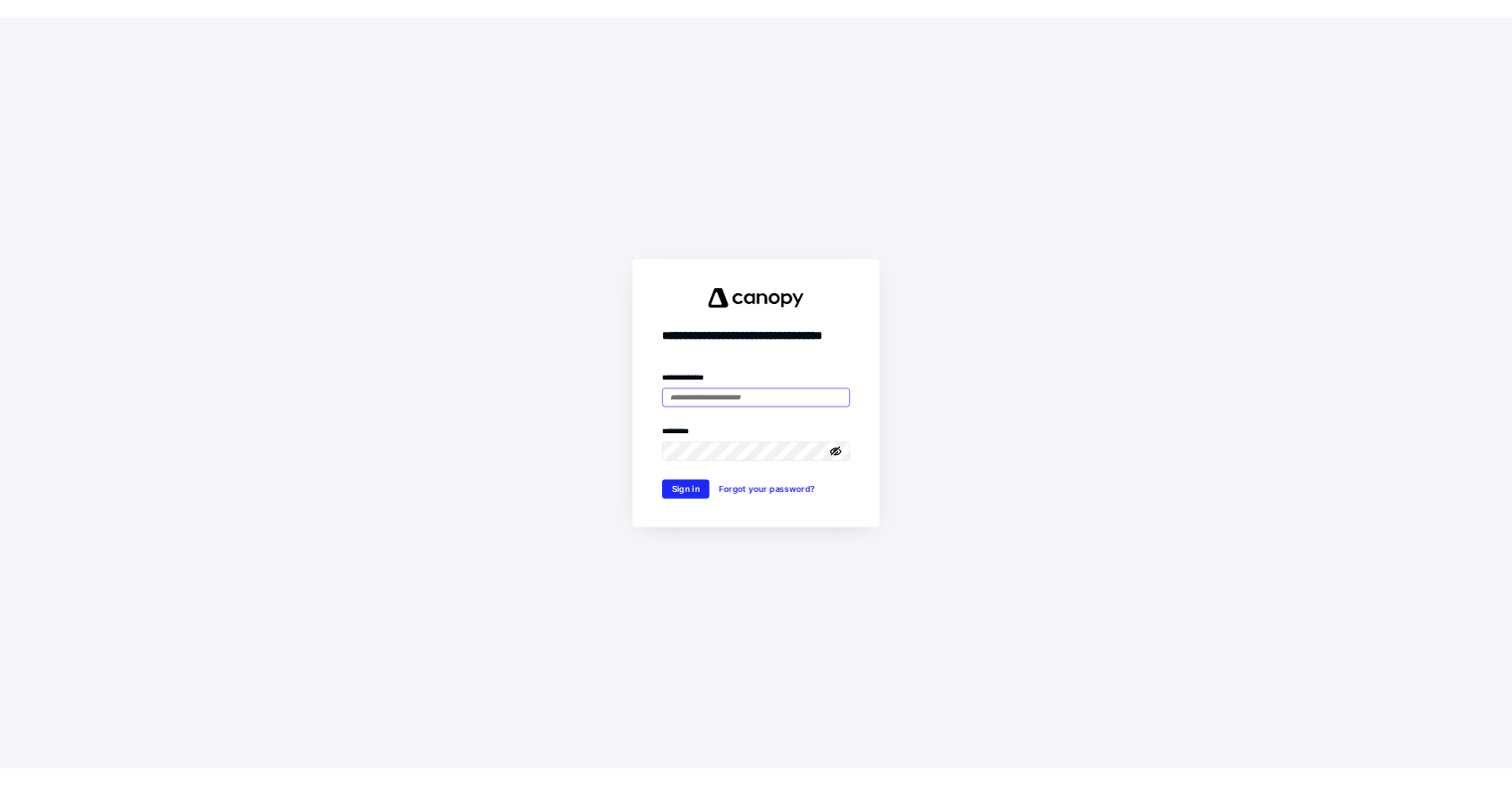 scroll, scrollTop: 0, scrollLeft: 0, axis: both 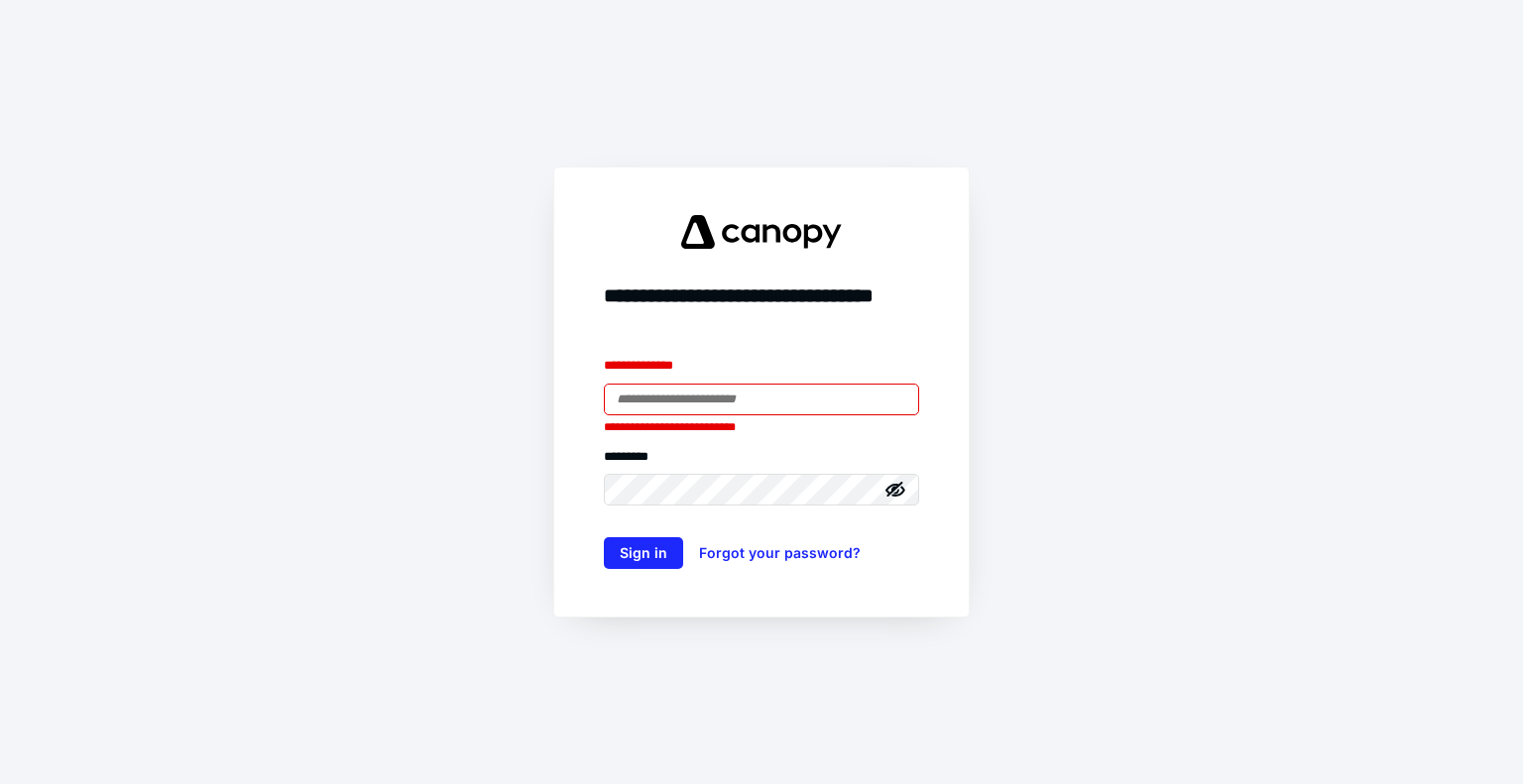 type on "**********" 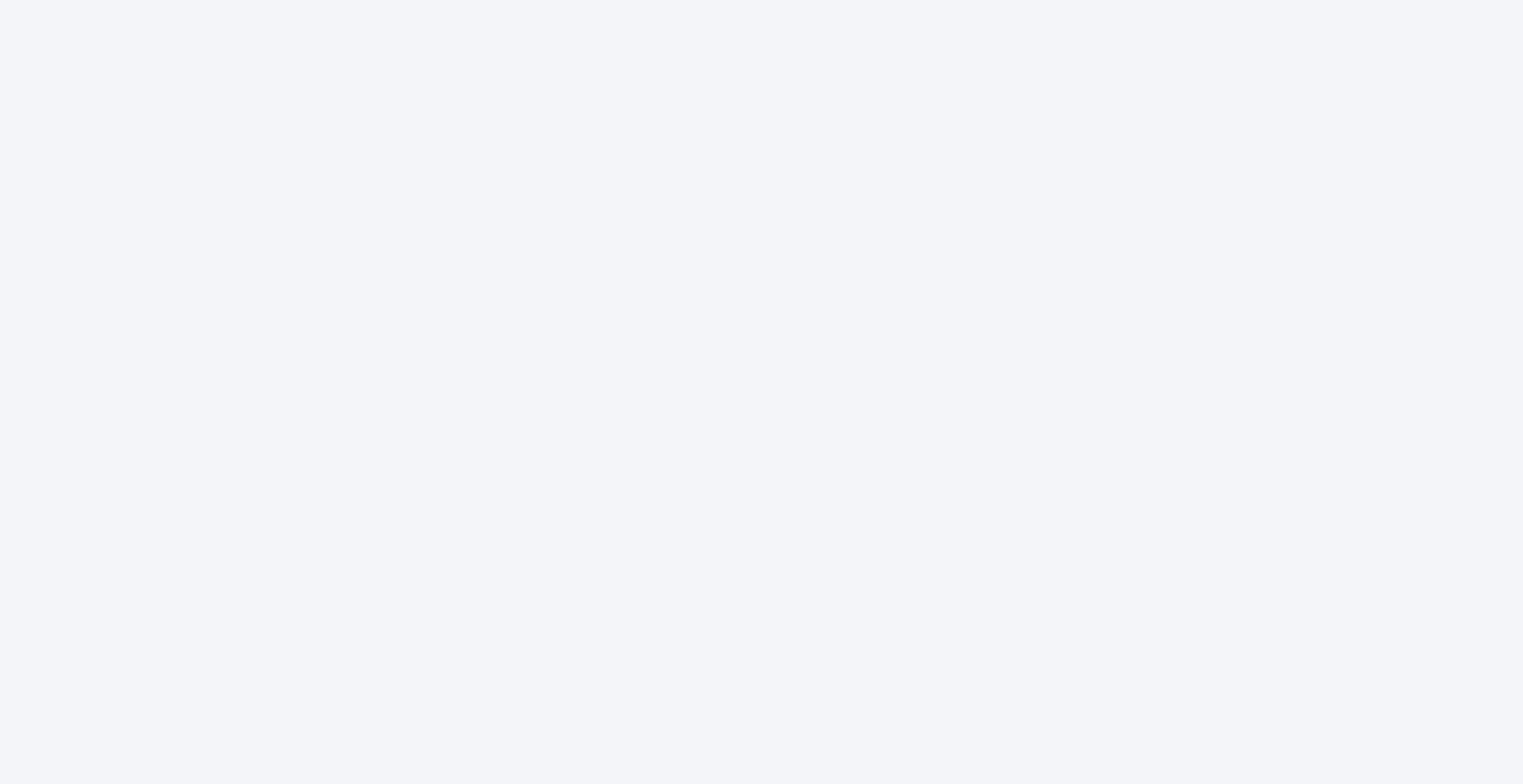 click on "**********" at bounding box center [762, 392] 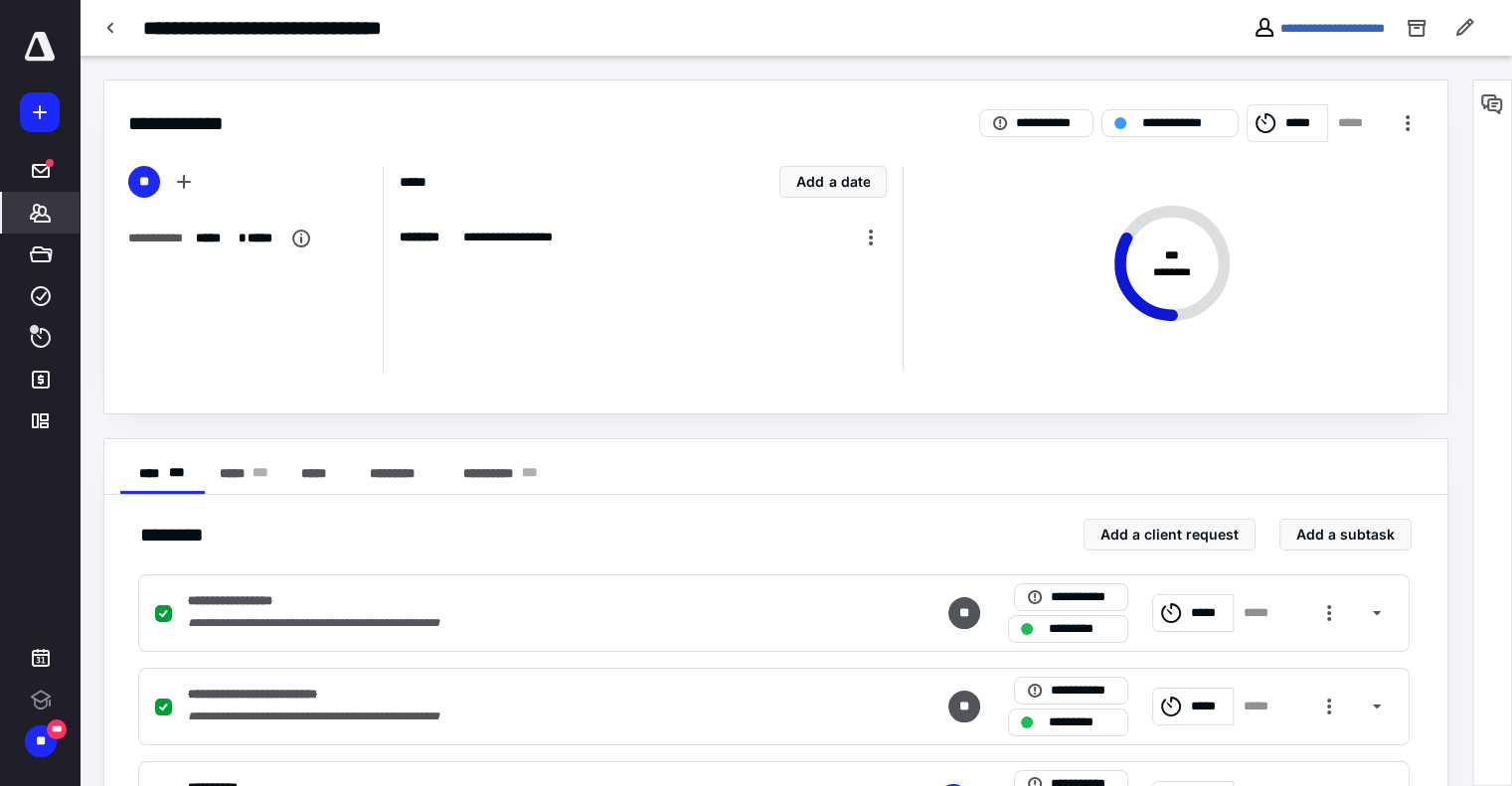 click on "*******" at bounding box center [41, 213] 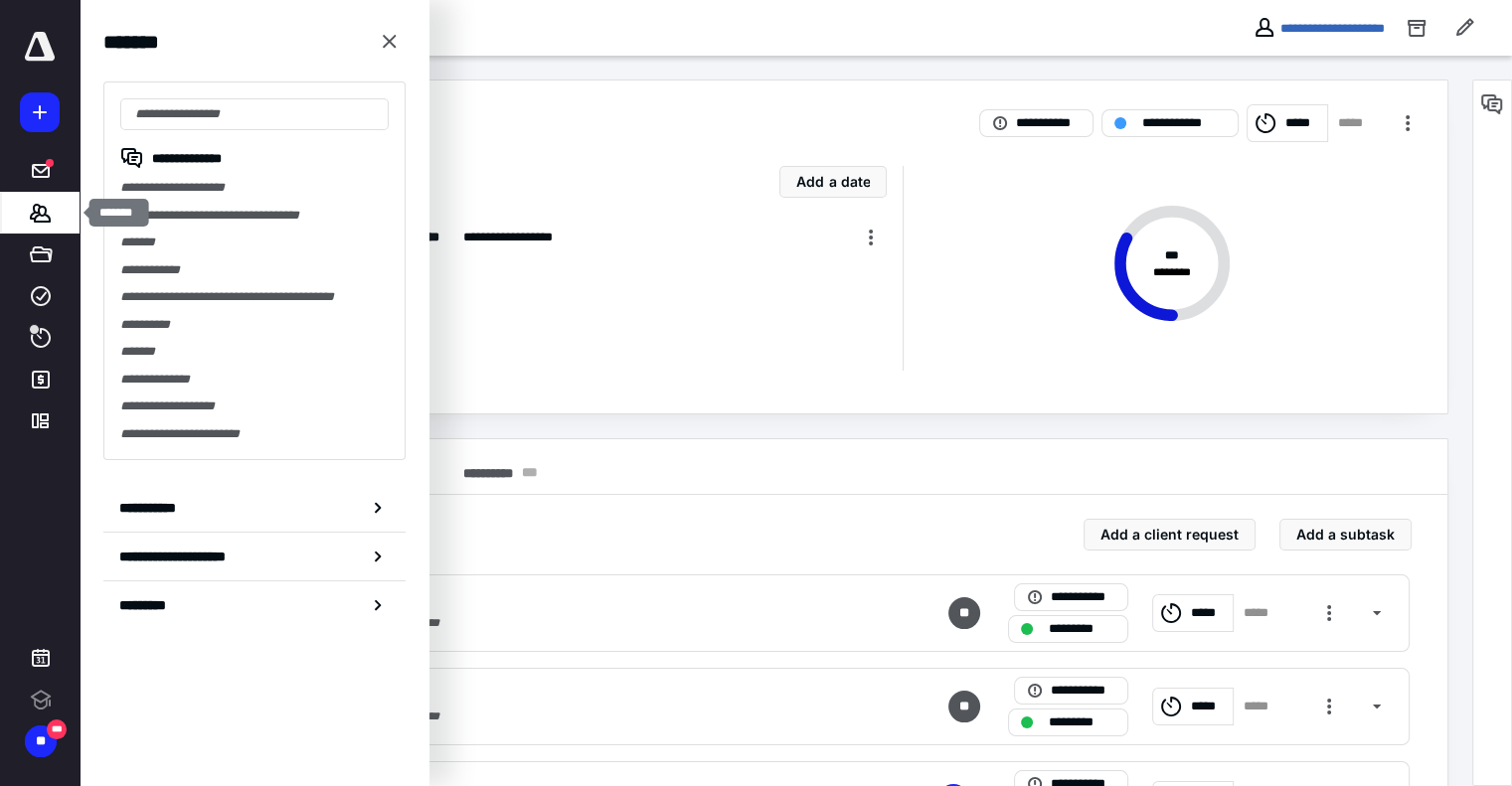 scroll, scrollTop: 0, scrollLeft: 0, axis: both 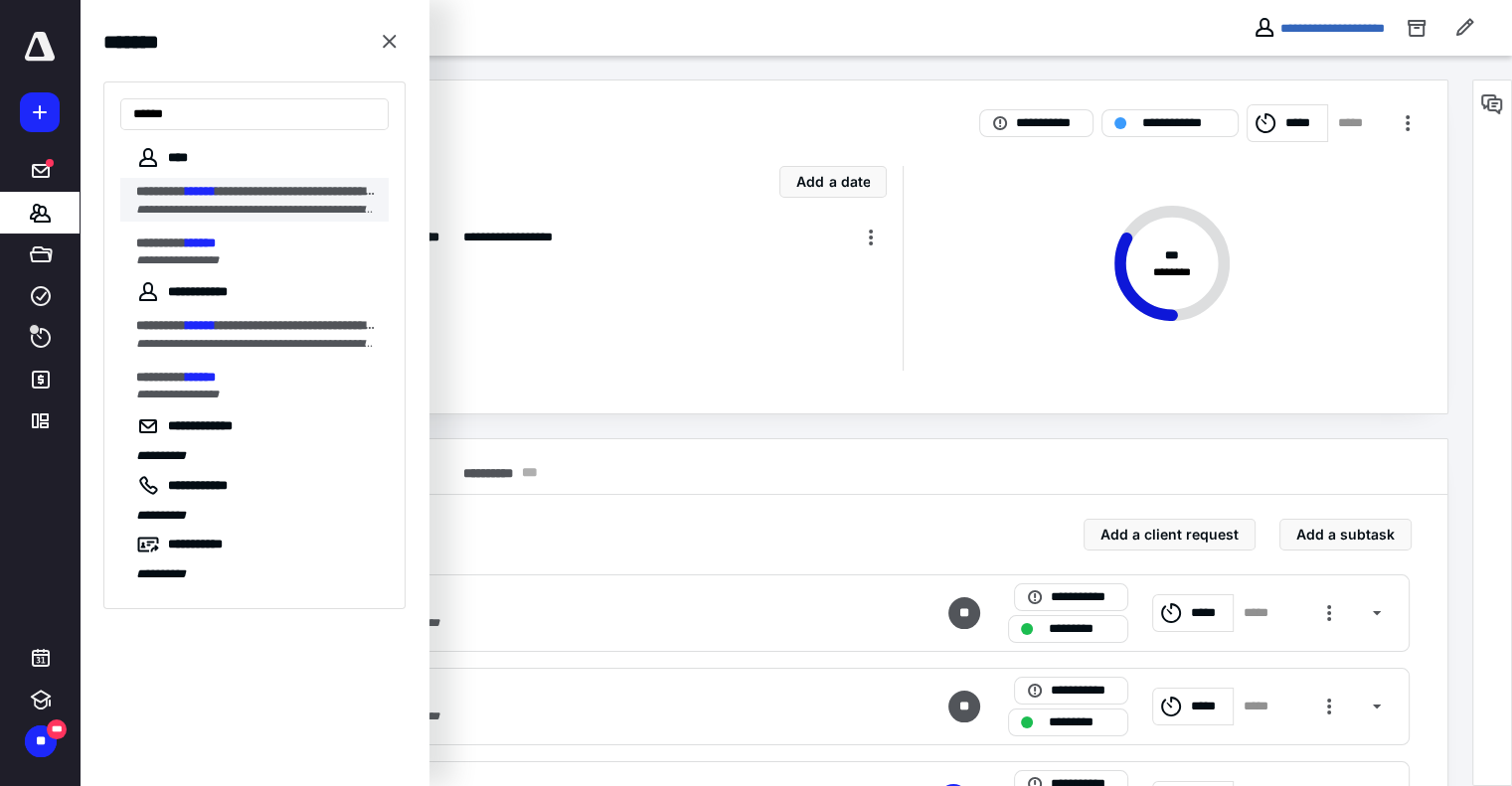 type on "******" 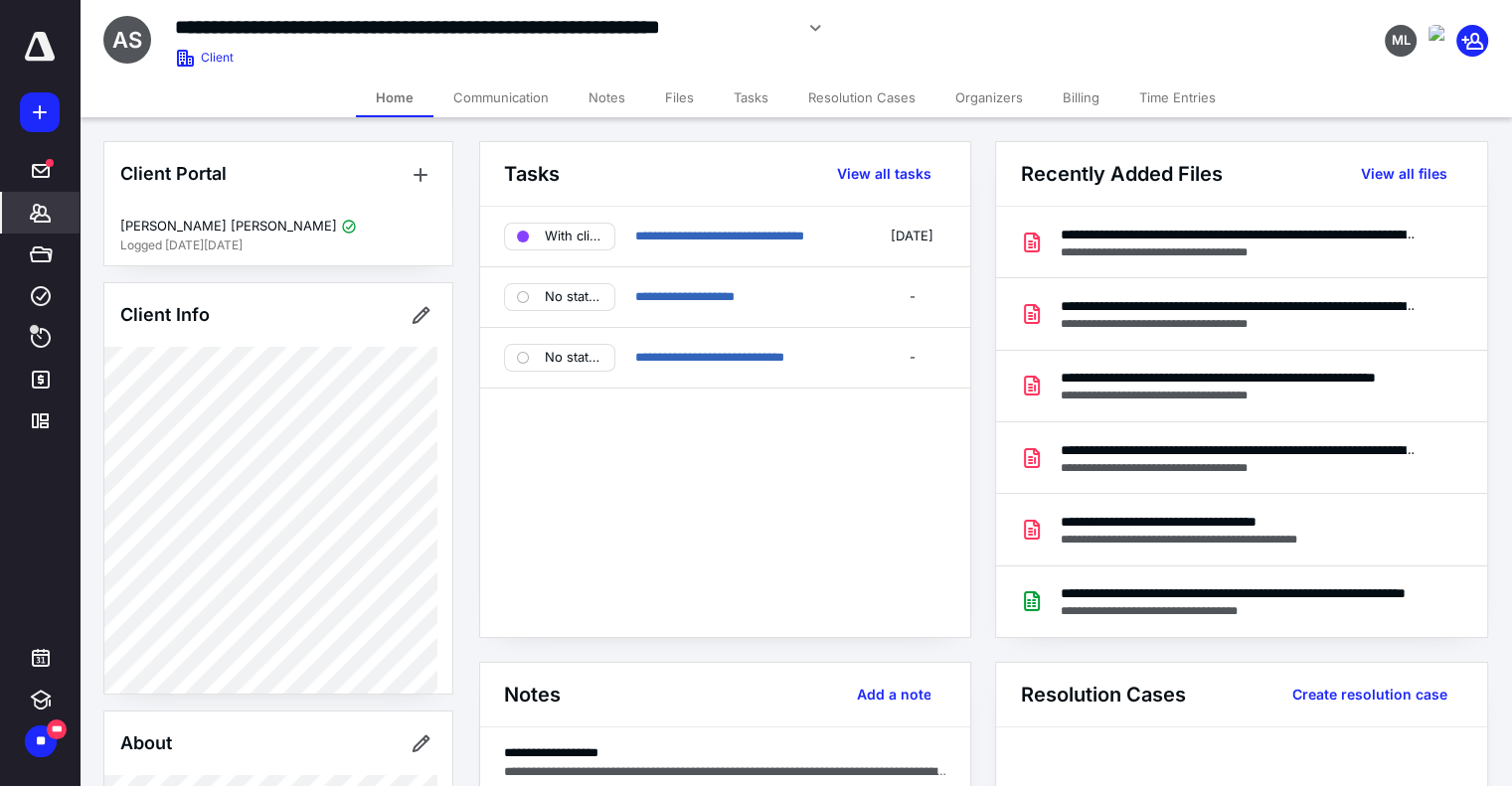 click on "Files" at bounding box center (679, 97) 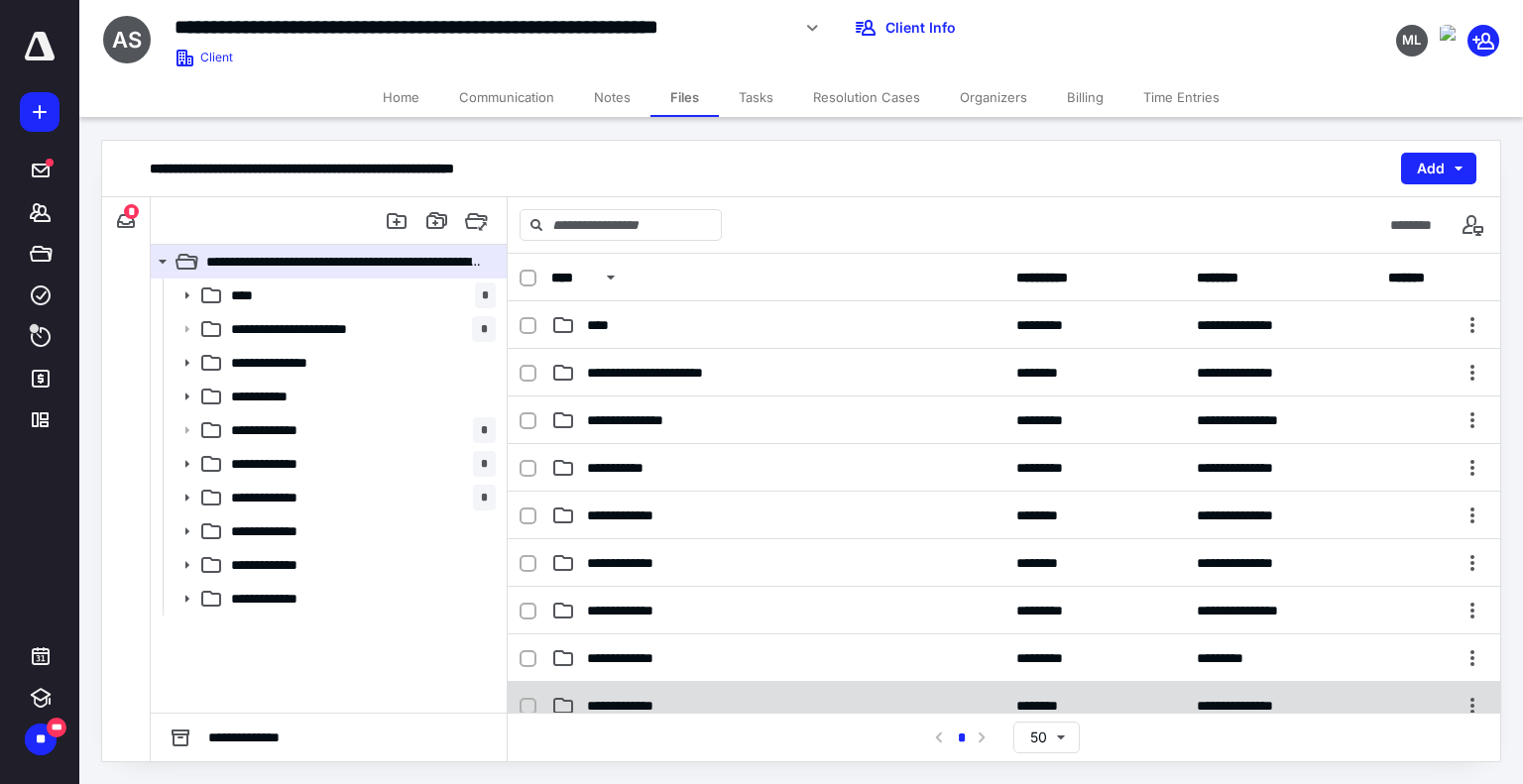 click on "**********" at bounding box center (1003, 706) 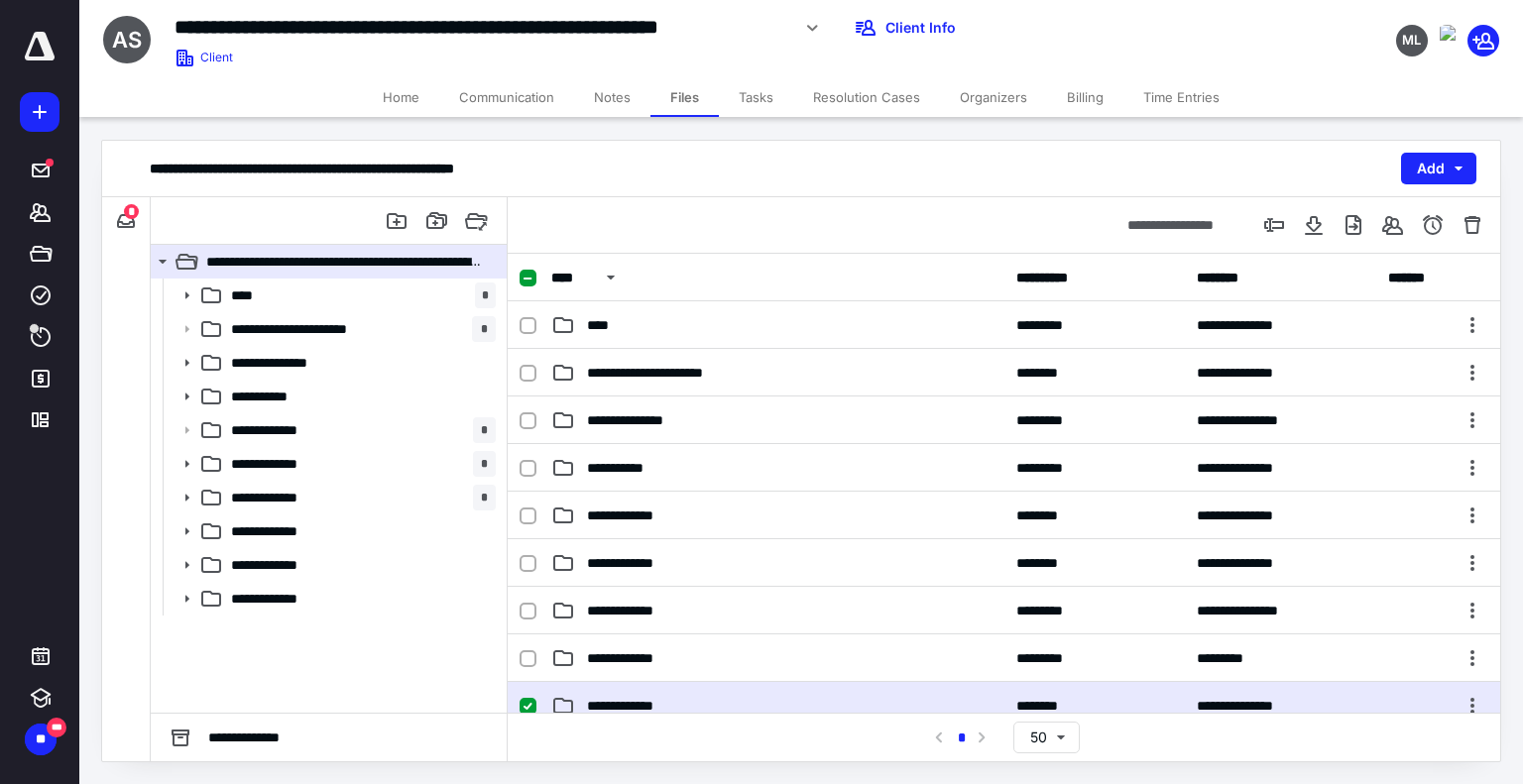 click on "**********" at bounding box center [1003, 706] 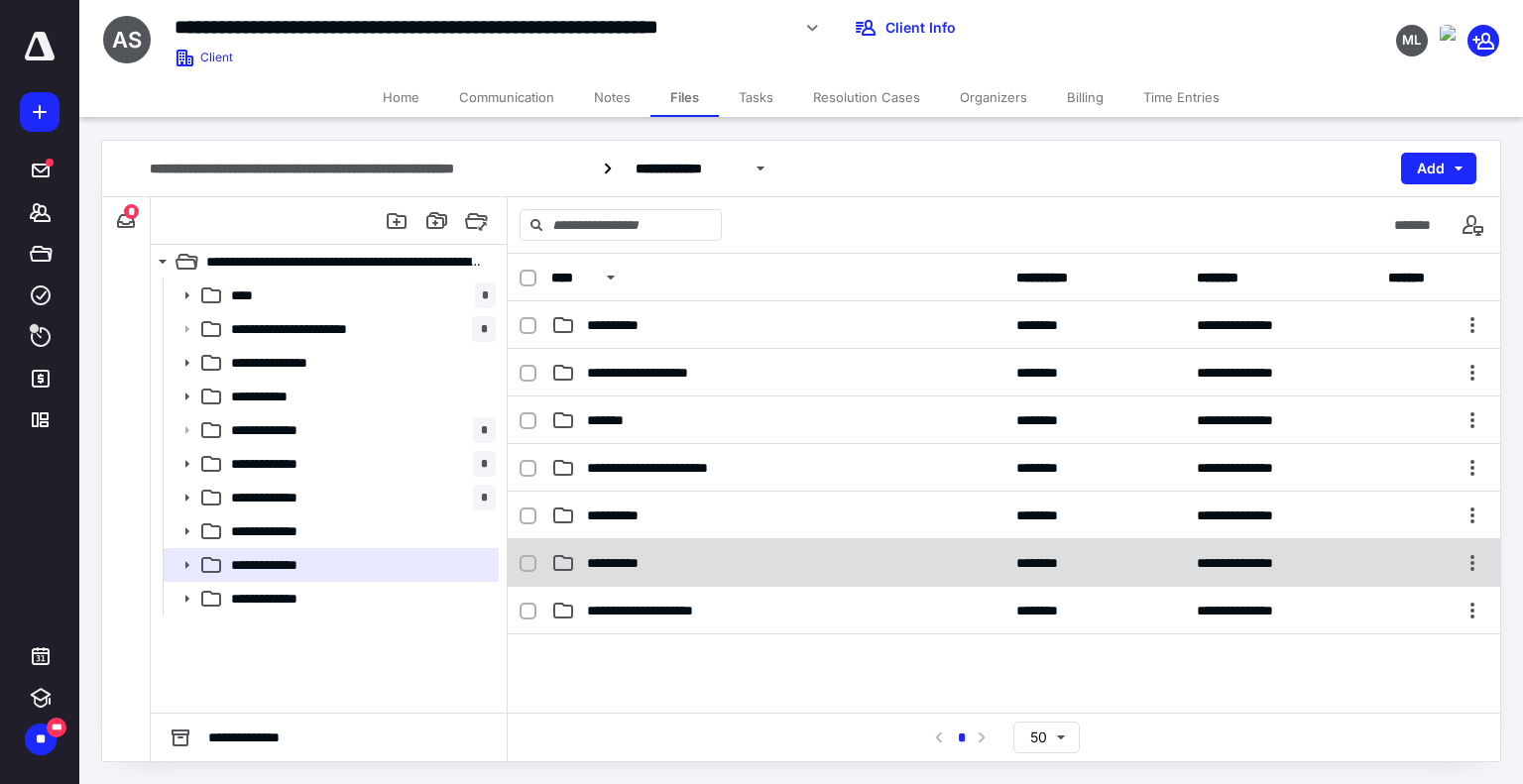 click on "**********" at bounding box center (777, 563) 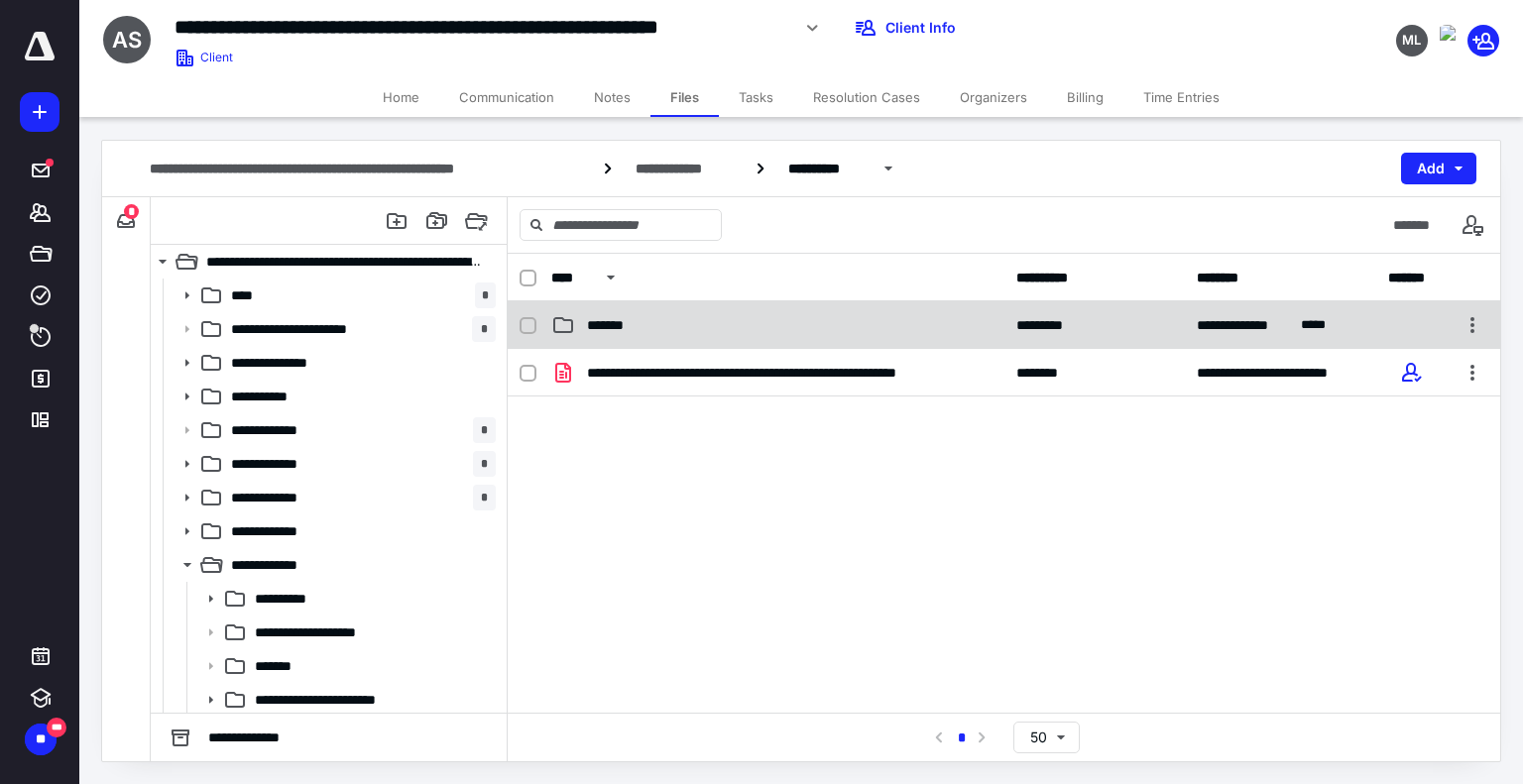 click on "*******" at bounding box center [777, 325] 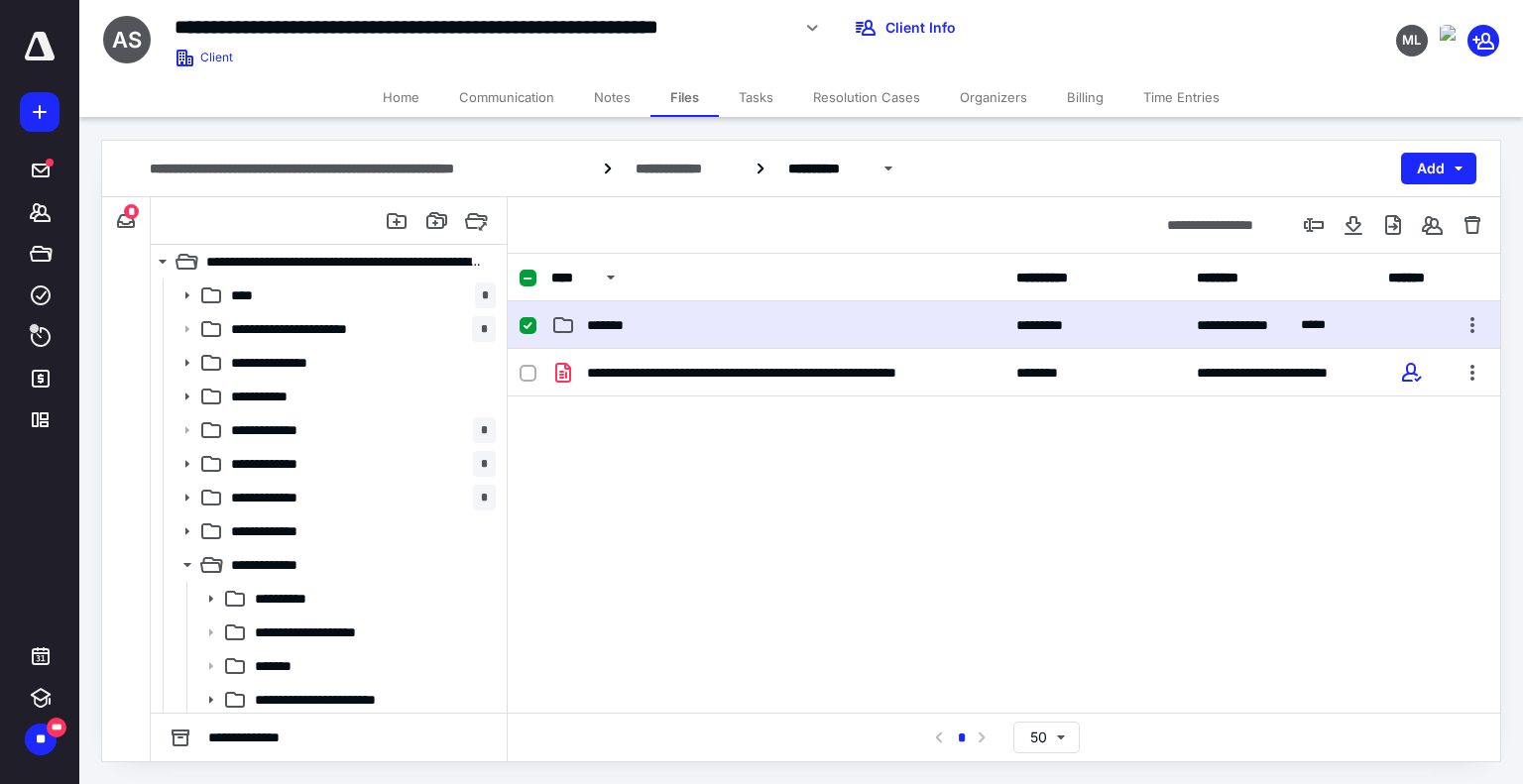 click on "*******" at bounding box center [777, 325] 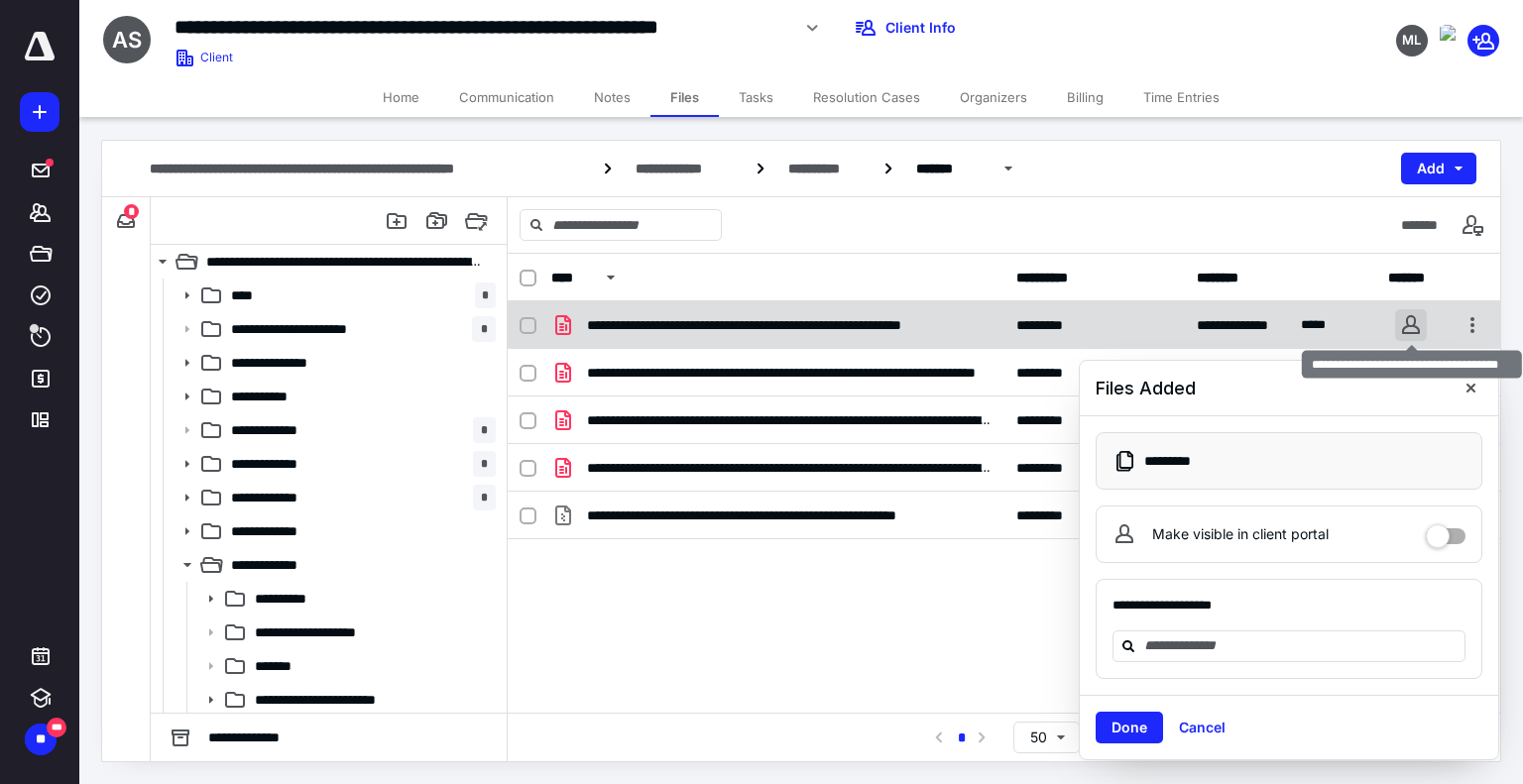 click at bounding box center (1411, 325) 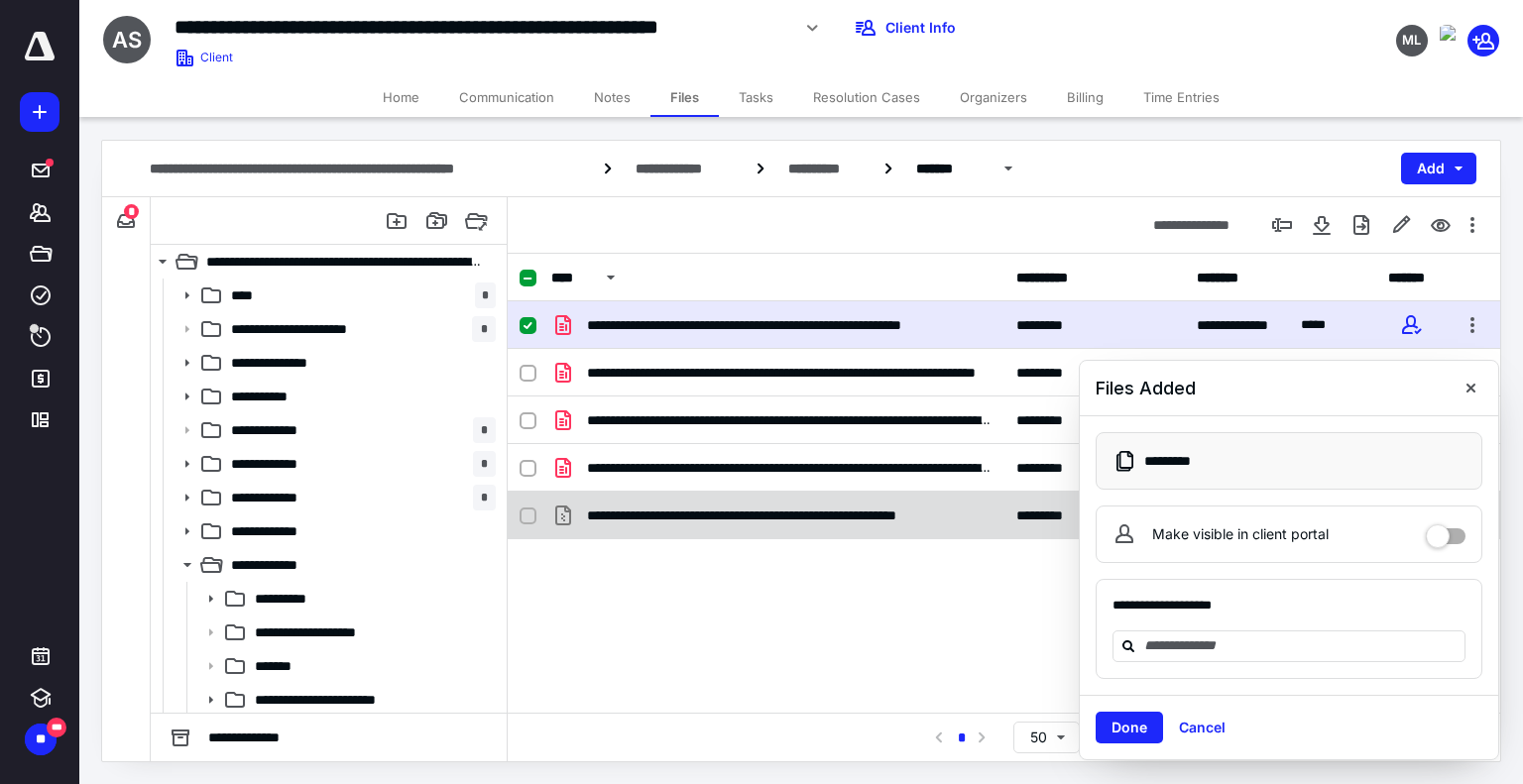 checkbox on "false" 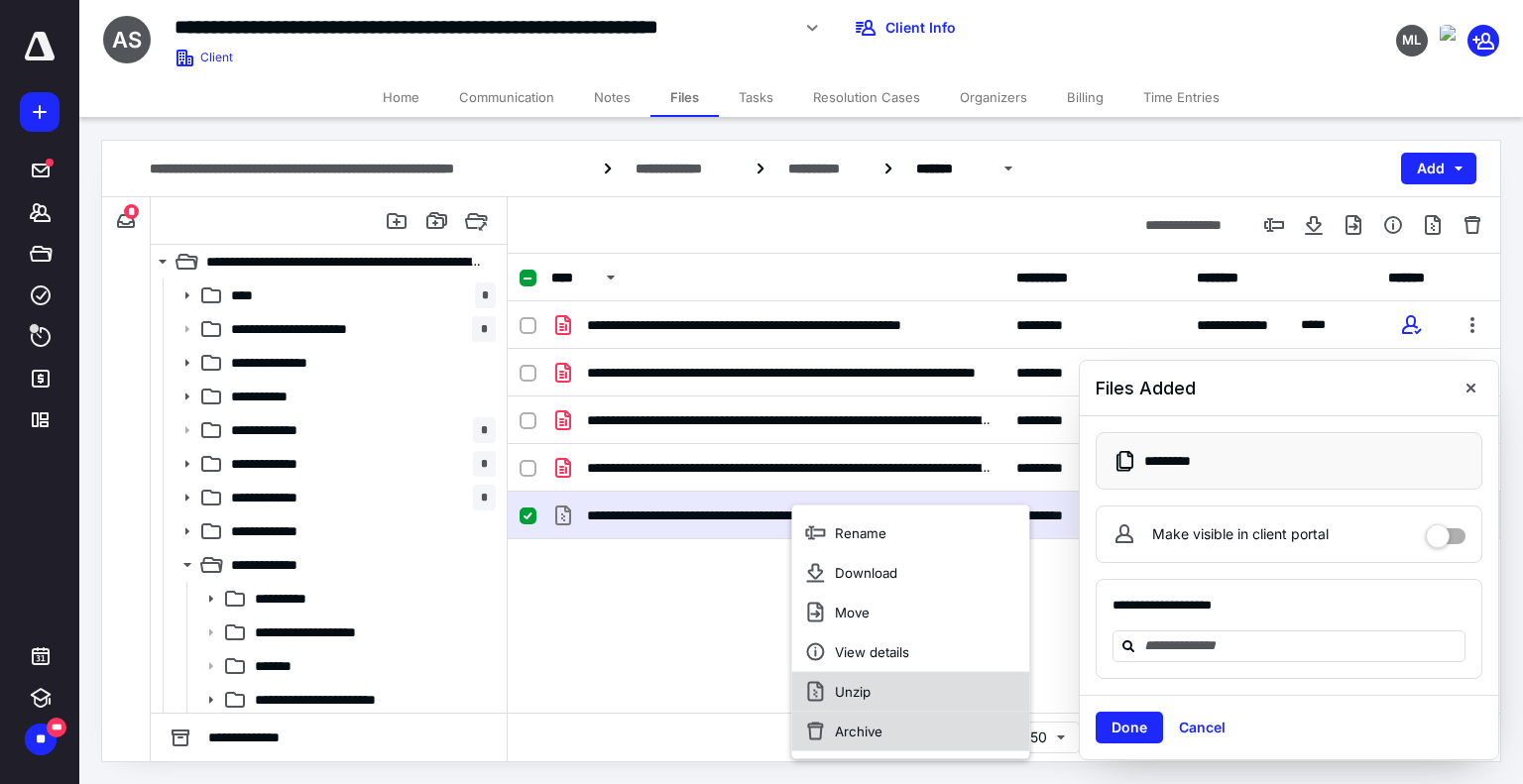 click on "Unzip" at bounding box center [853, 692] 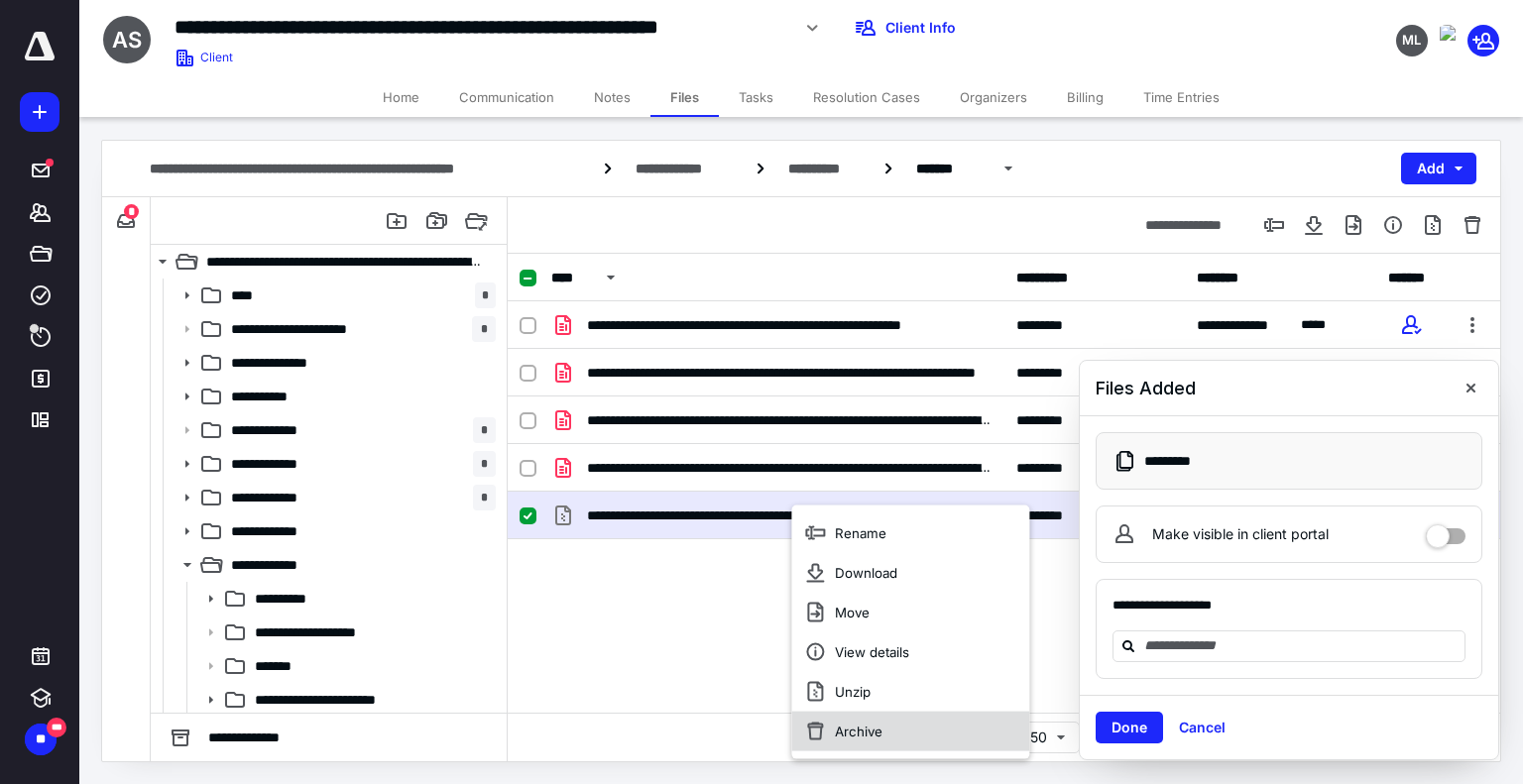 checkbox on "false" 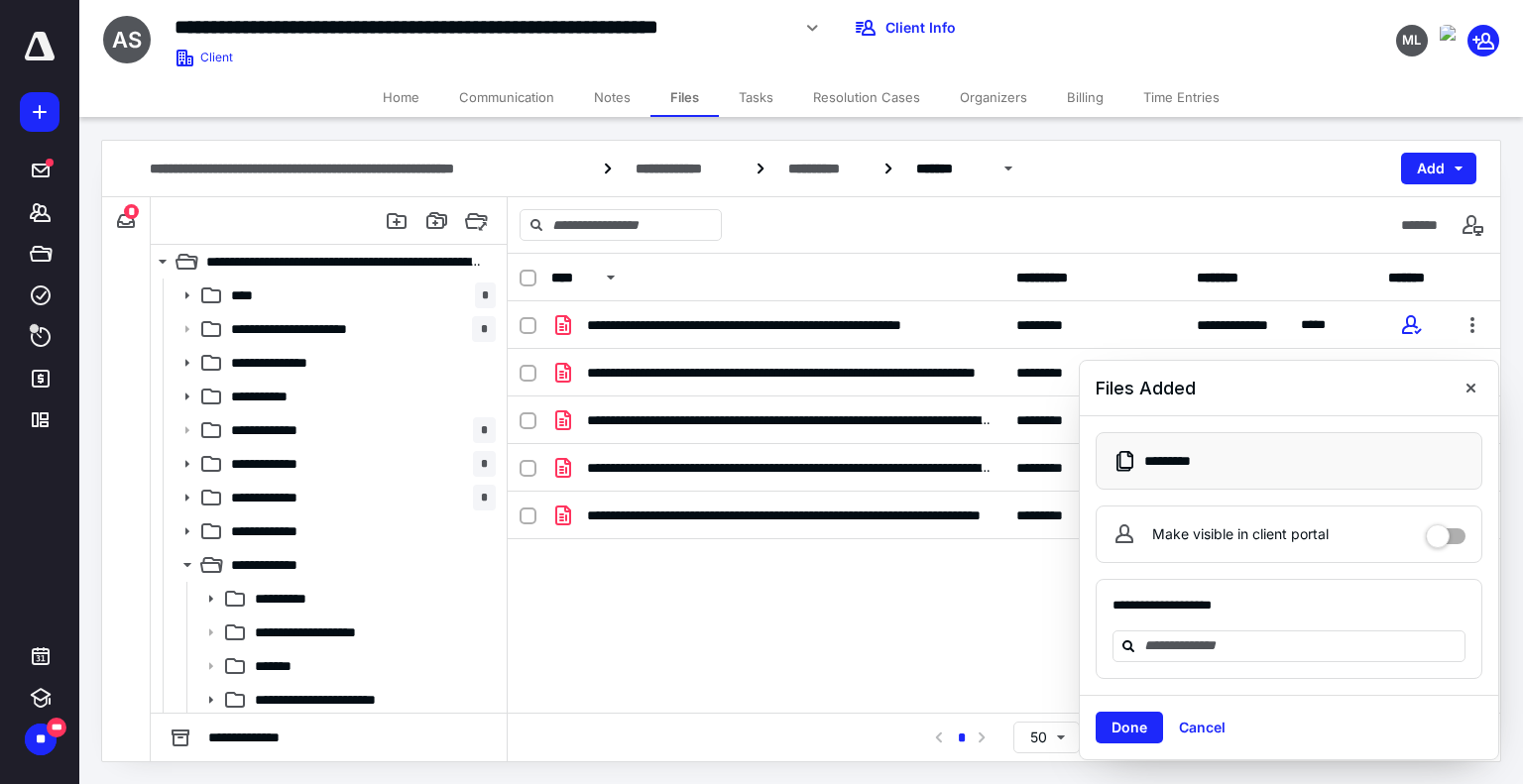 click on "Tasks" at bounding box center [756, 97] 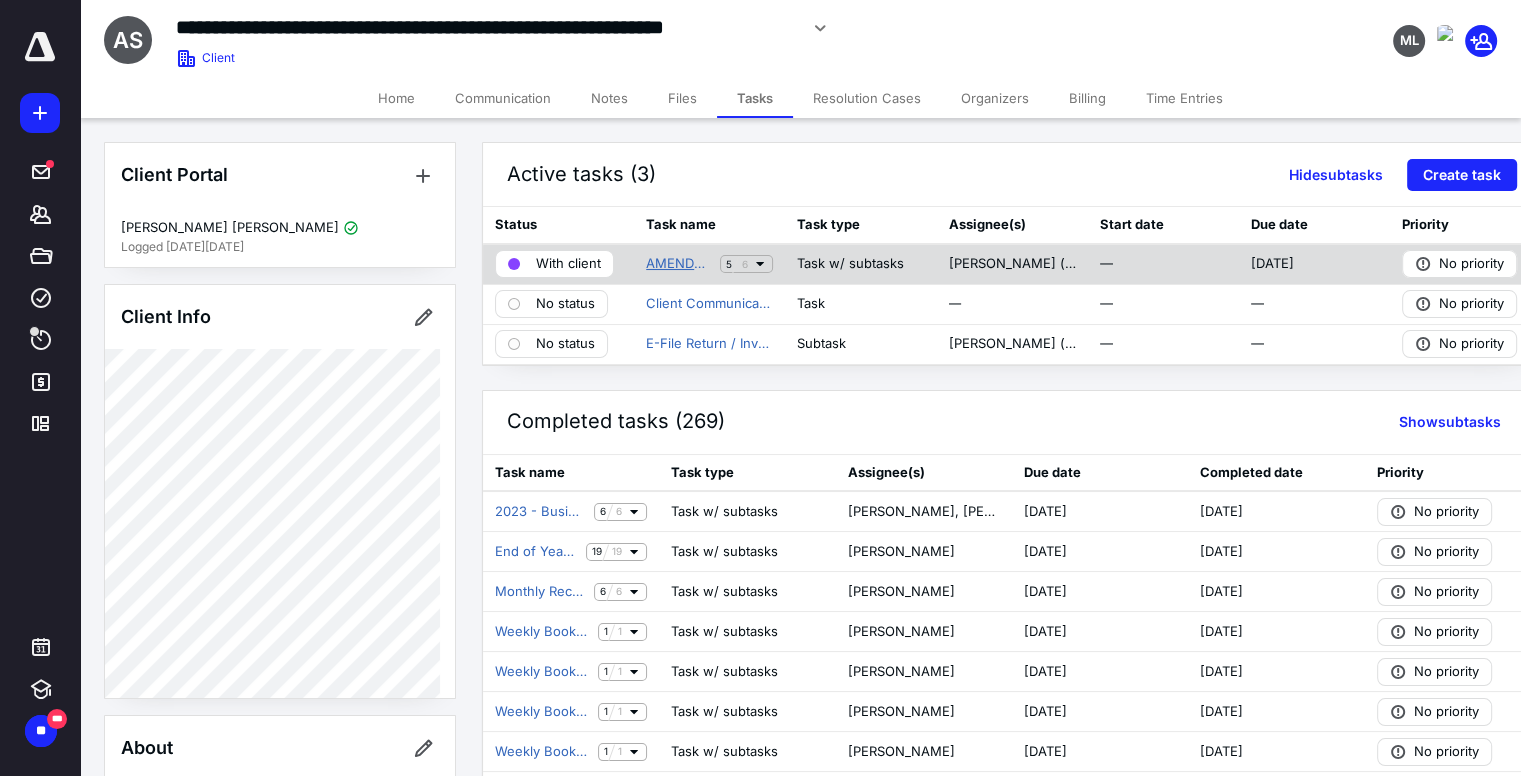 click on "AMENDED 2024 - Business Tax Return" at bounding box center (679, 264) 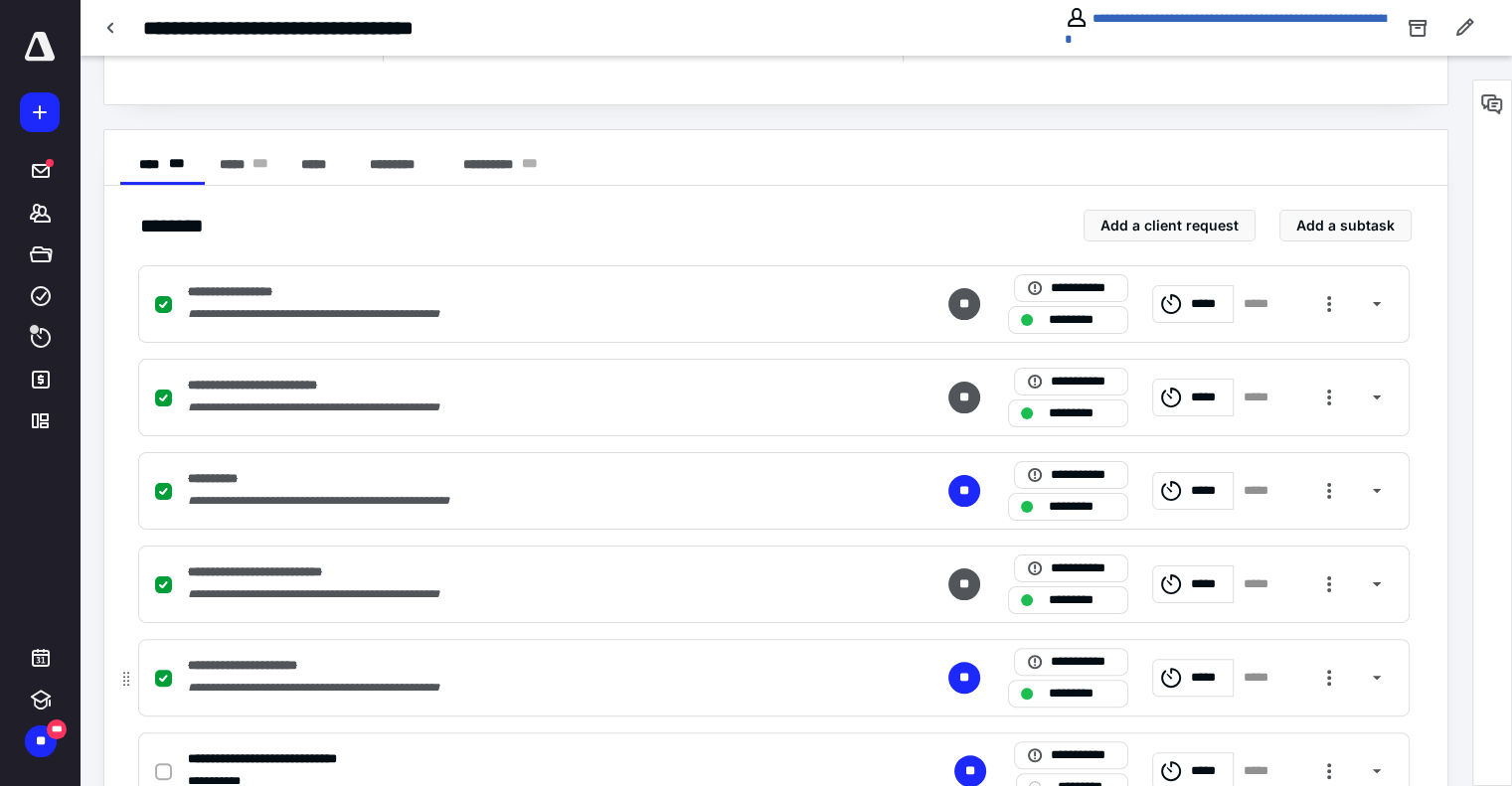 scroll, scrollTop: 381, scrollLeft: 0, axis: vertical 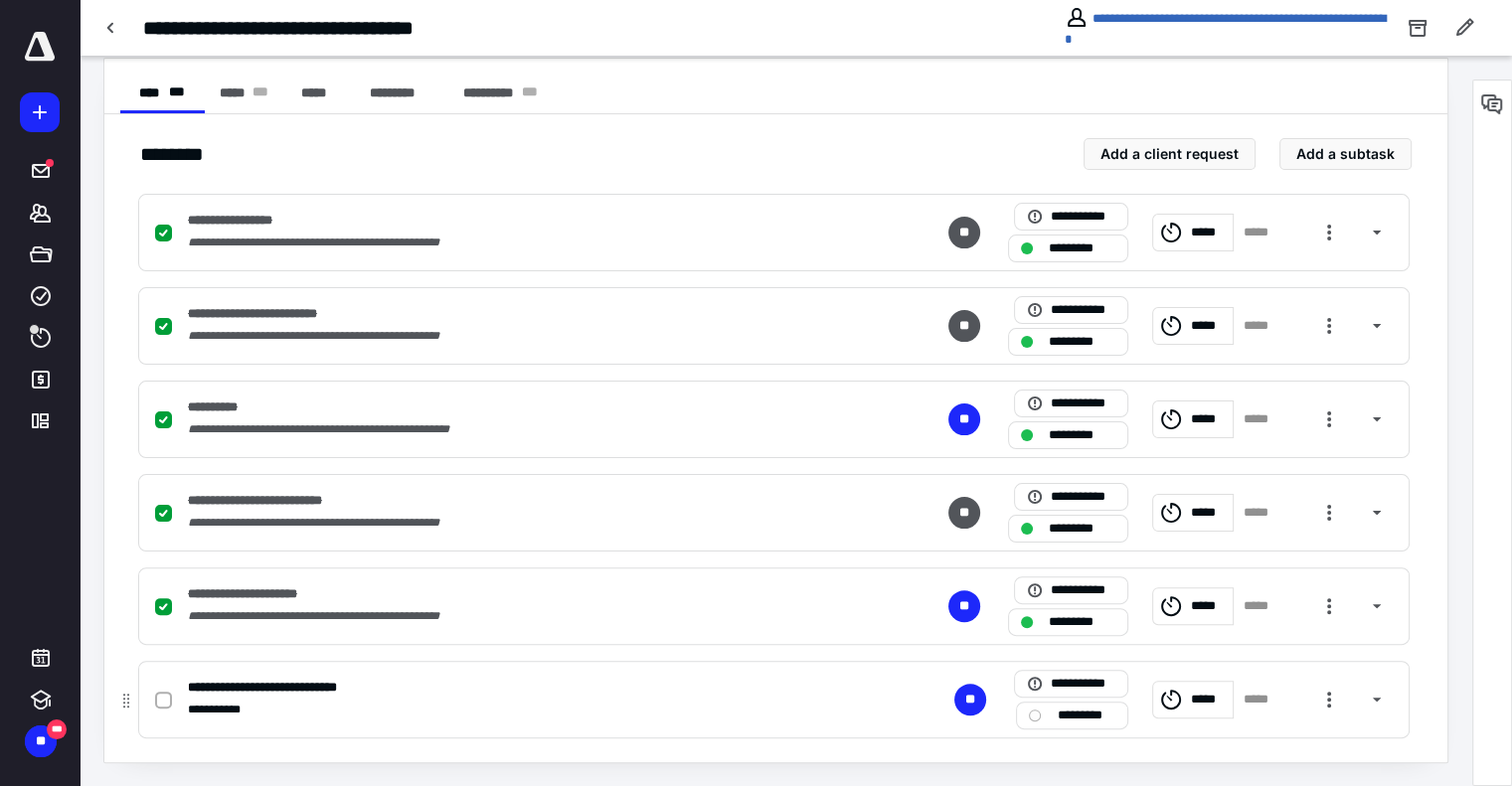 click 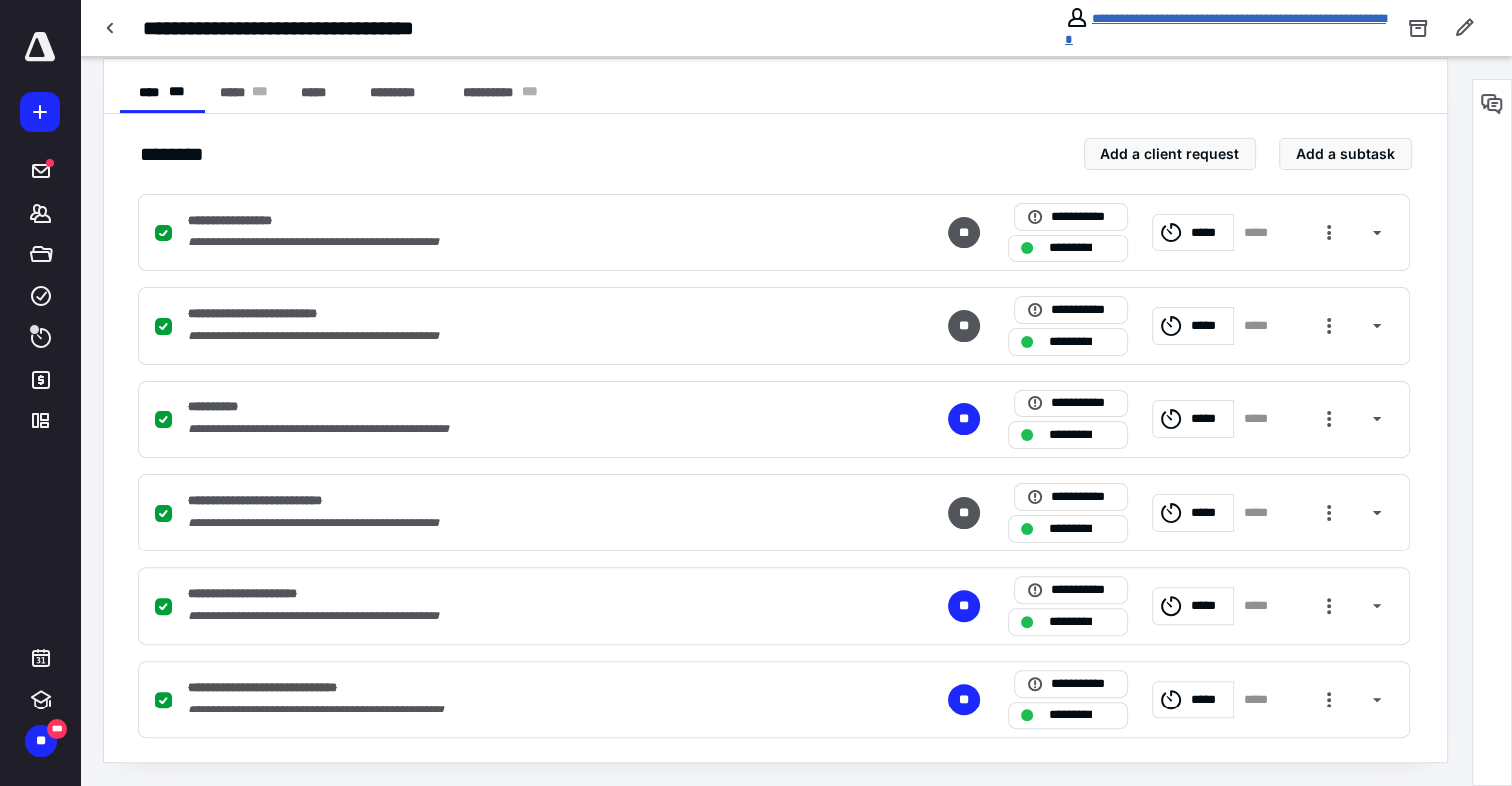 click on "**********" at bounding box center [1225, 29] 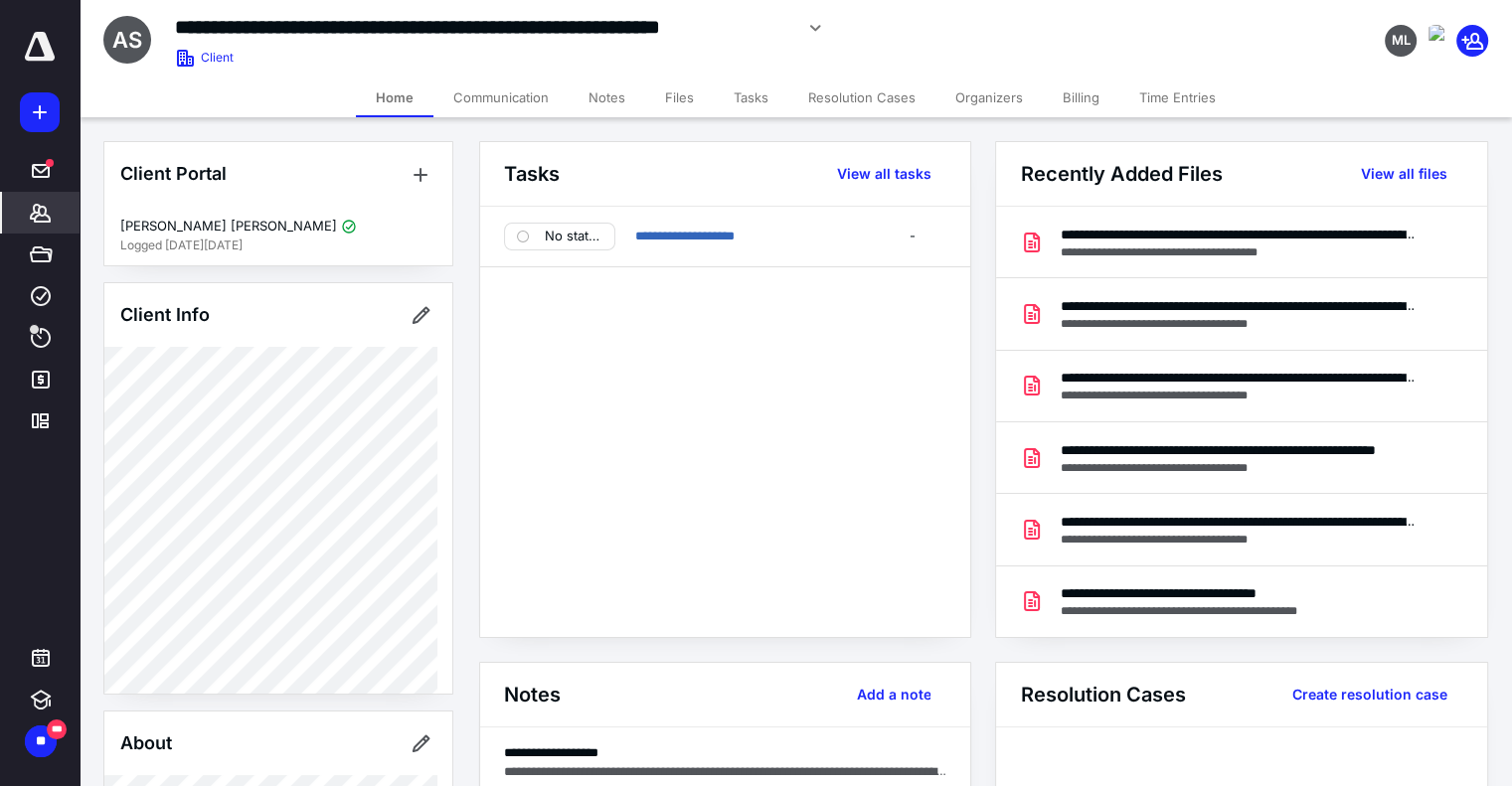 click on "Billing" at bounding box center [1081, 97] 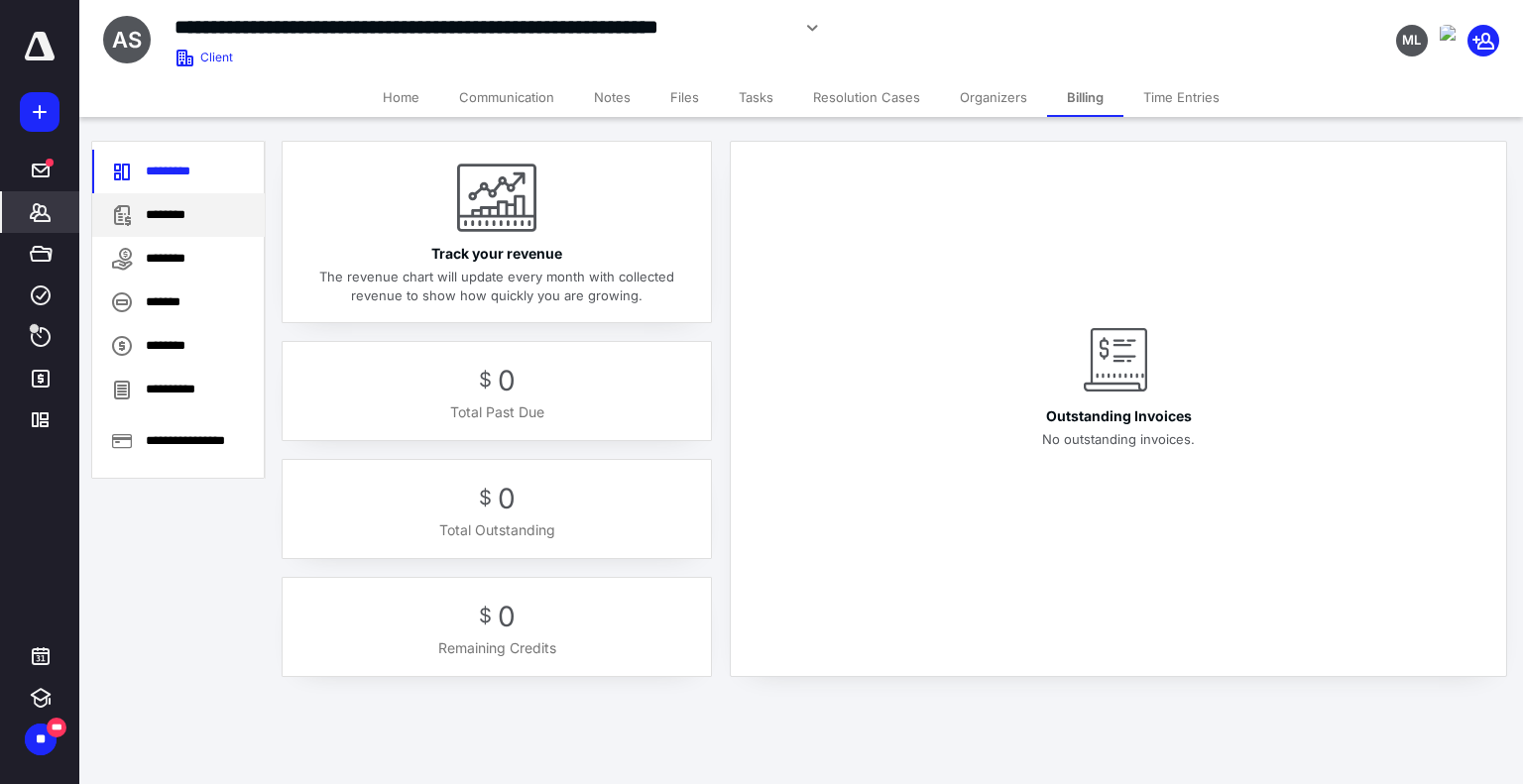 click on "********" at bounding box center (178, 215) 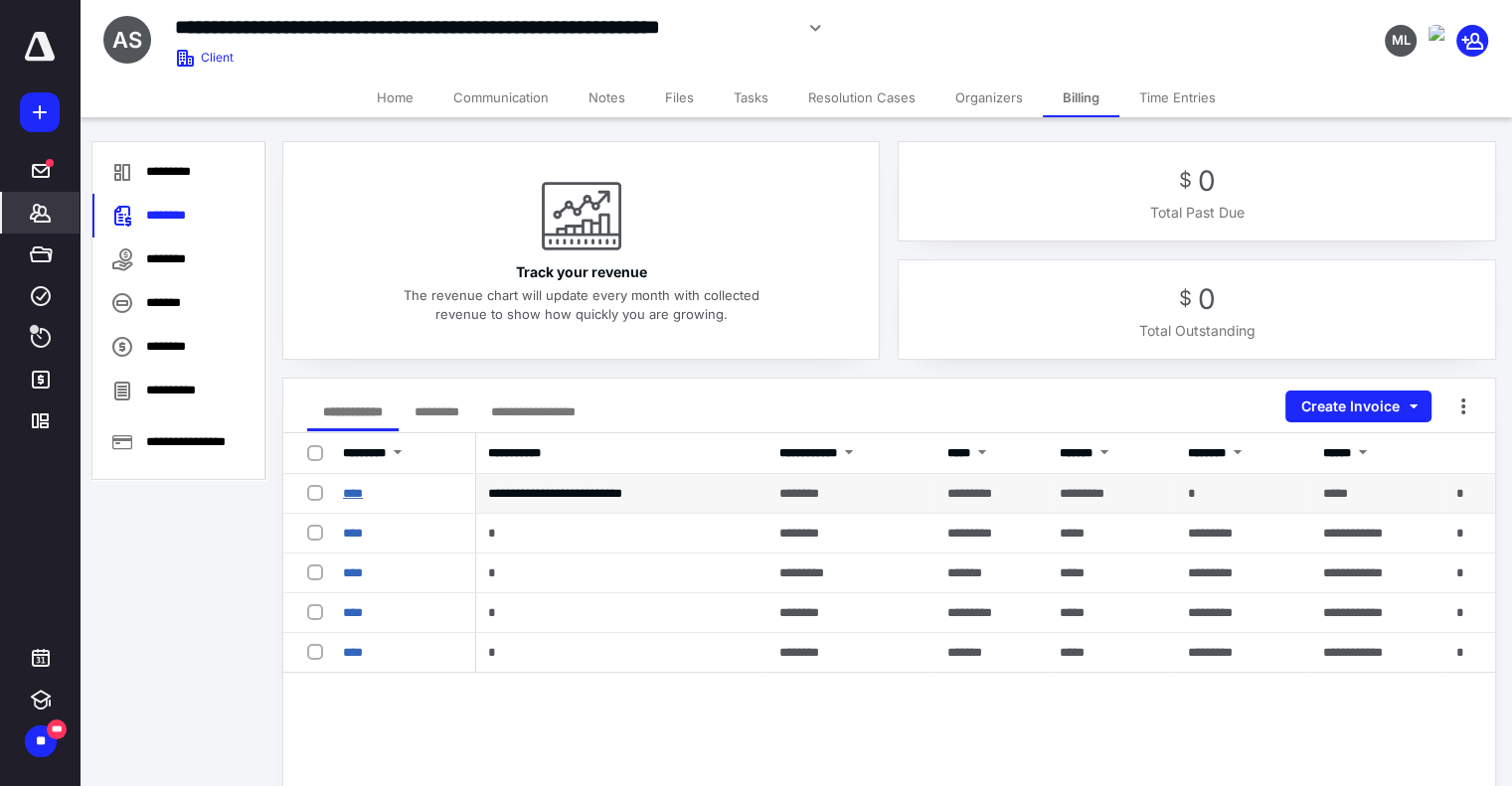 click on "****" at bounding box center [353, 493] 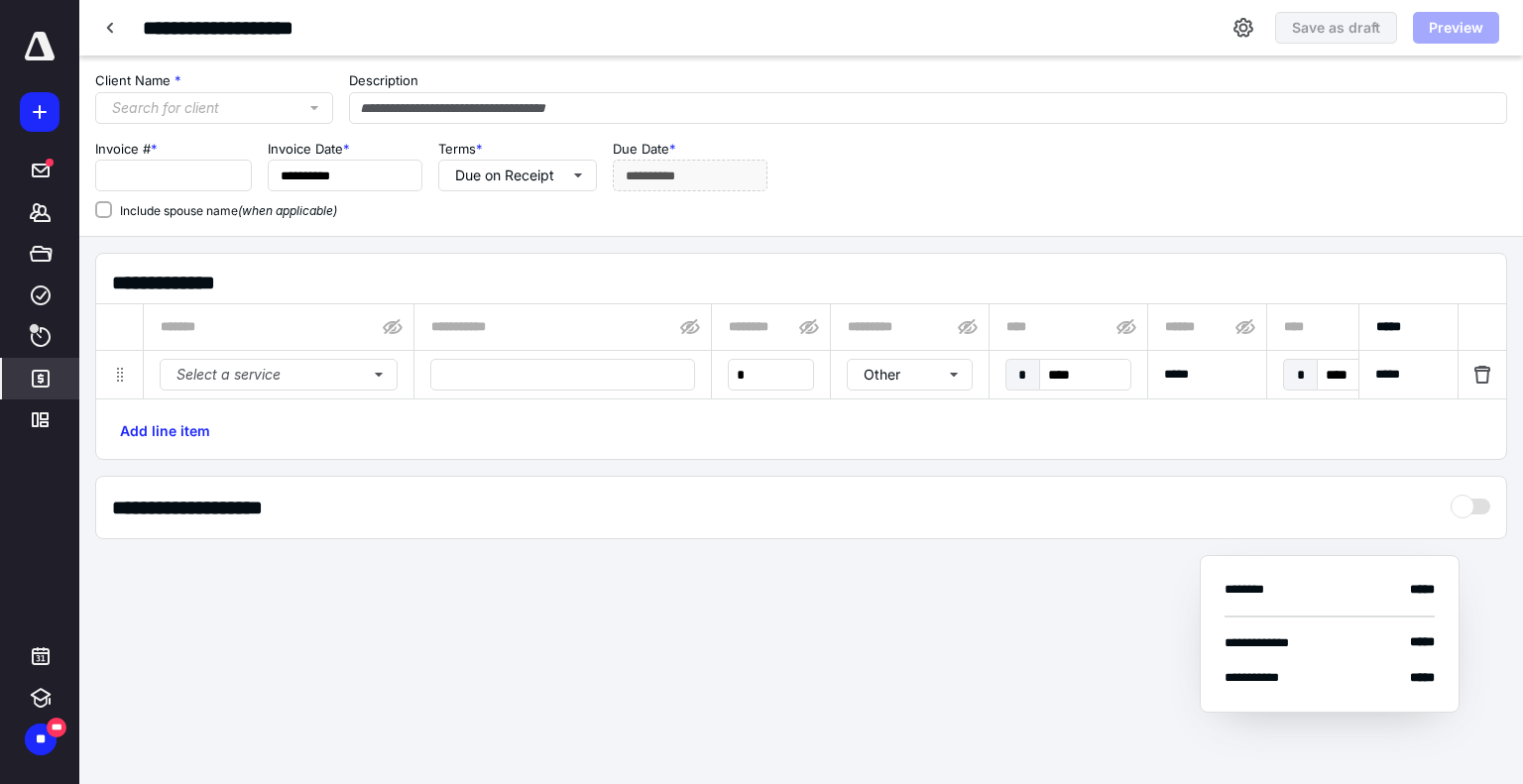 type on "**********" 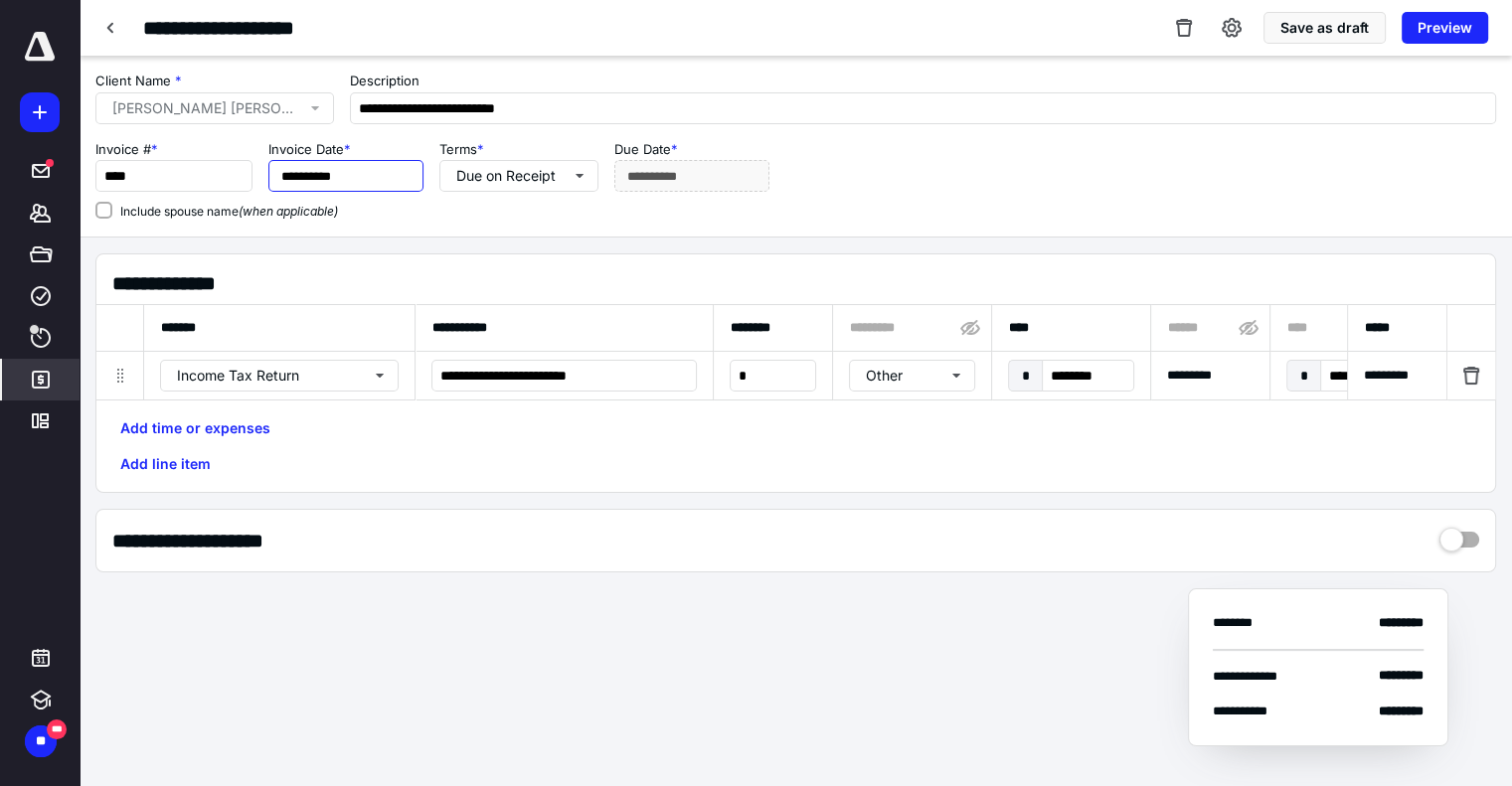 click on "**********" at bounding box center (346, 176) 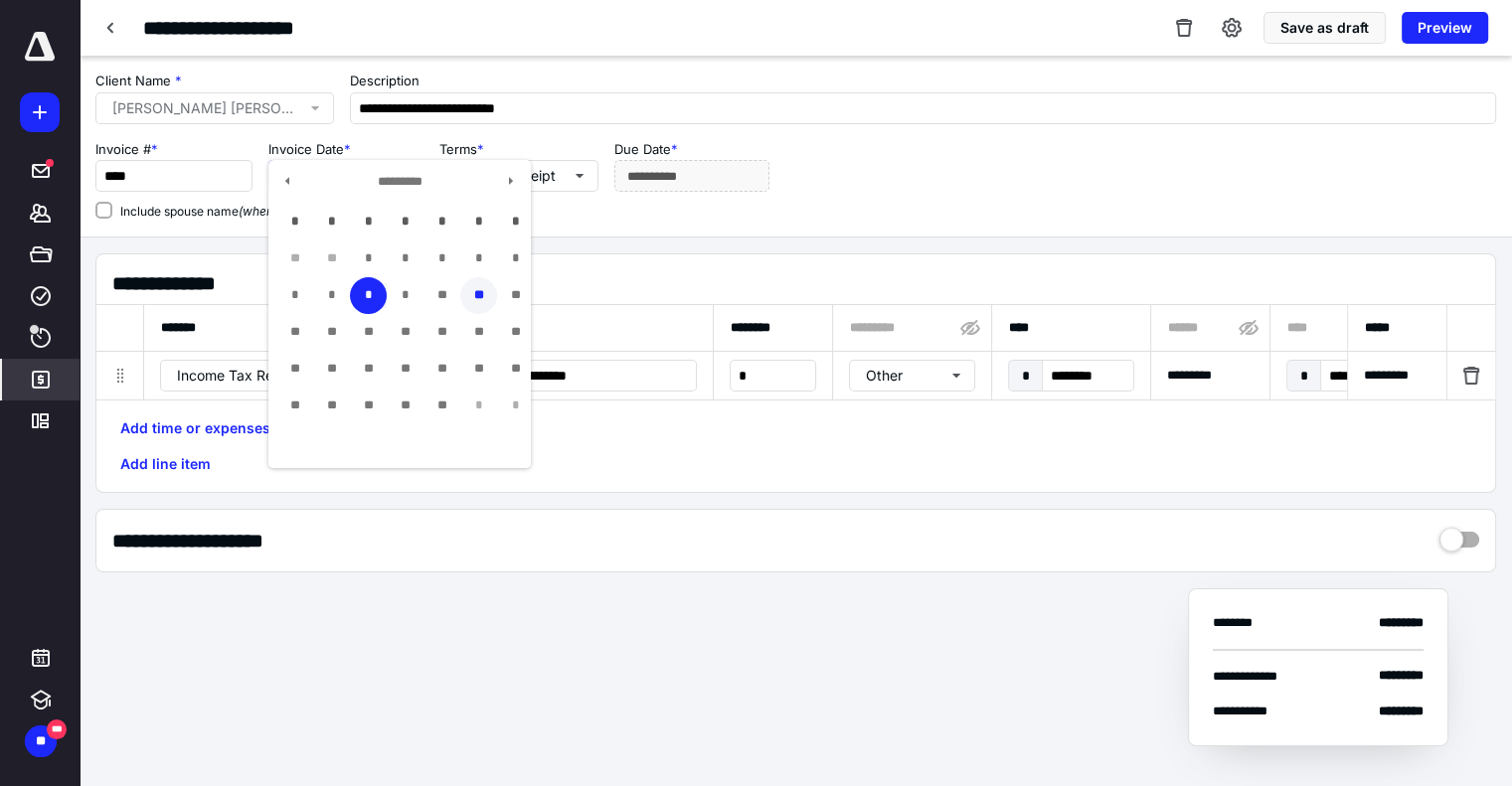 click on "**" at bounding box center [478, 295] 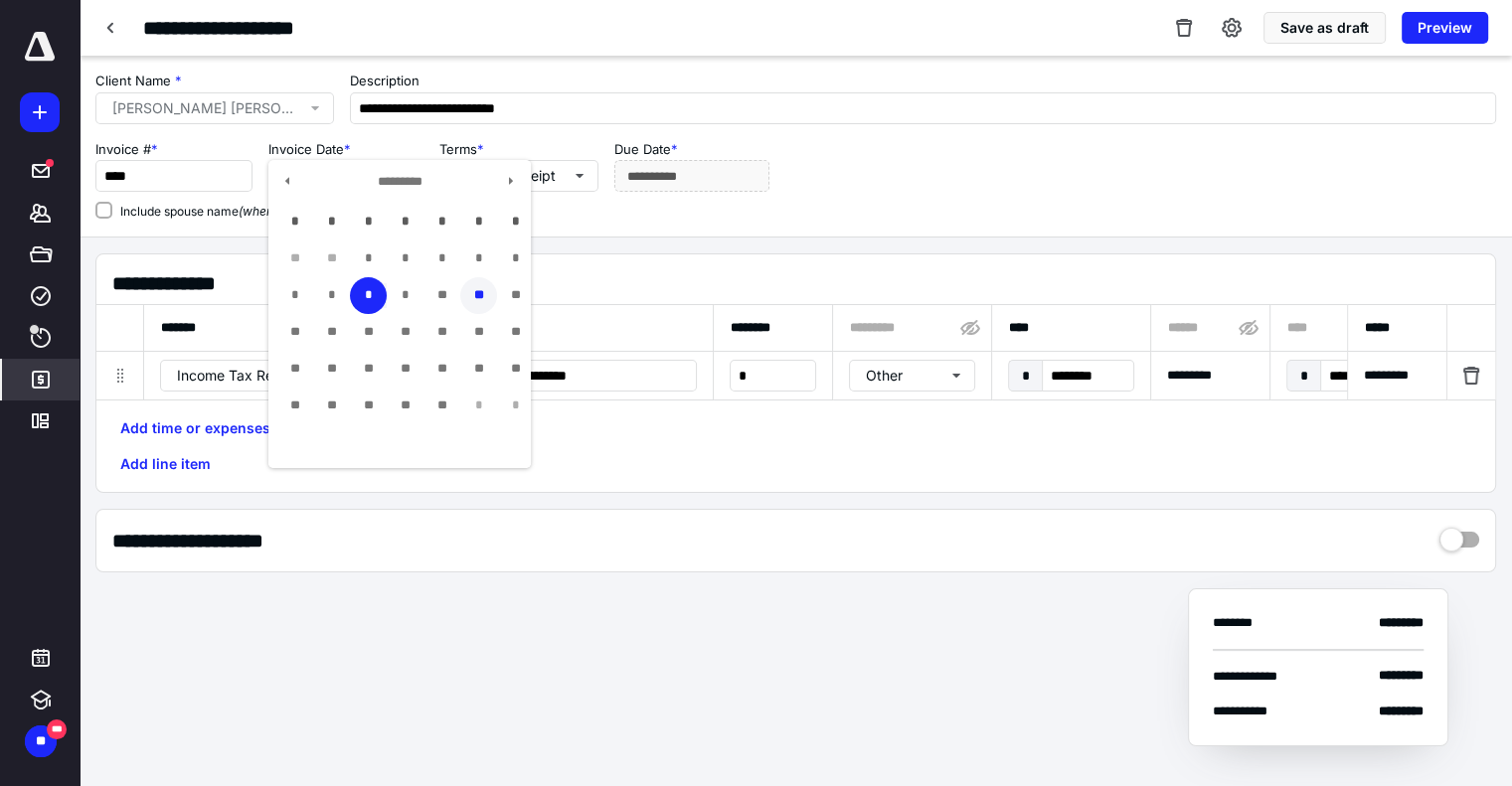 type on "**********" 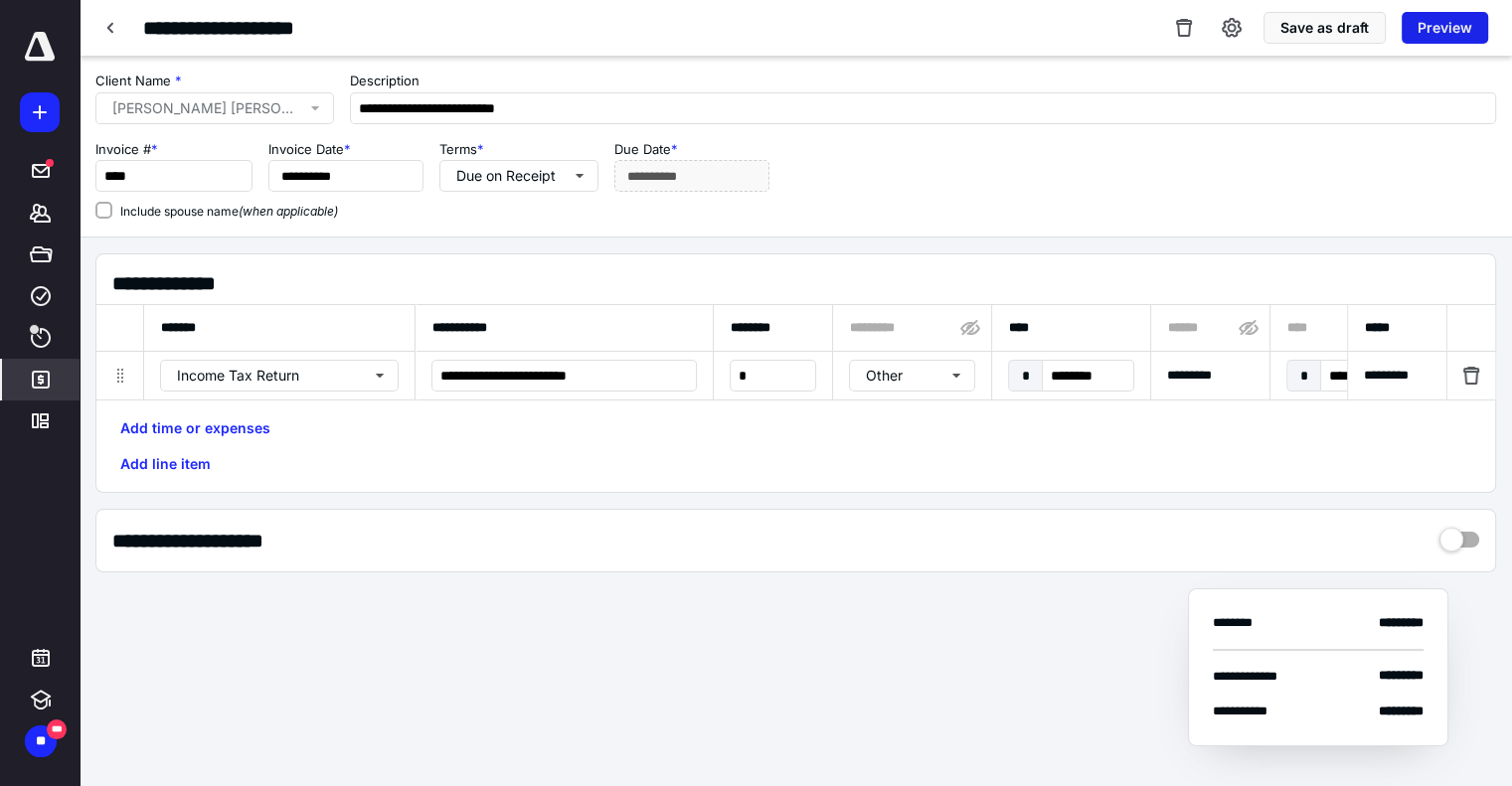 click on "Preview" at bounding box center [1444, 28] 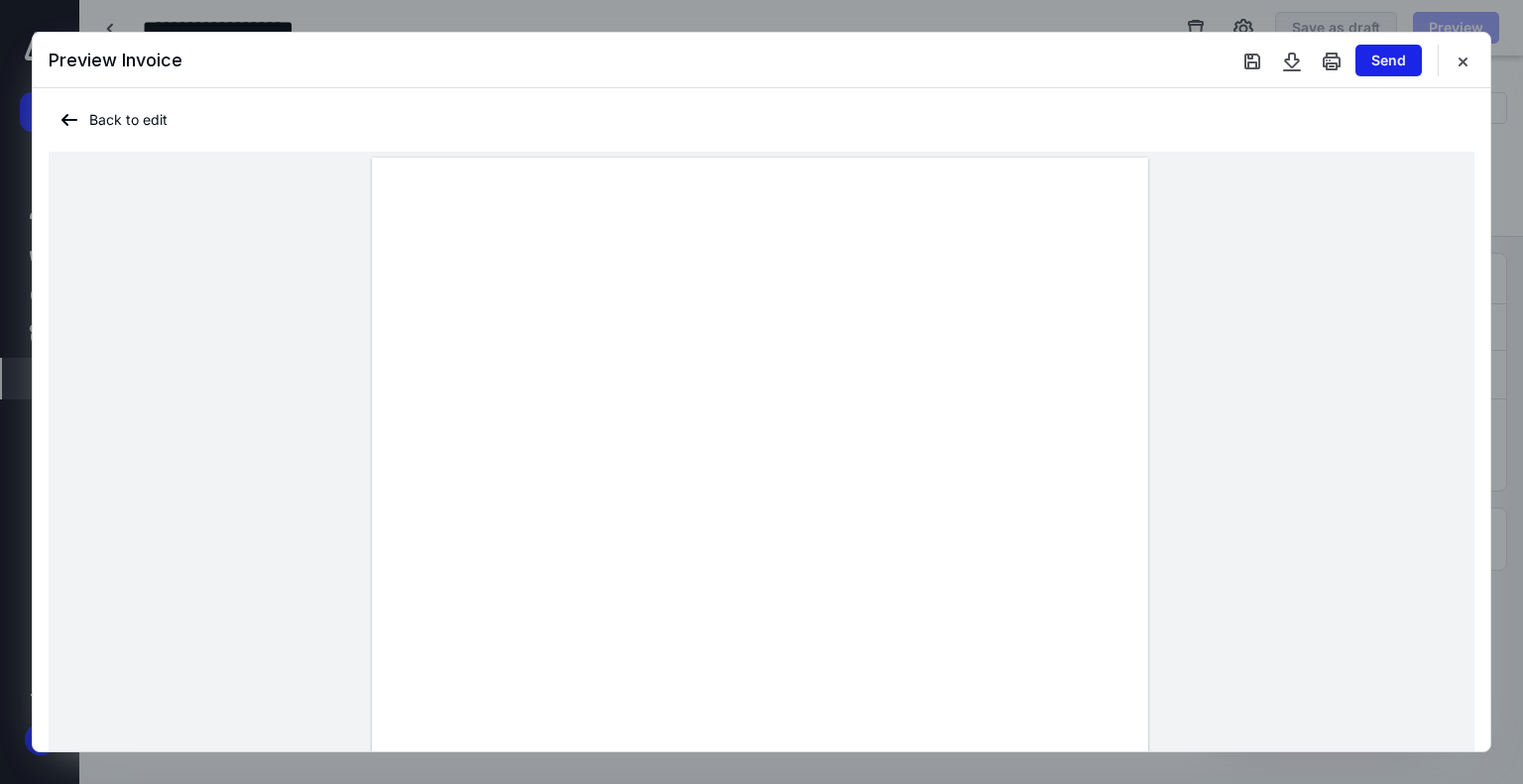 click on "Send" at bounding box center (1388, 60) 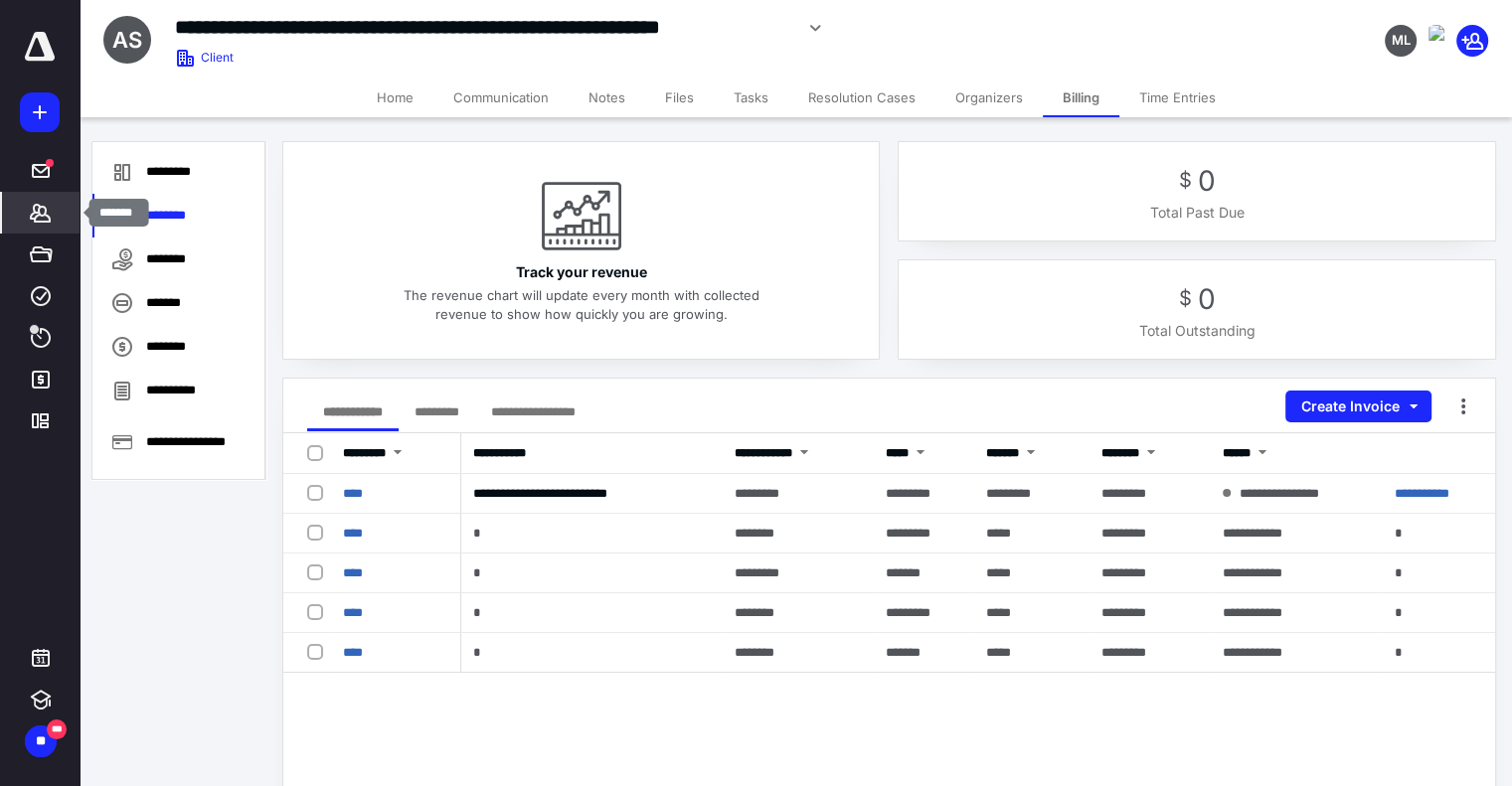 click 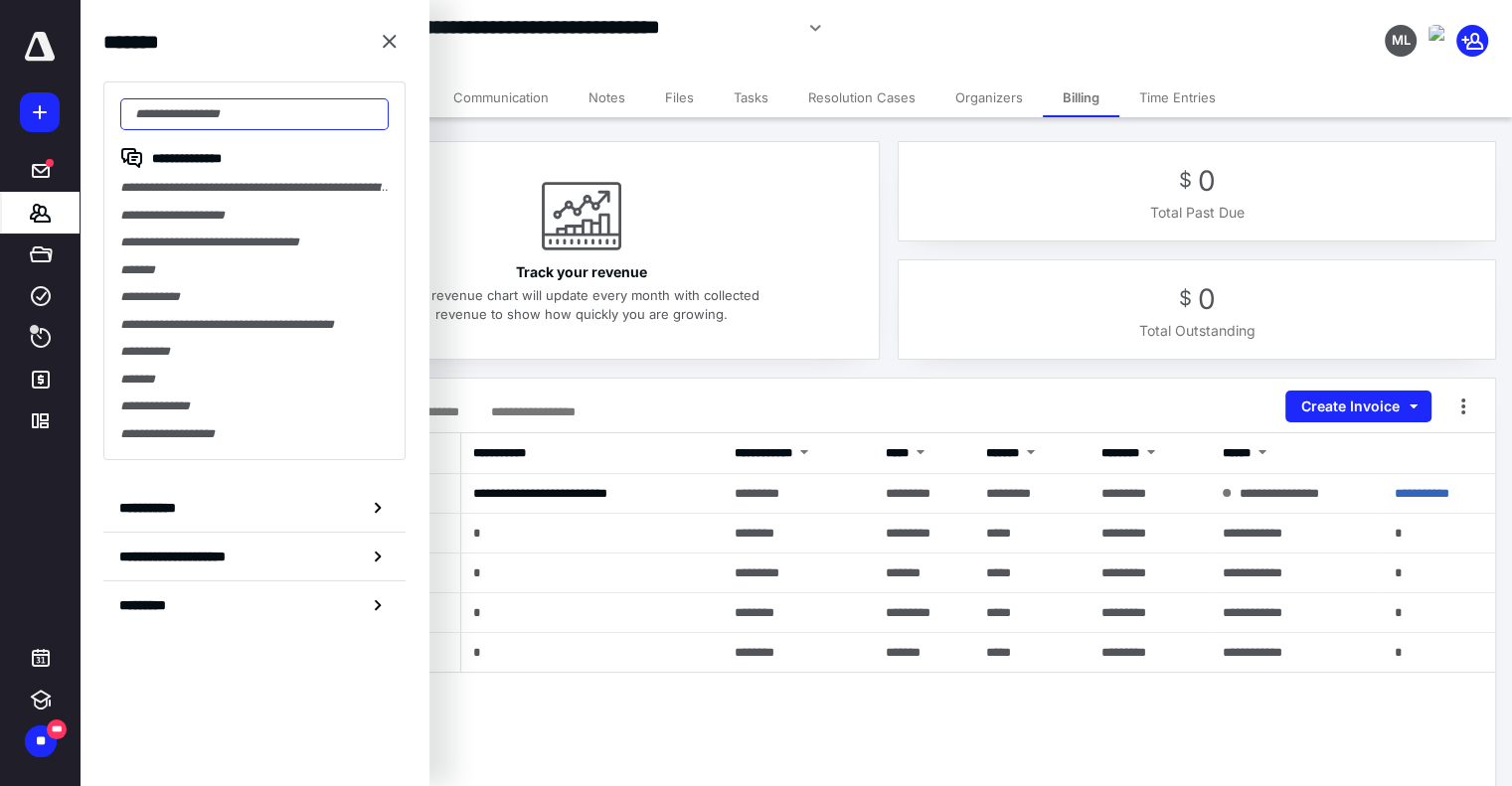 click at bounding box center (254, 114) 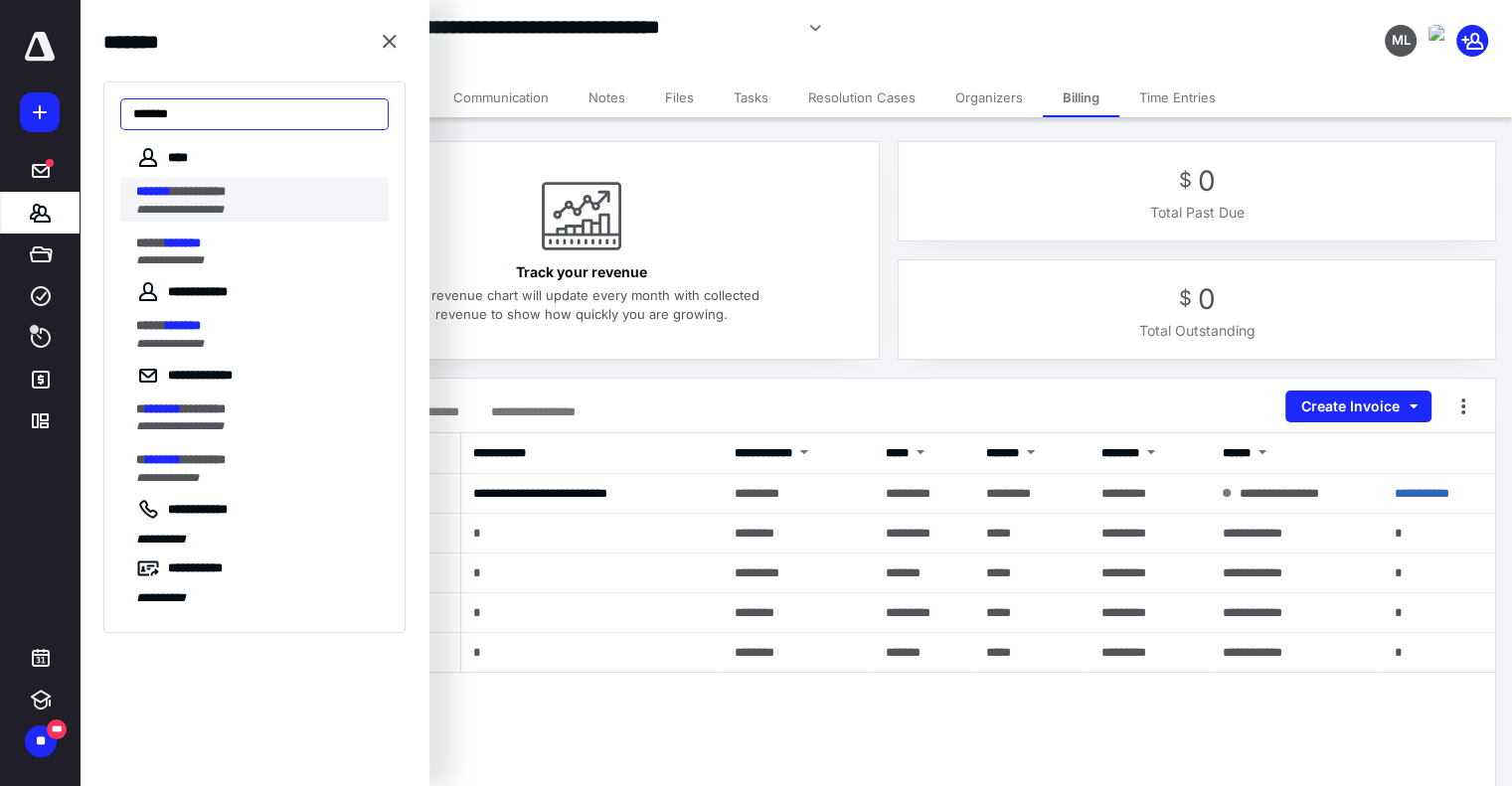 type on "*******" 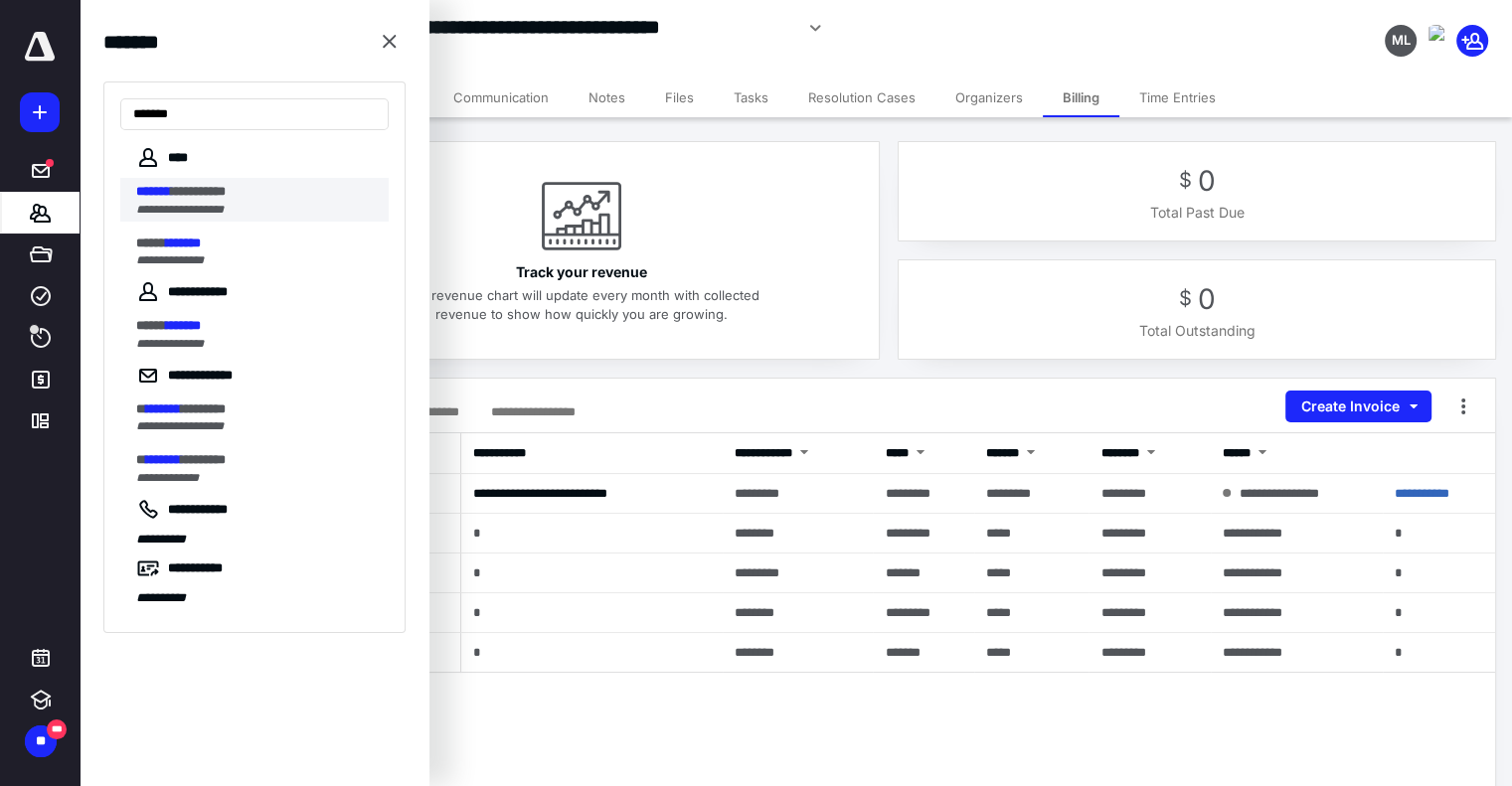click on "**********" at bounding box center (198, 191) 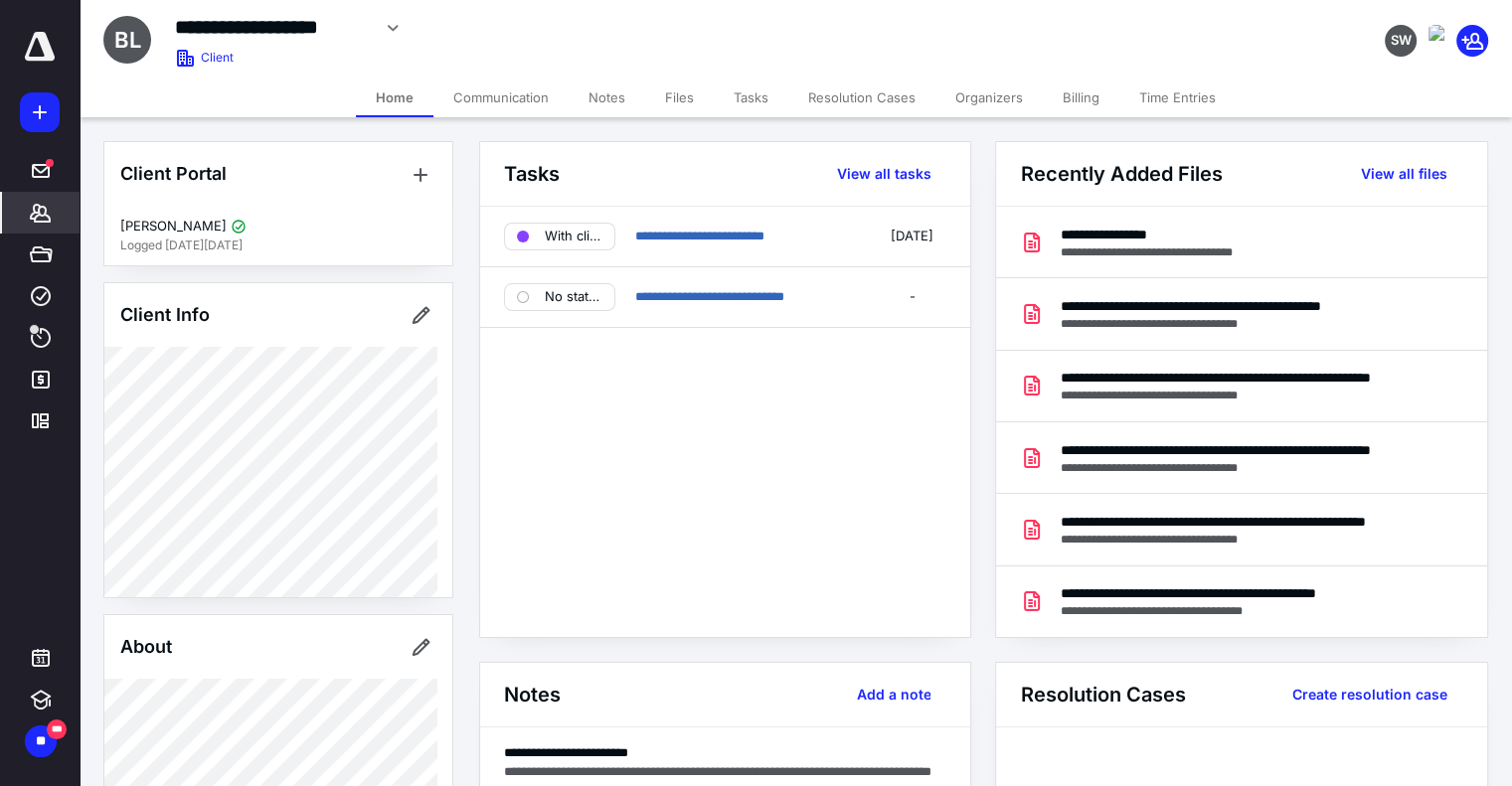 click on "Files" at bounding box center [679, 97] 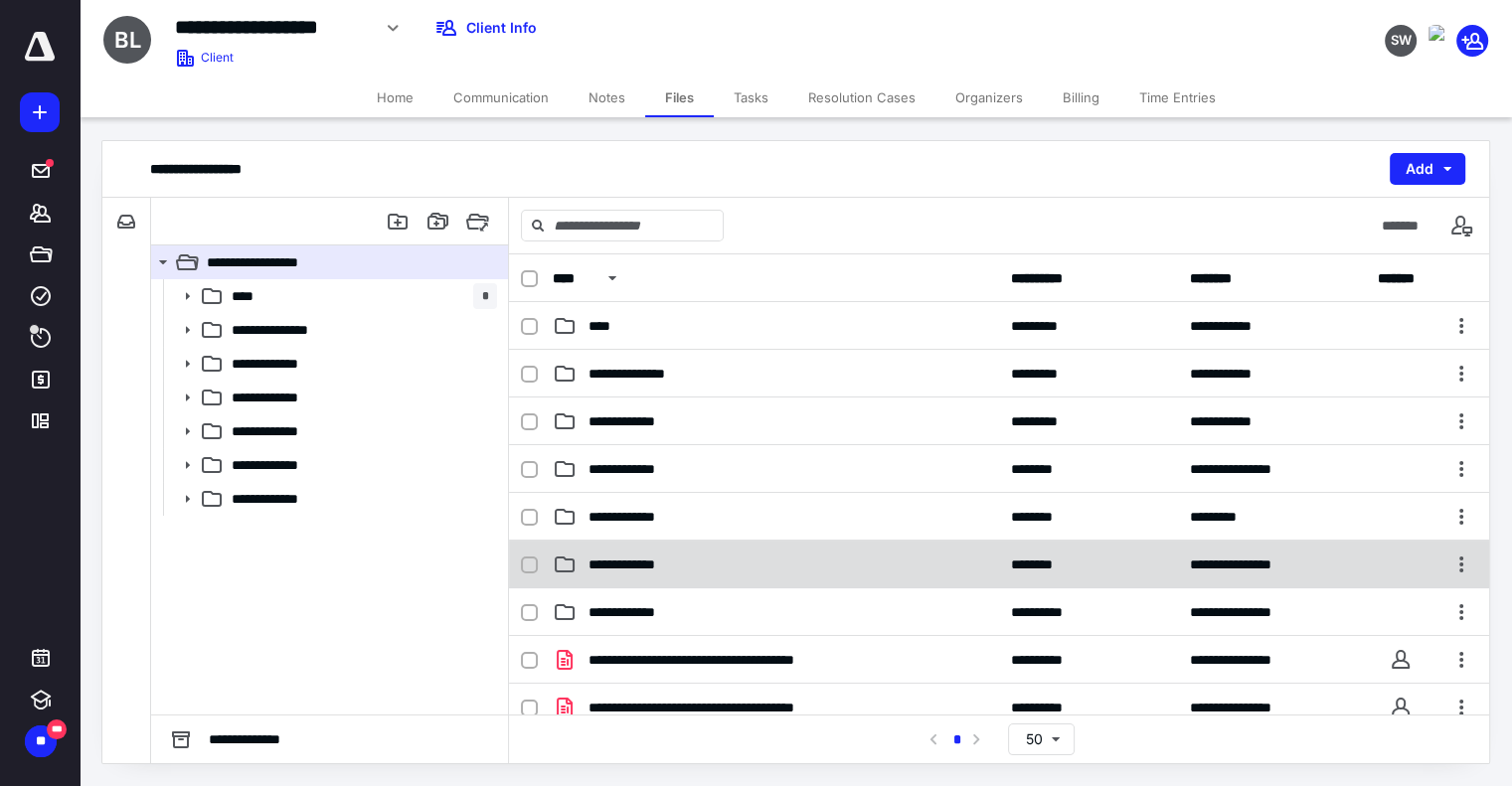 click on "**********" at bounding box center (999, 564) 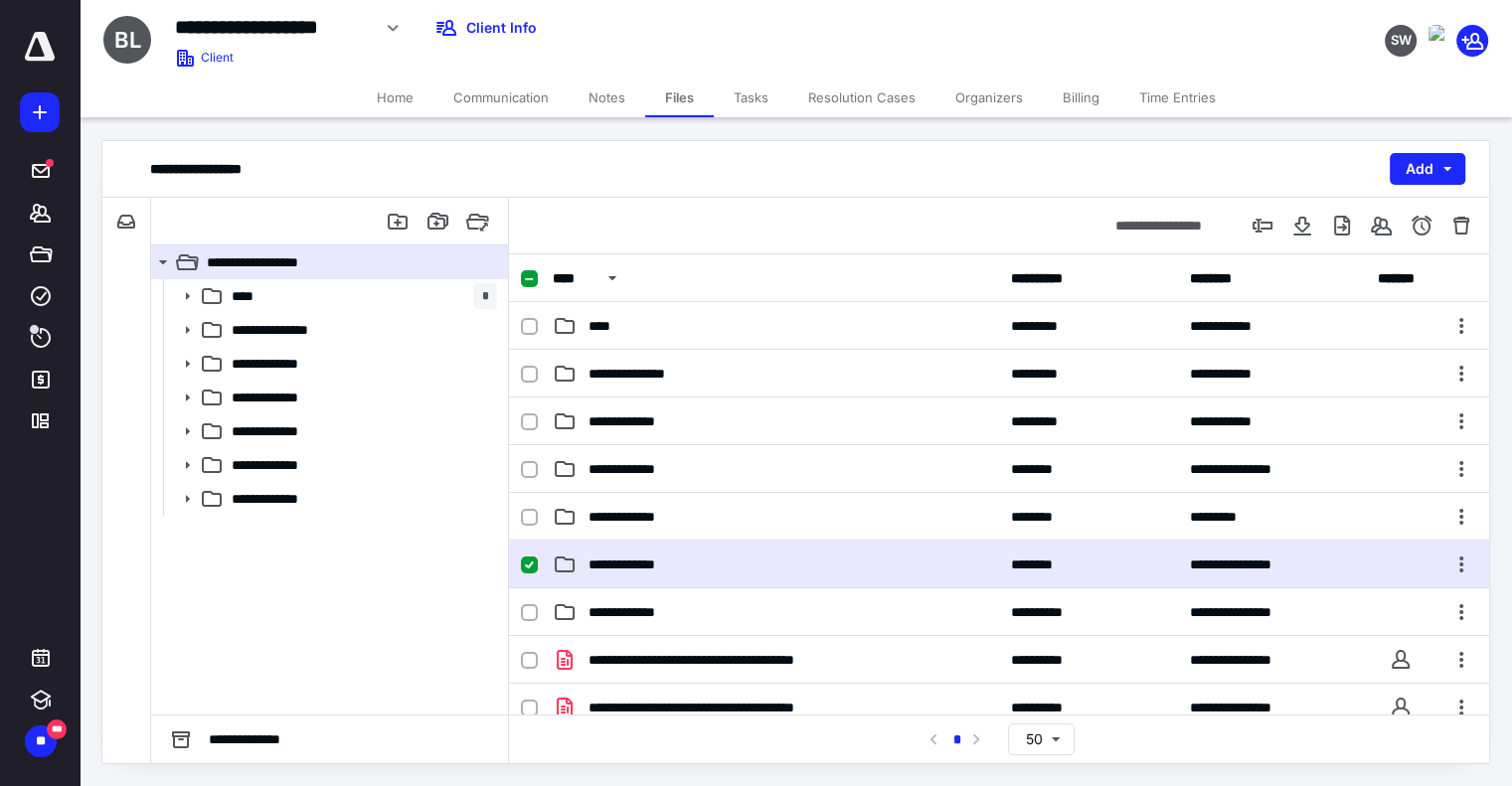 click on "**********" at bounding box center [999, 564] 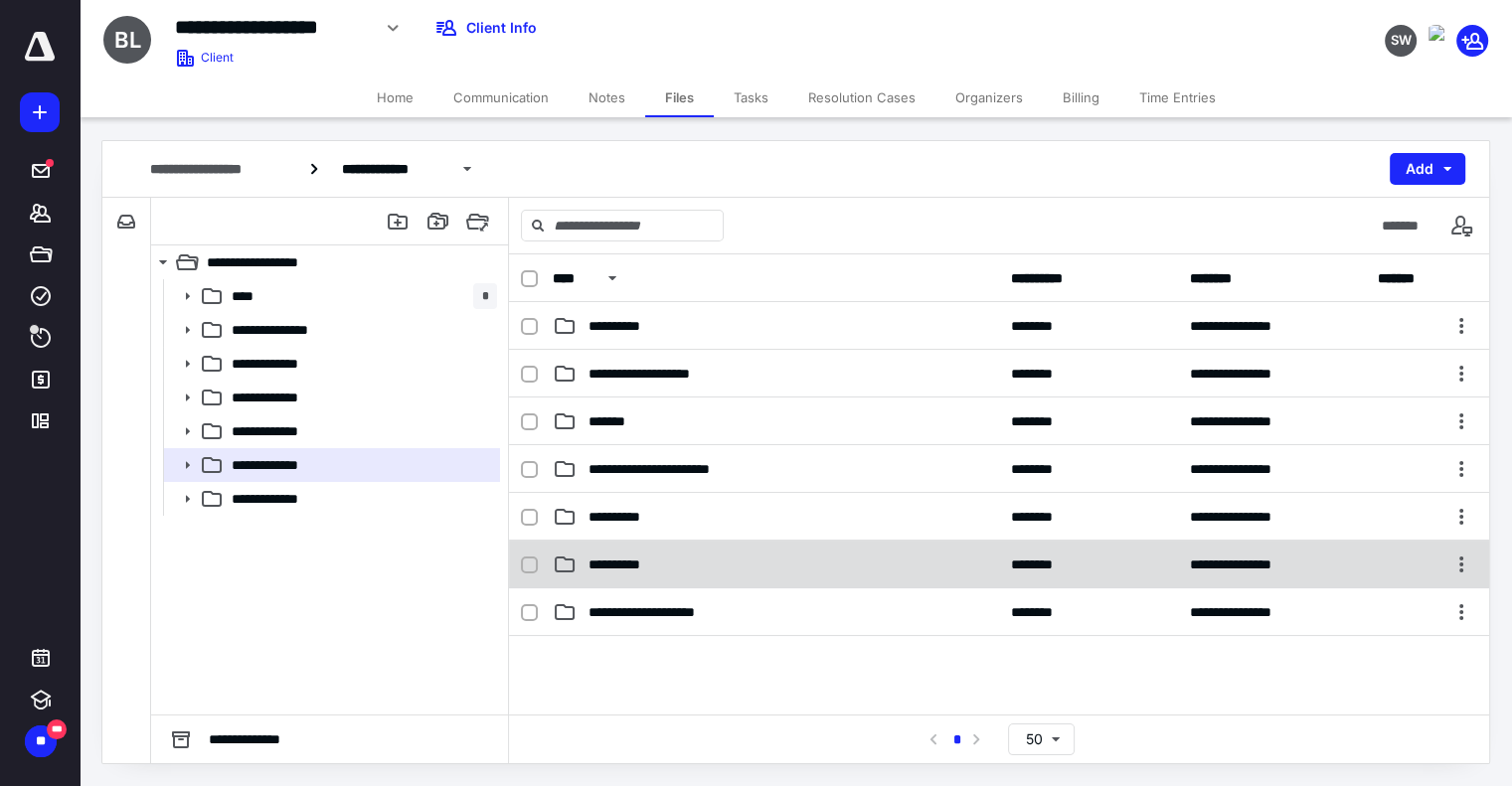 click on "**********" at bounding box center (775, 564) 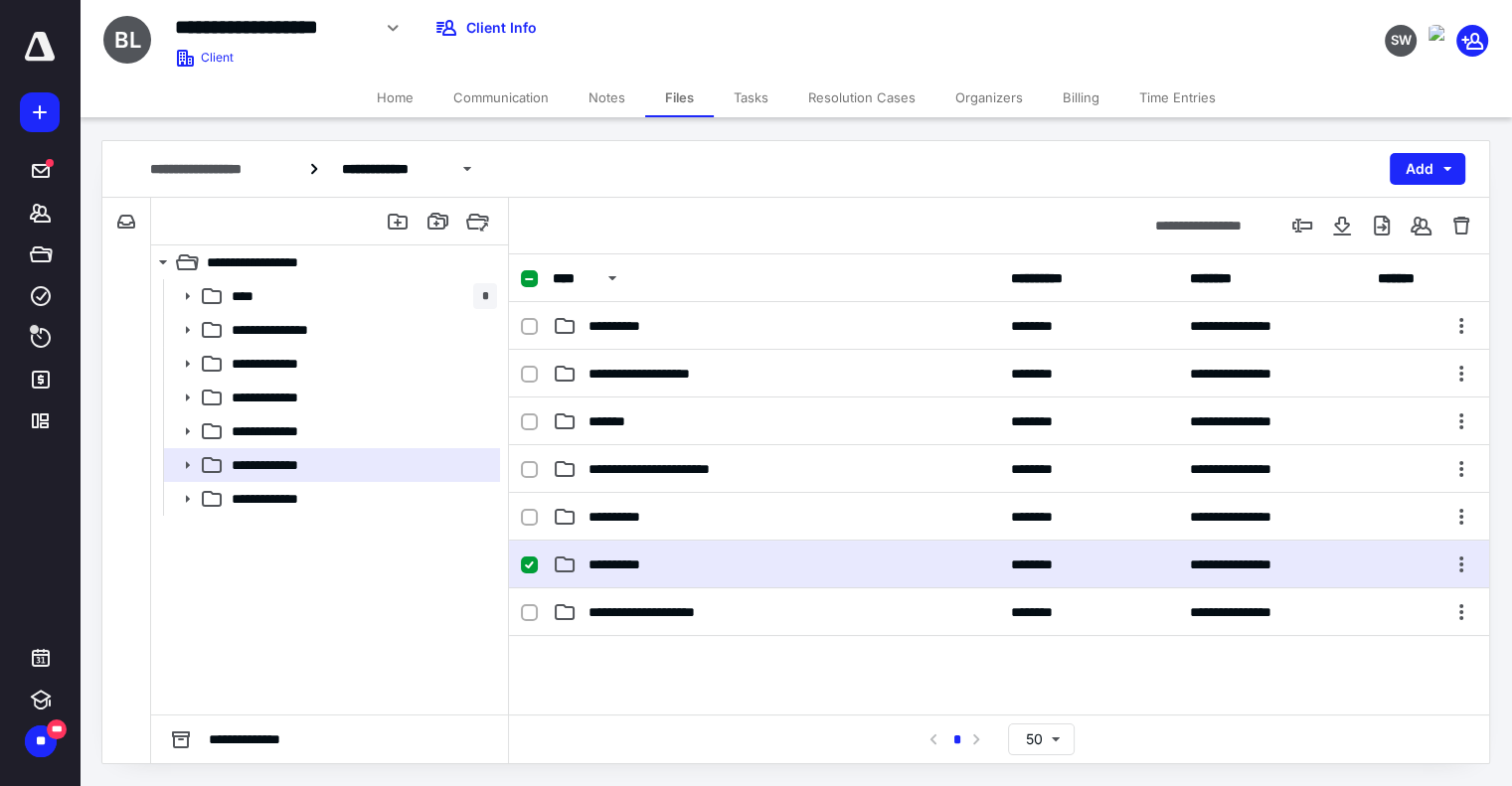 click on "**********" at bounding box center [775, 564] 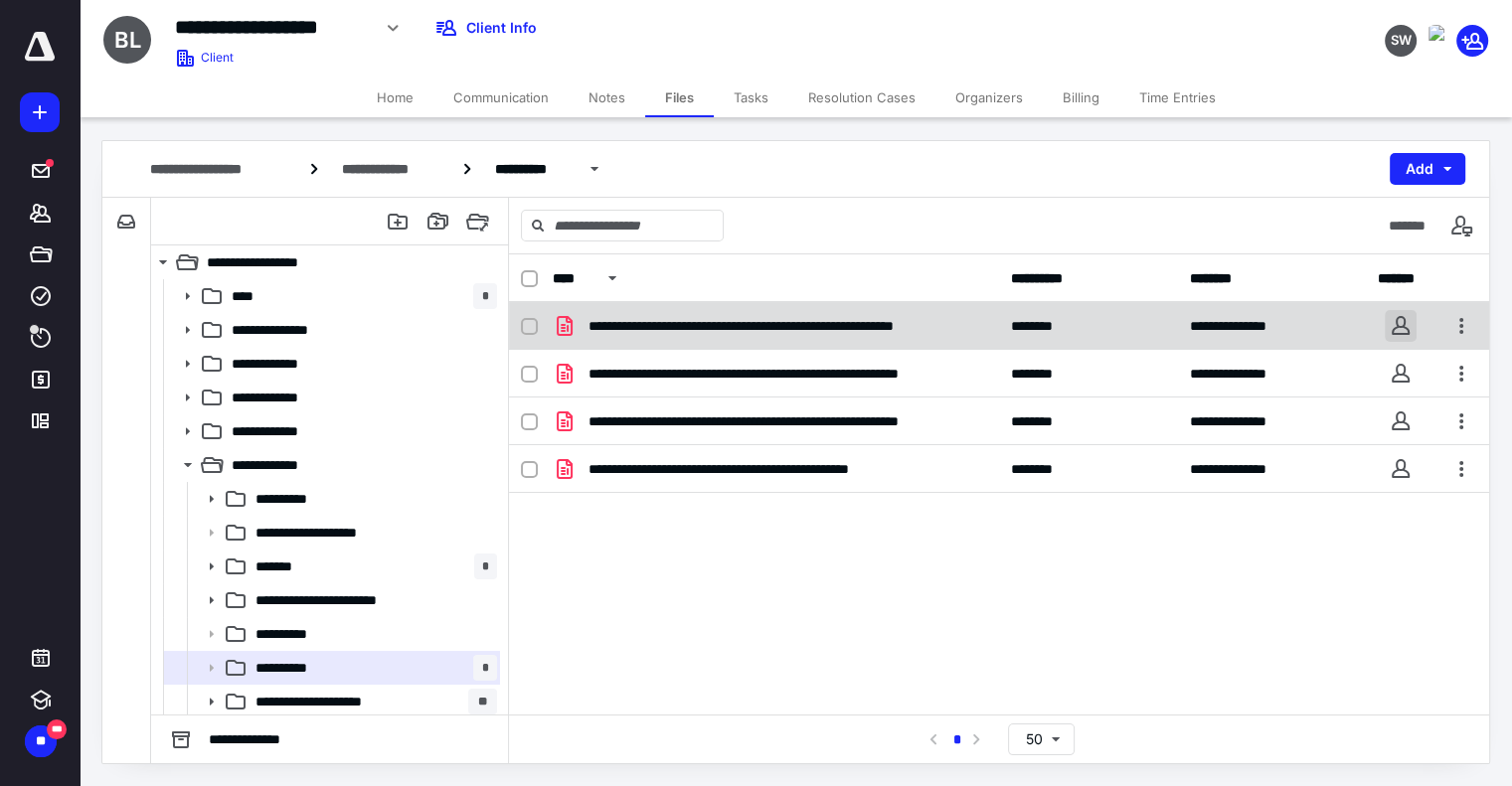 click at bounding box center (1401, 326) 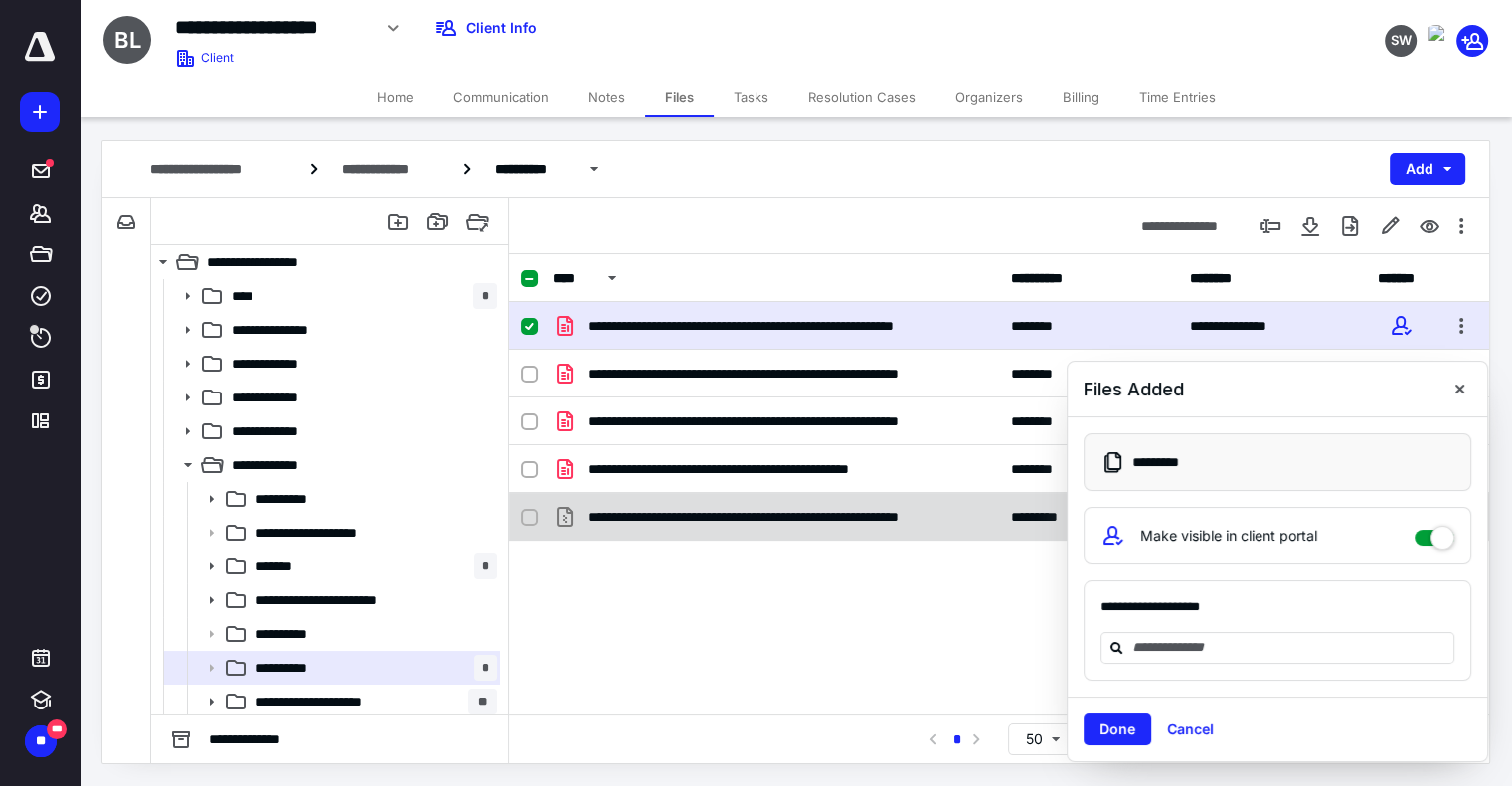 checkbox on "false" 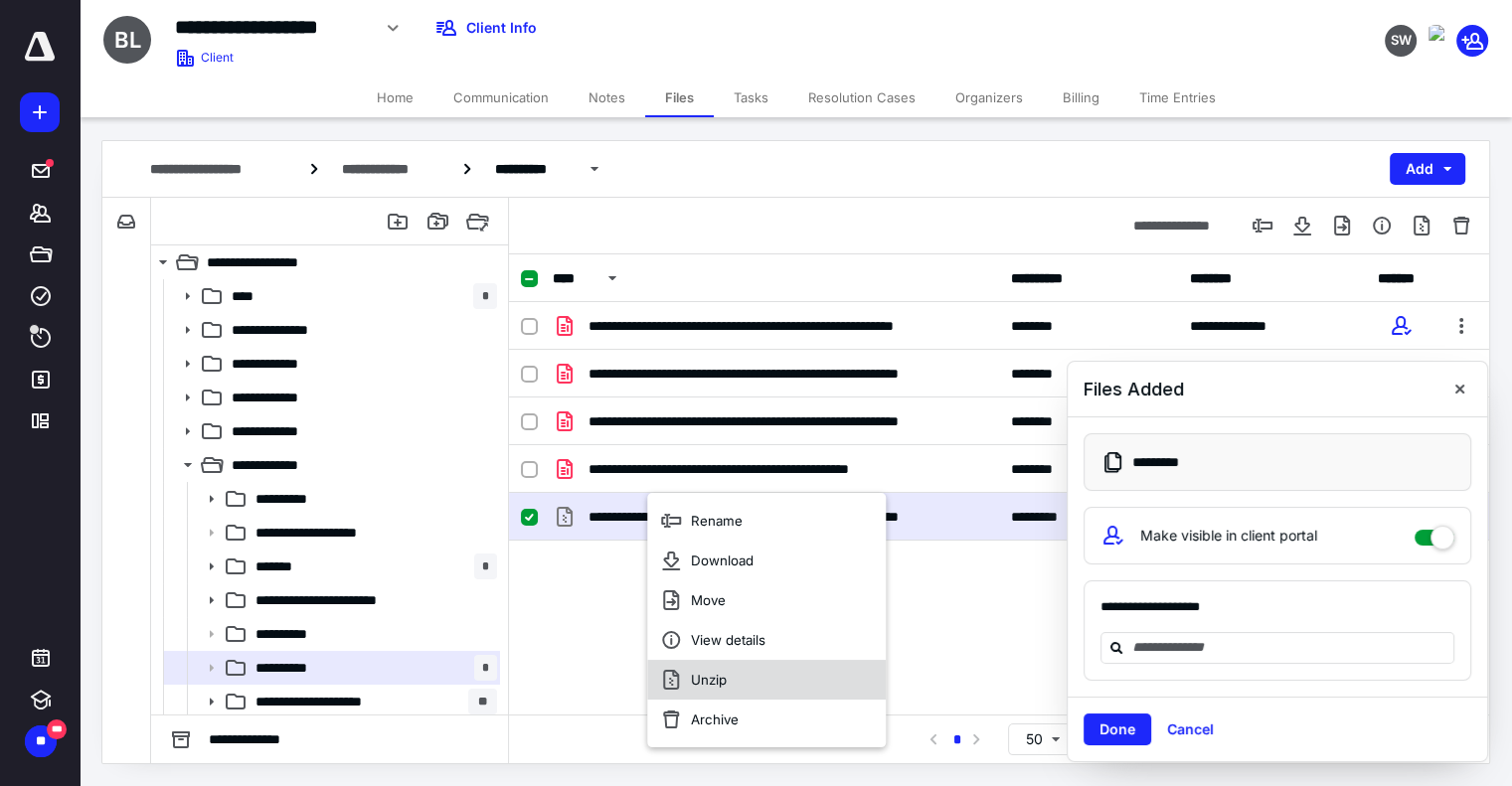 click on "Unzip" at bounding box center (766, 680) 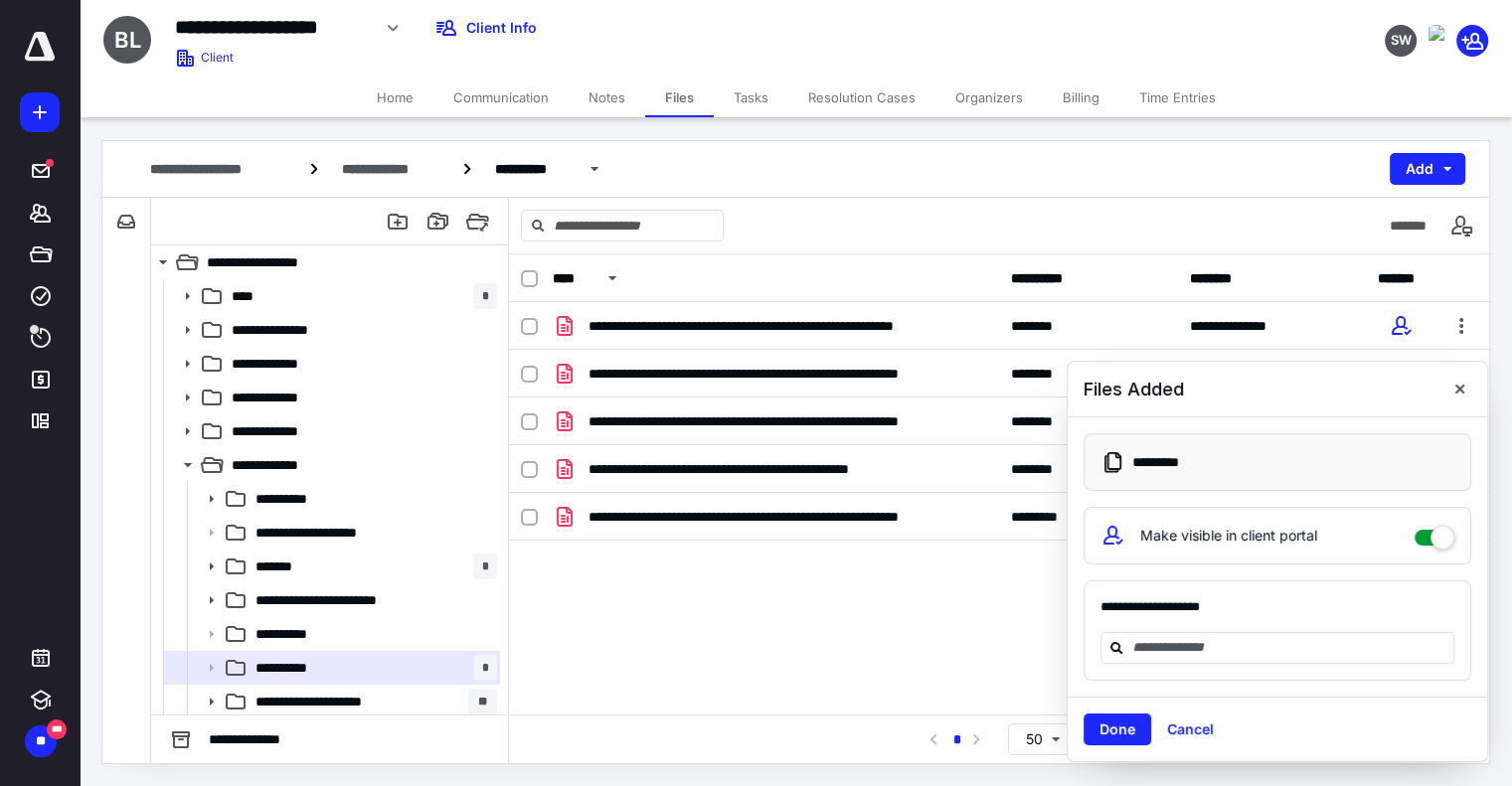 click on "Tasks" at bounding box center [751, 97] 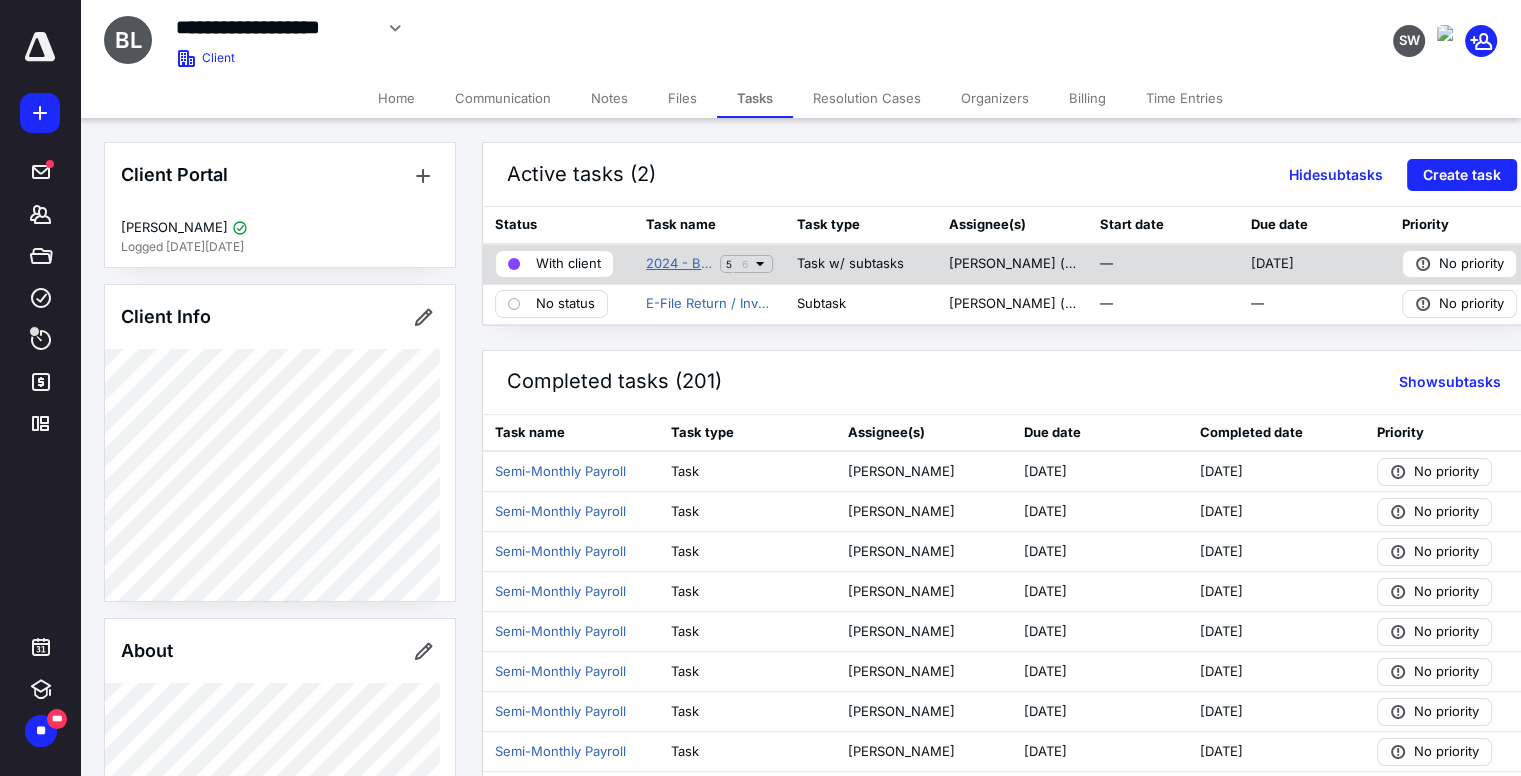 click on "2024 - Business Tax Return" at bounding box center [679, 264] 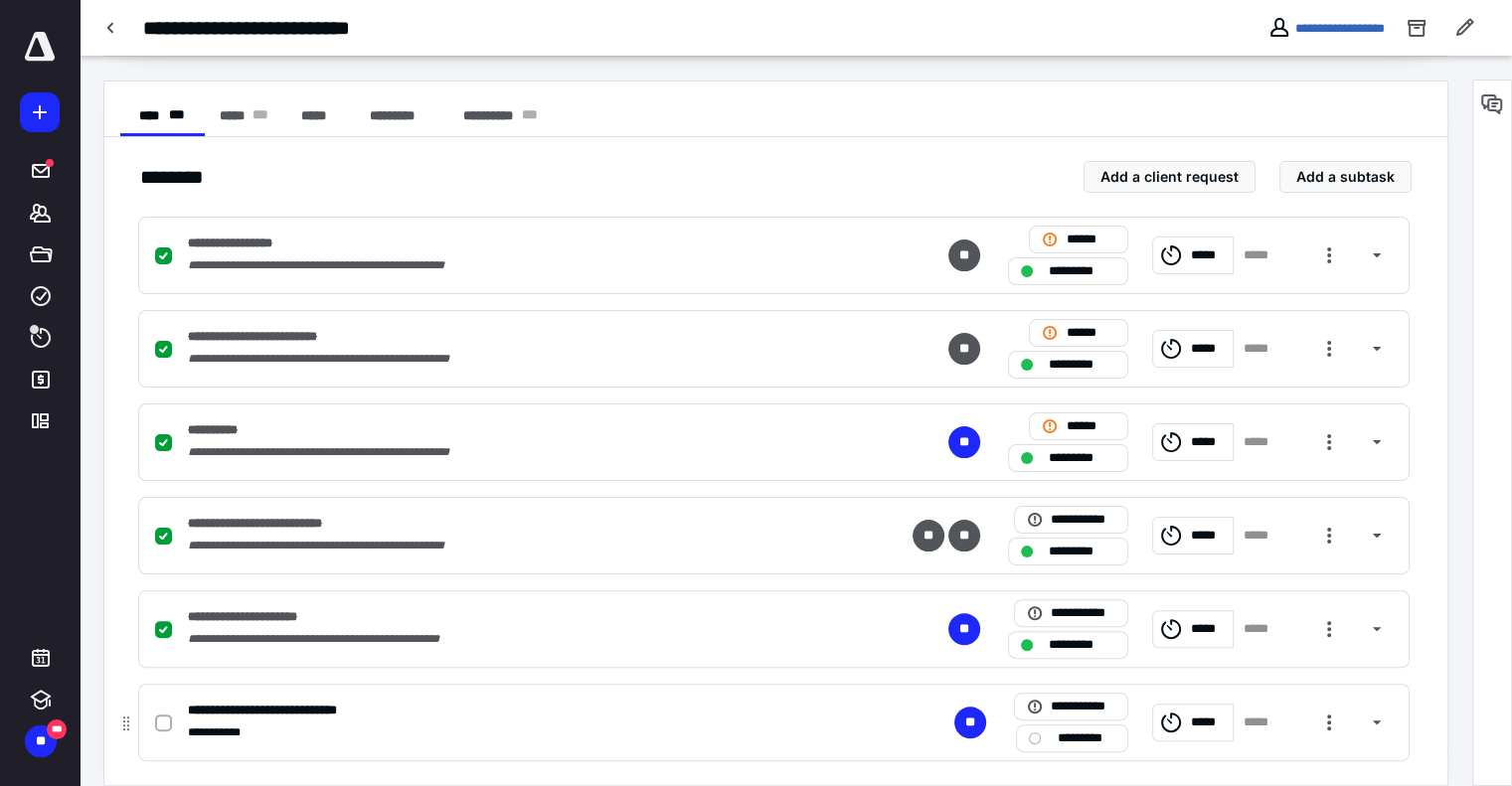 scroll, scrollTop: 400, scrollLeft: 0, axis: vertical 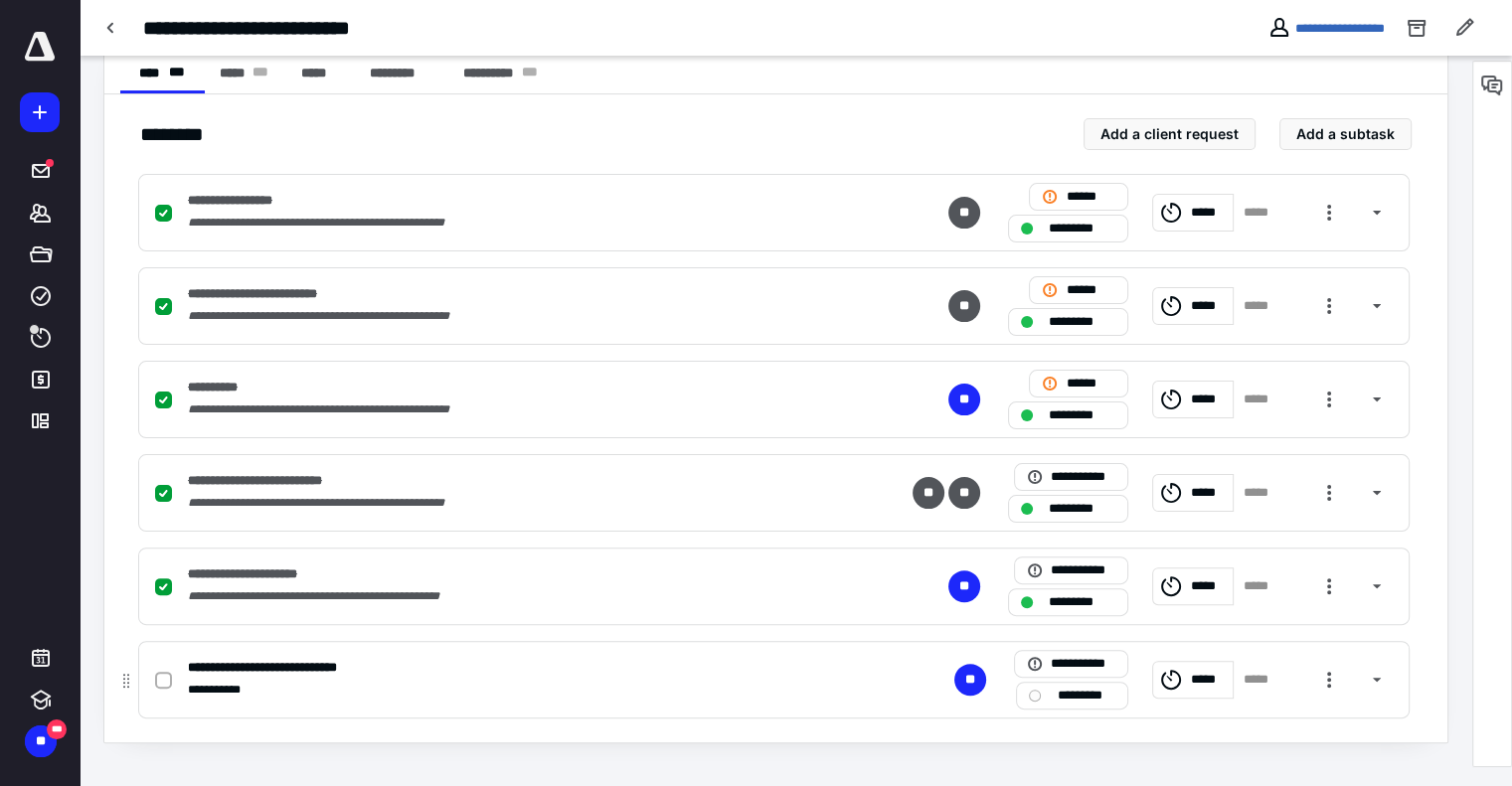 click on "**********" at bounding box center [773, 680] 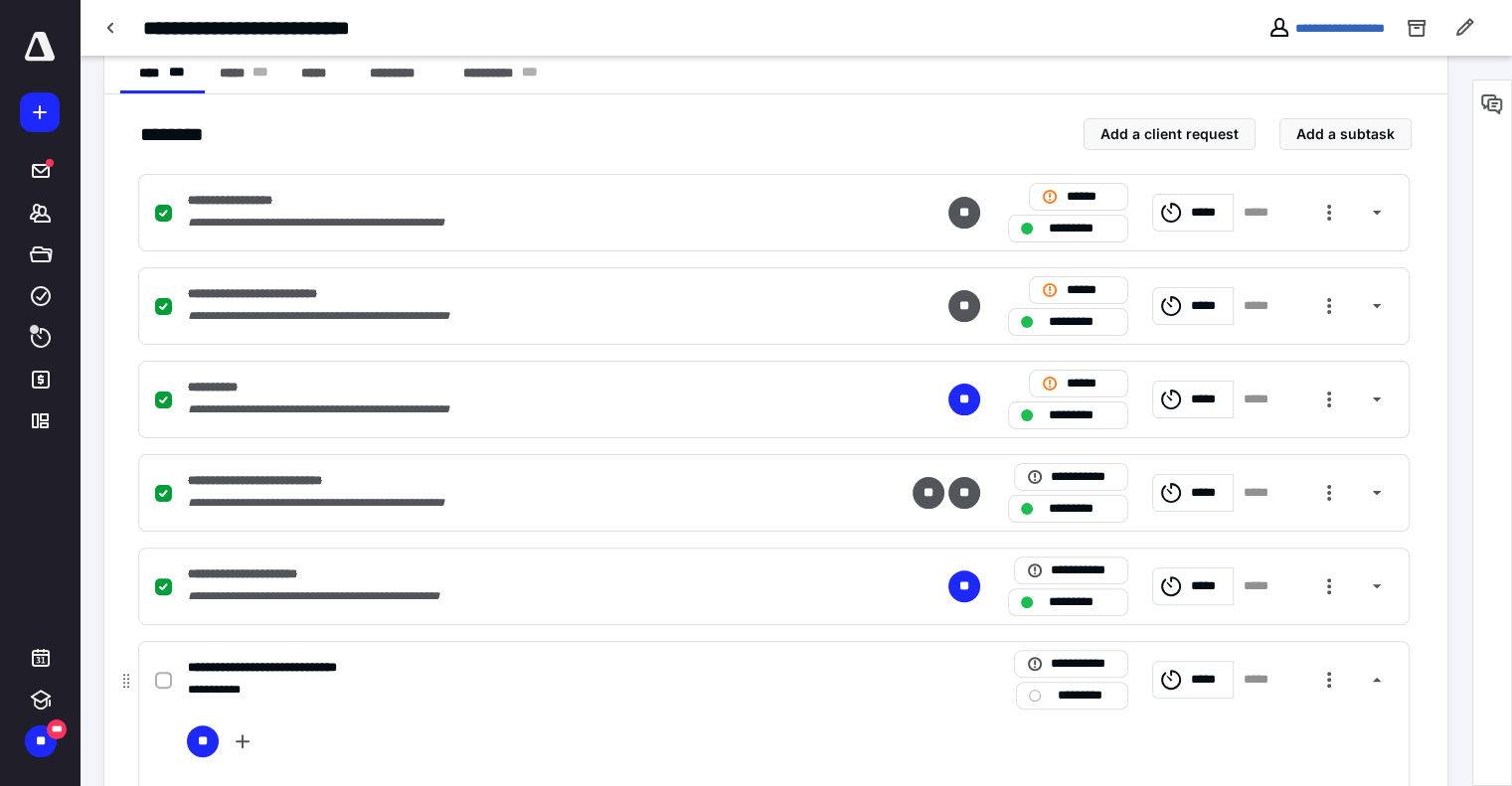 click at bounding box center (163, 681) 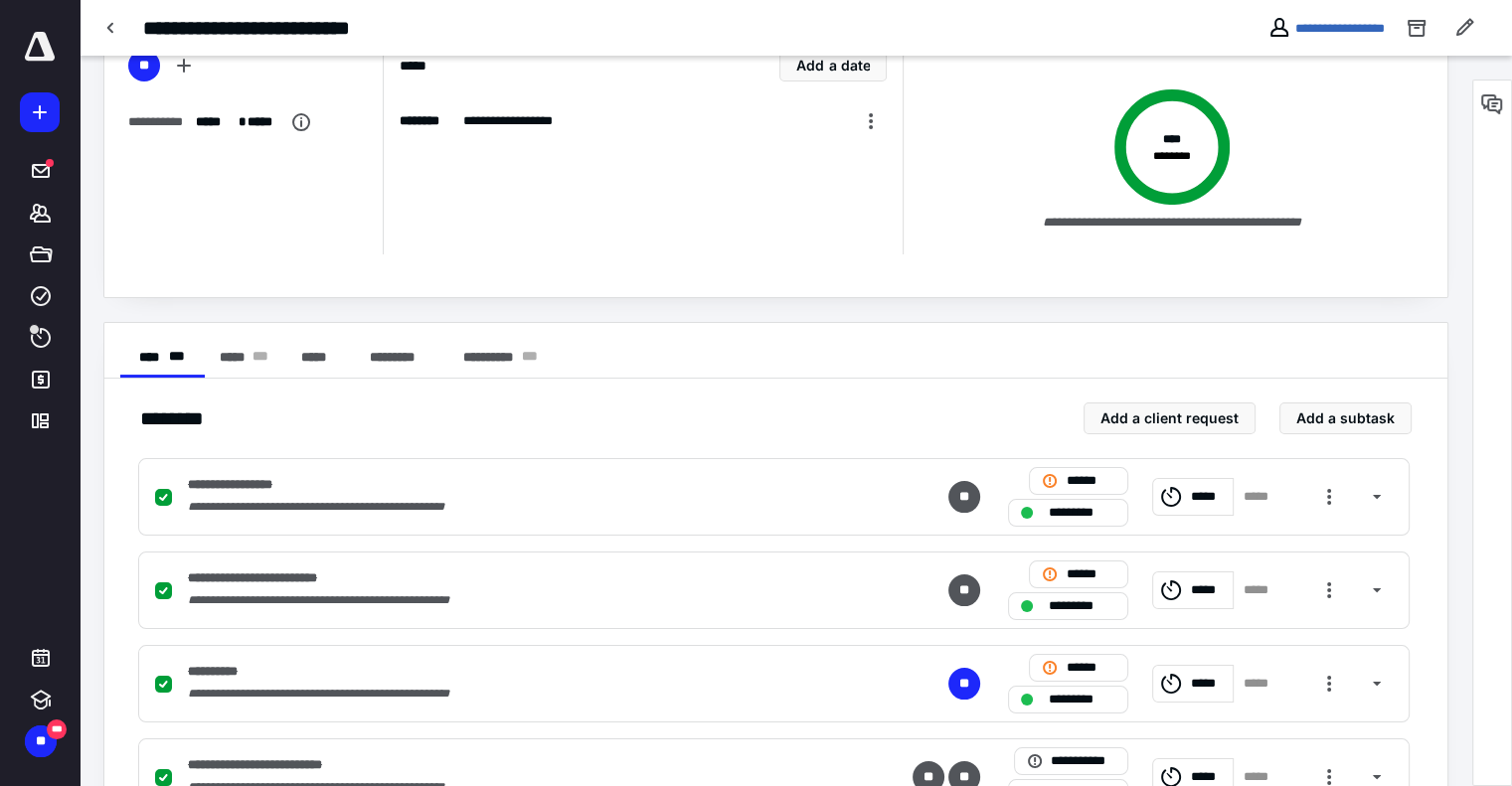 scroll, scrollTop: 0, scrollLeft: 0, axis: both 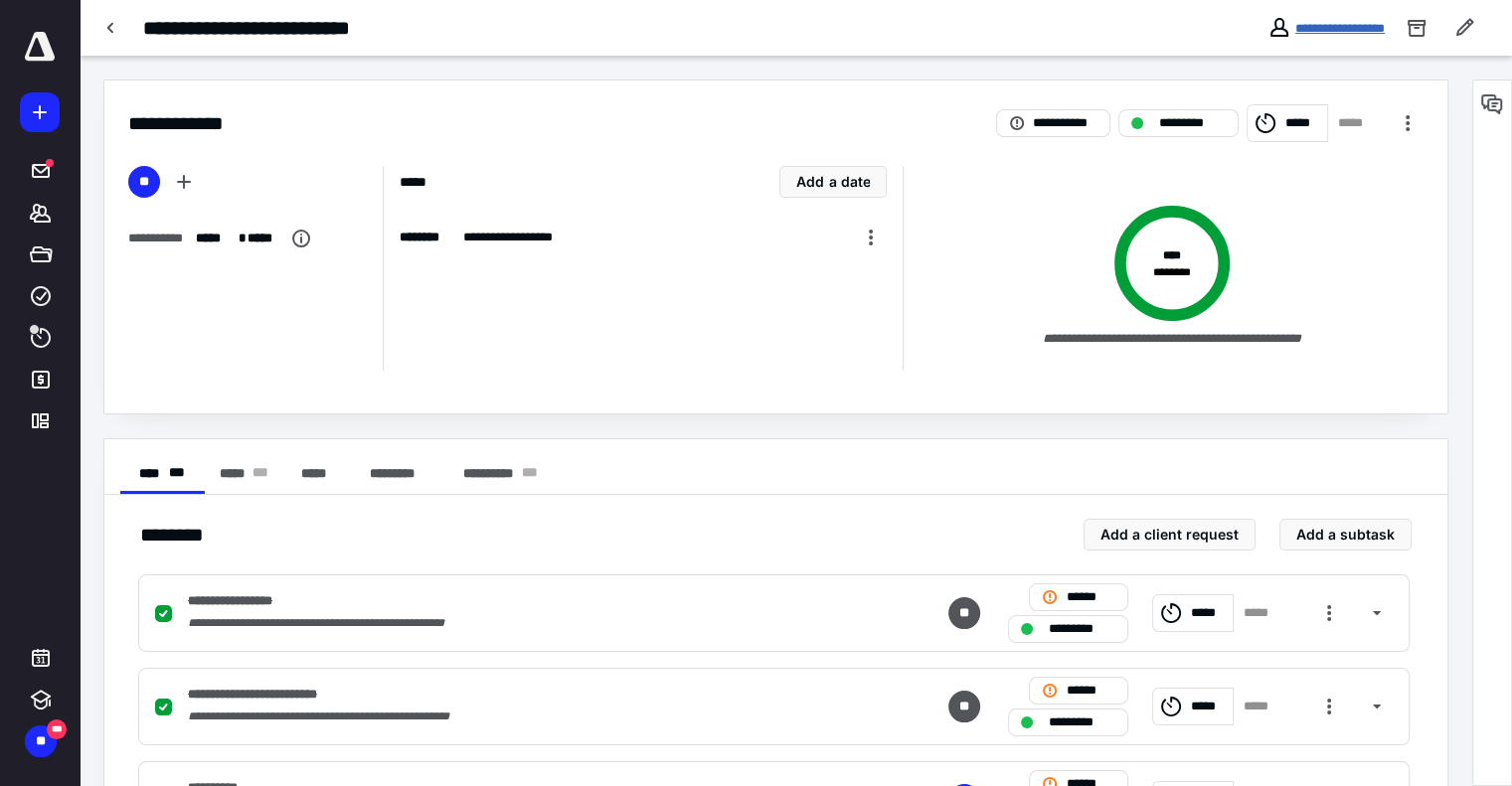 click on "**********" at bounding box center (1340, 28) 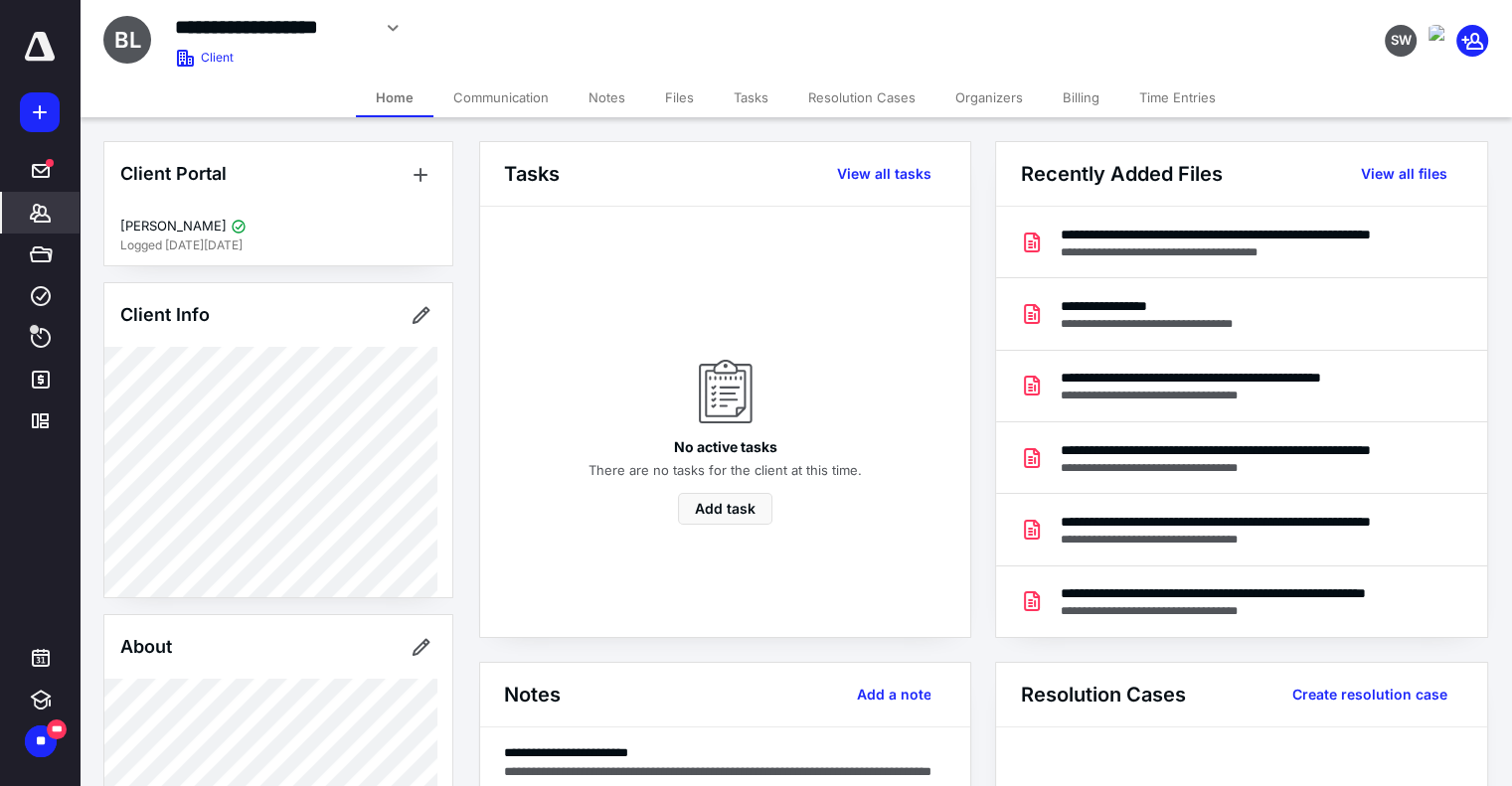 click on "Billing" at bounding box center (1081, 97) 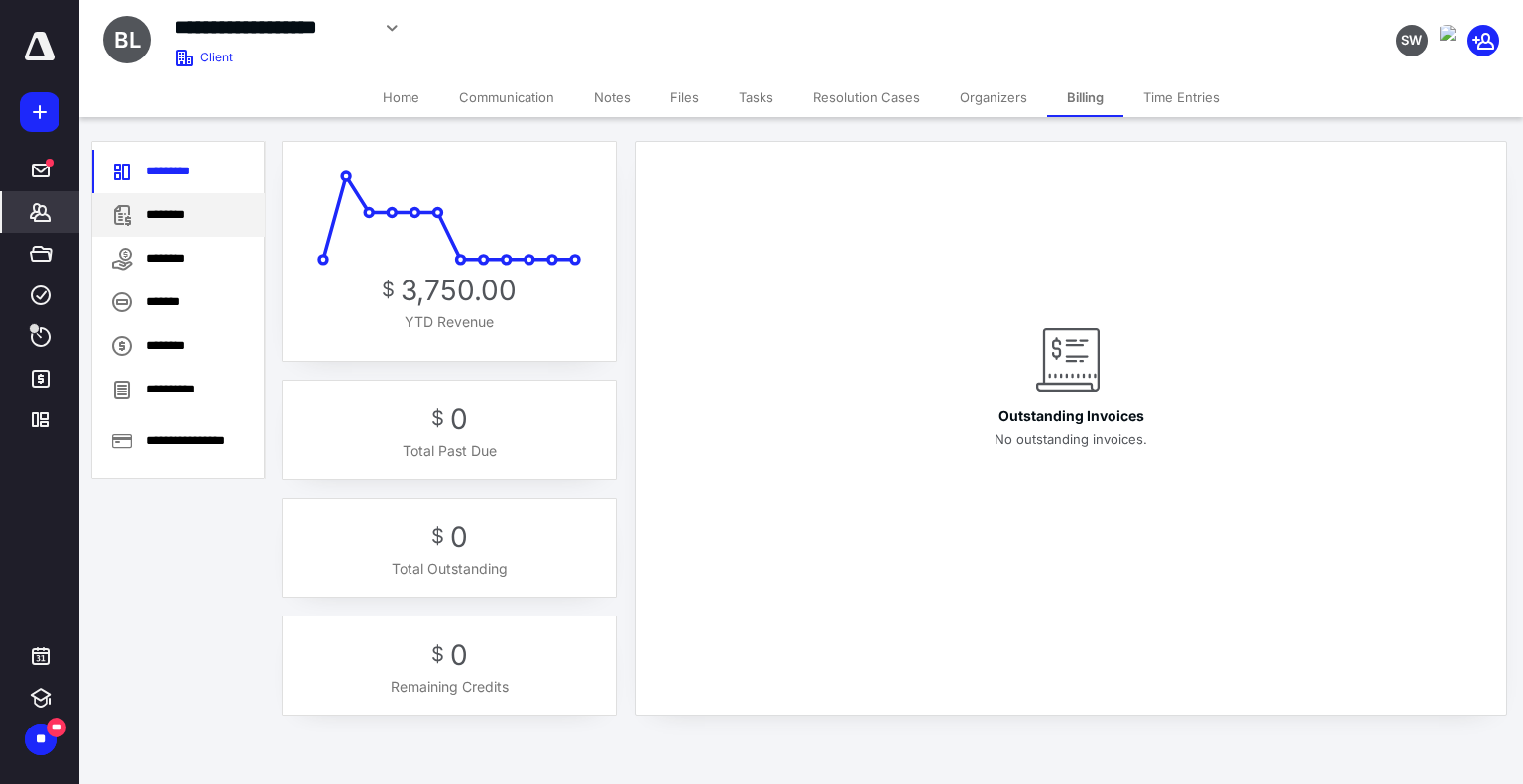 click on "********" at bounding box center (178, 215) 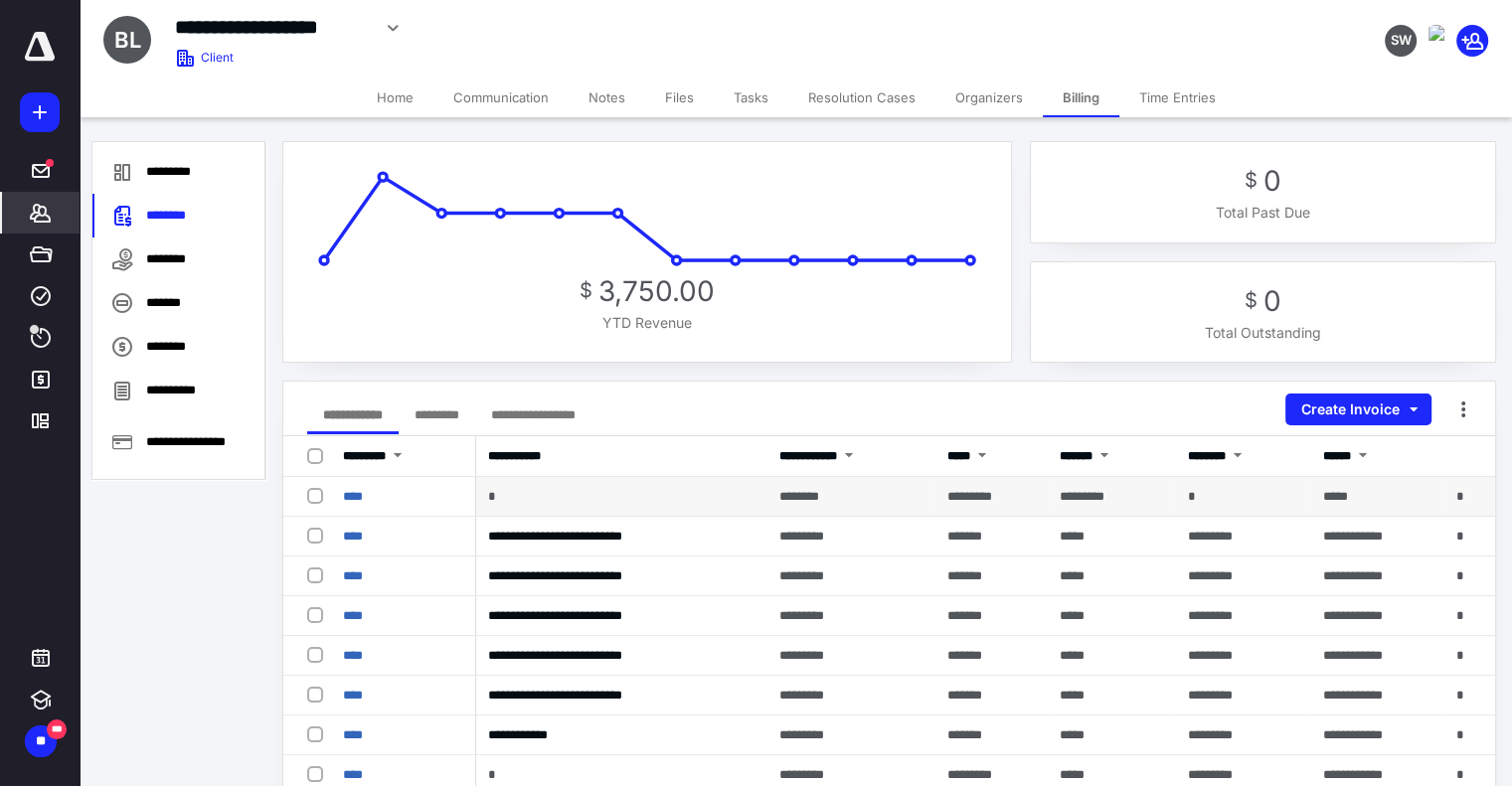 click on "****" at bounding box center [404, 497] 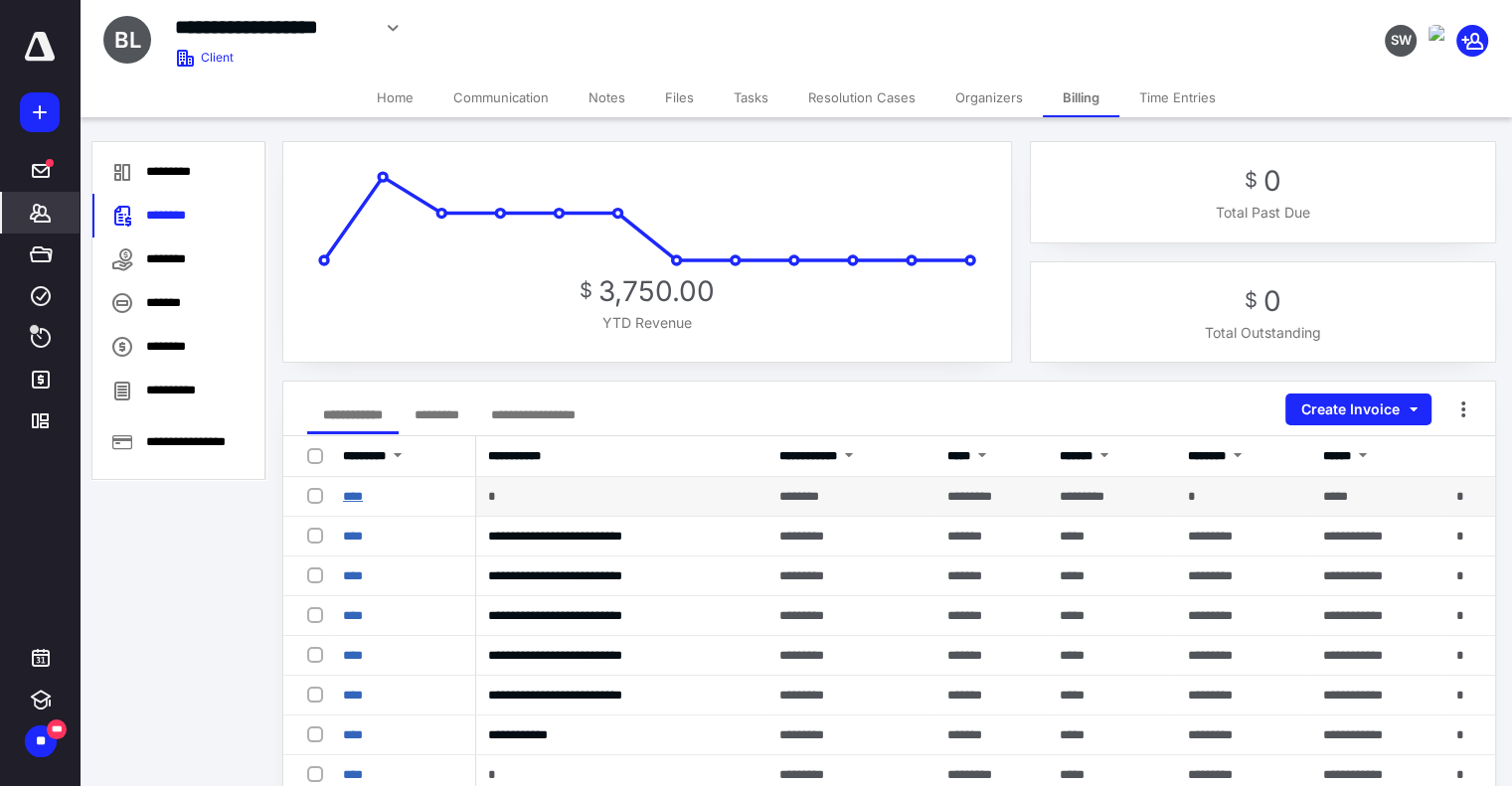 click on "****" at bounding box center (353, 496) 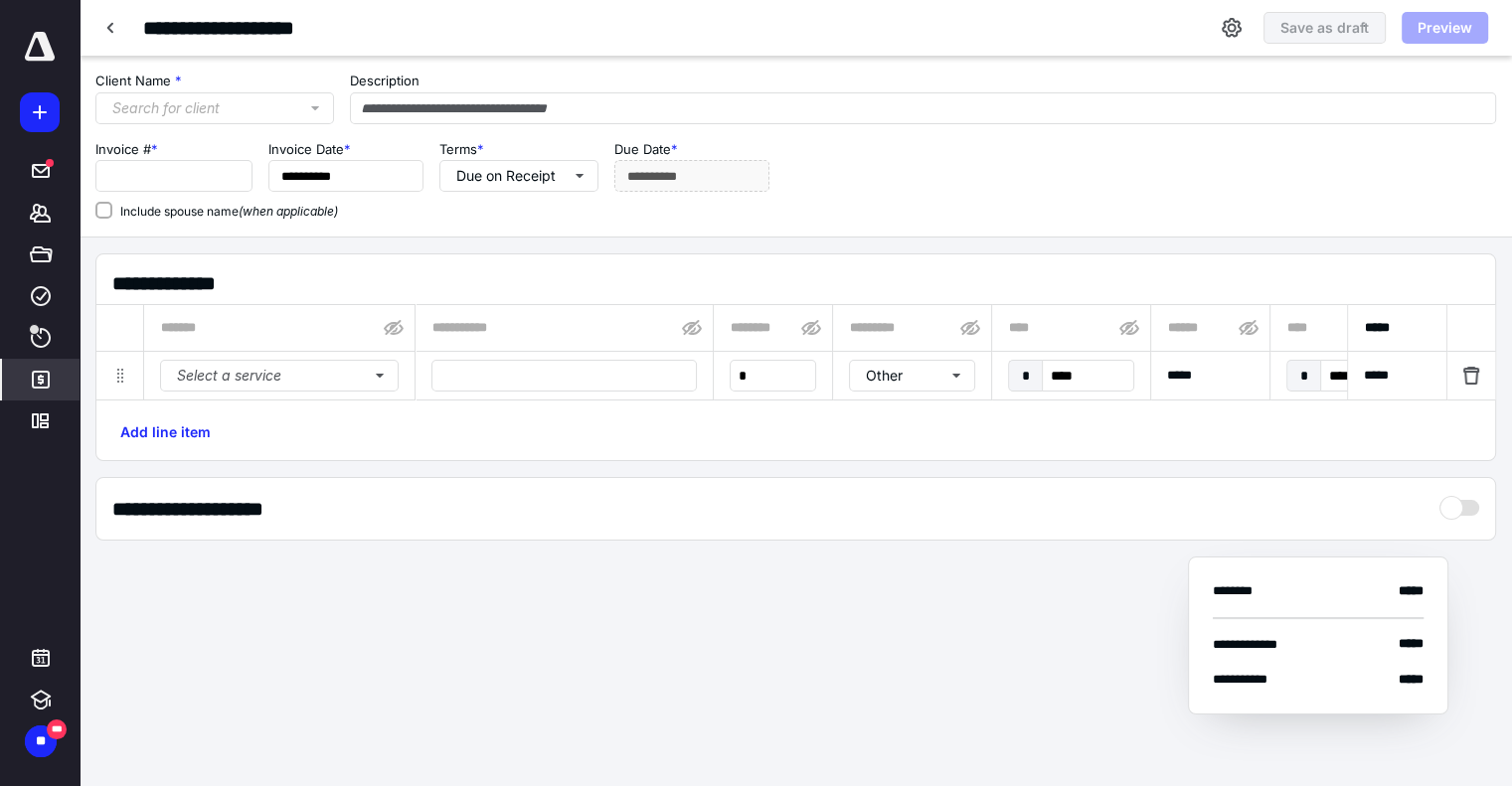 type on "****" 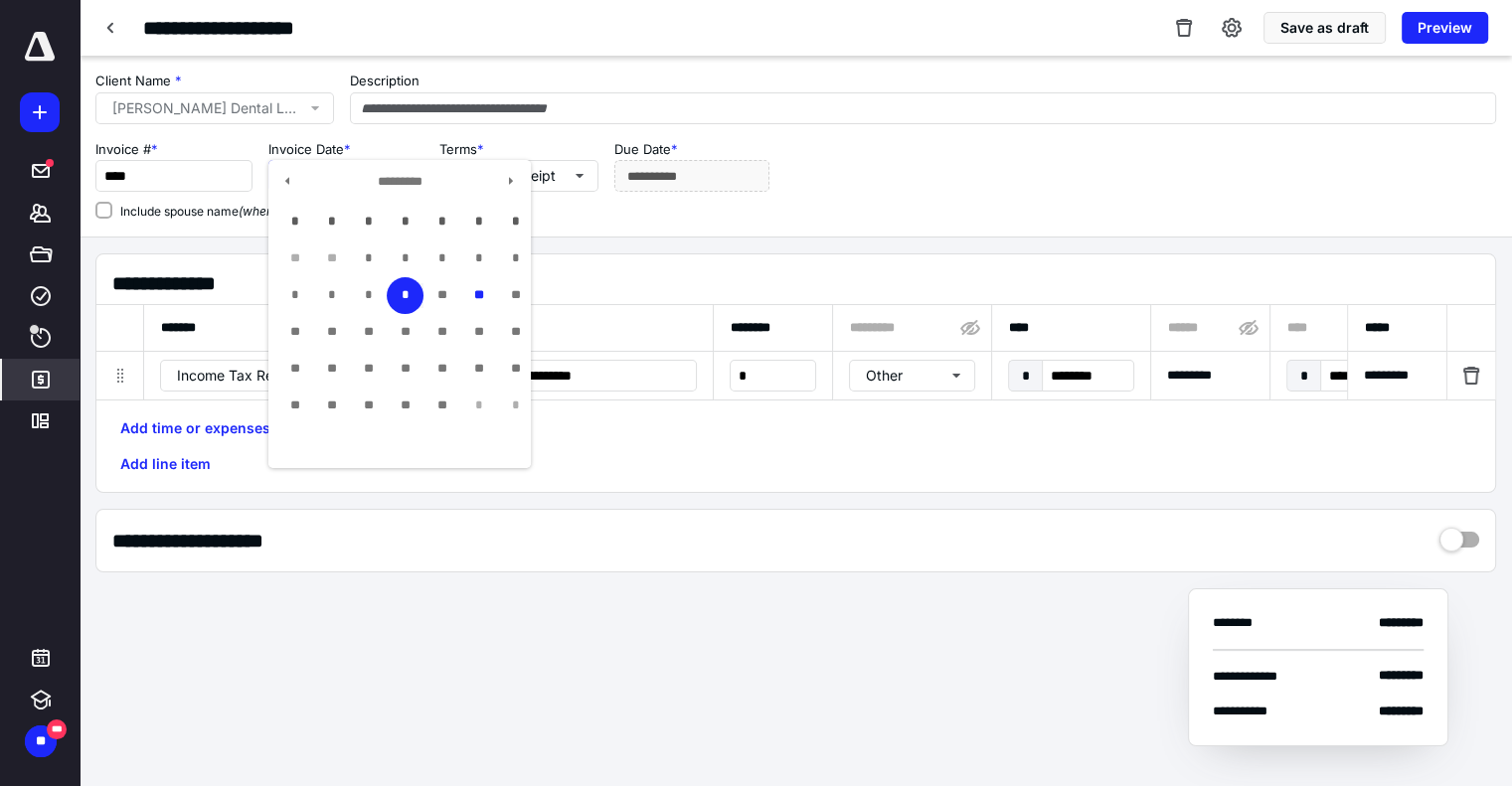 click on "**********" at bounding box center (346, 176) 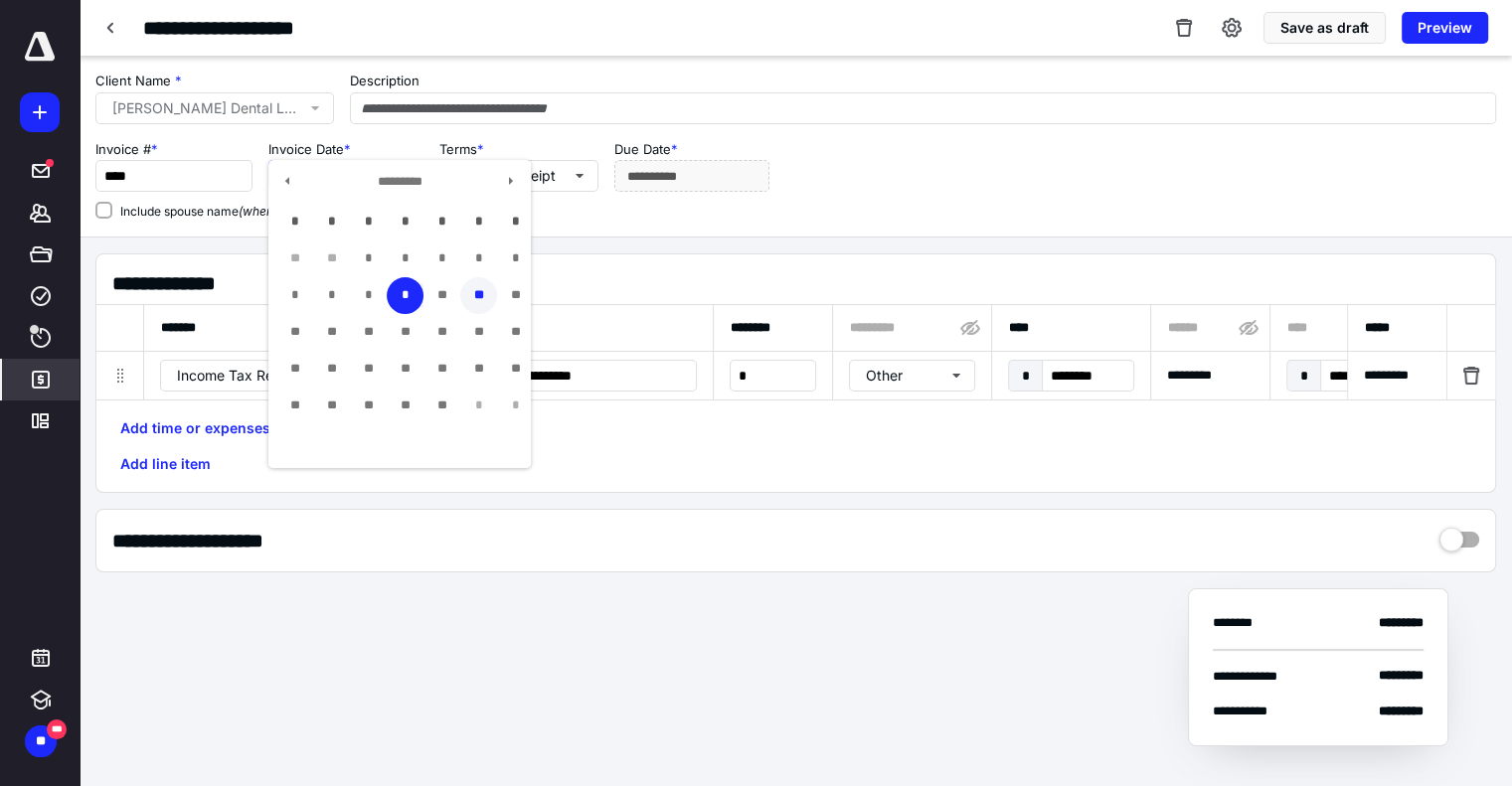 click on "**" at bounding box center (478, 295) 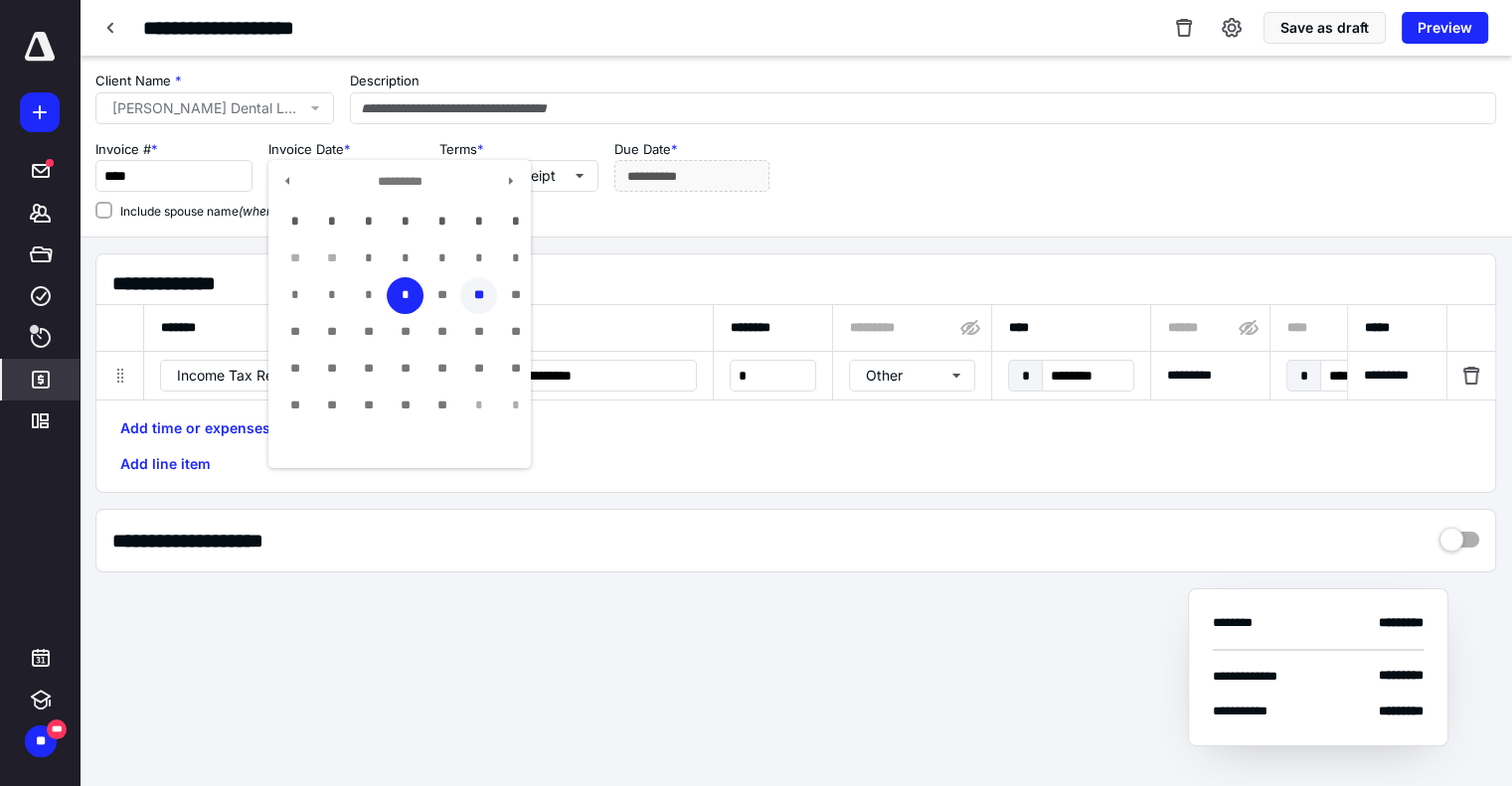 type on "**********" 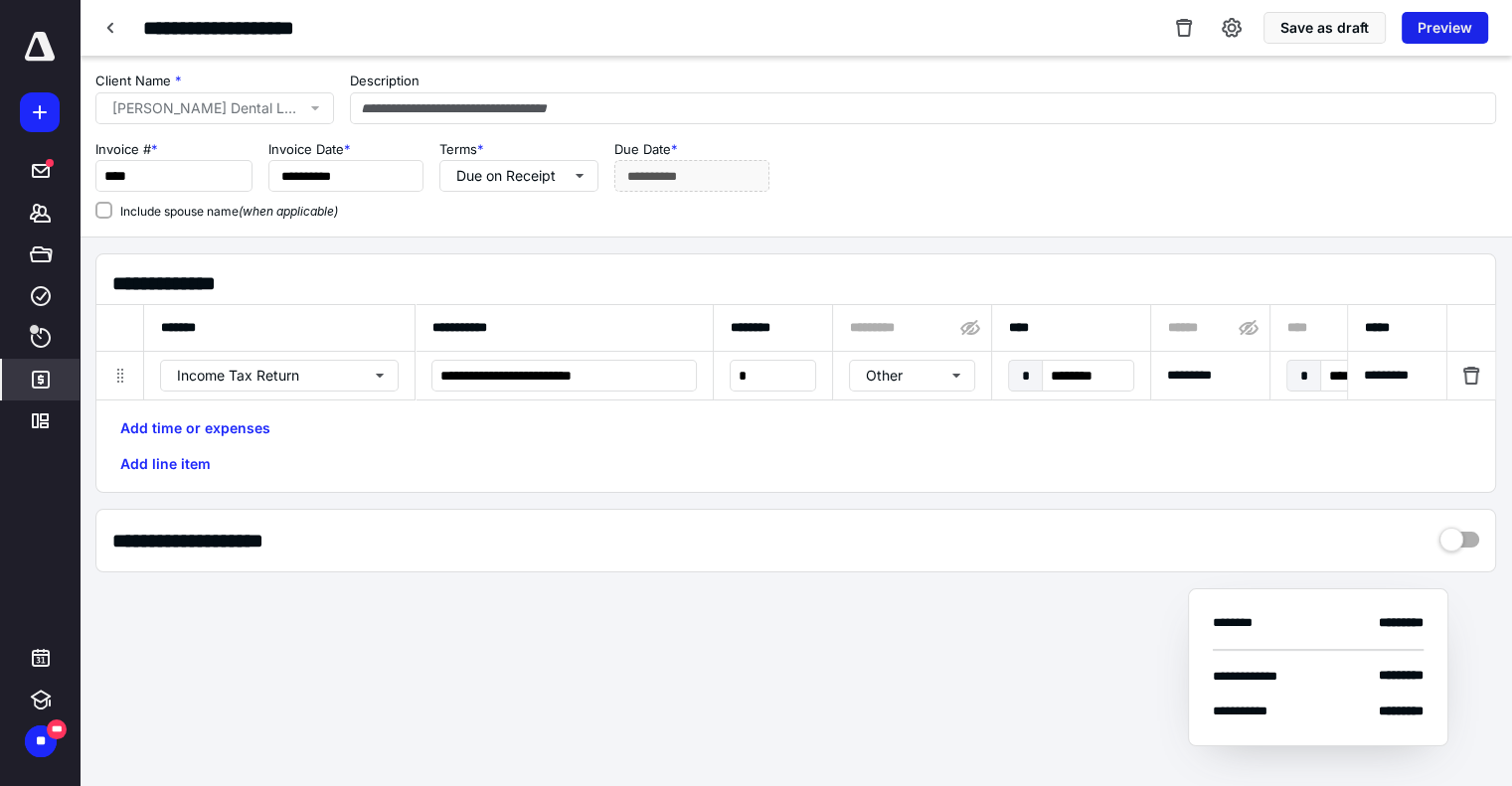 click on "Preview" at bounding box center [1444, 28] 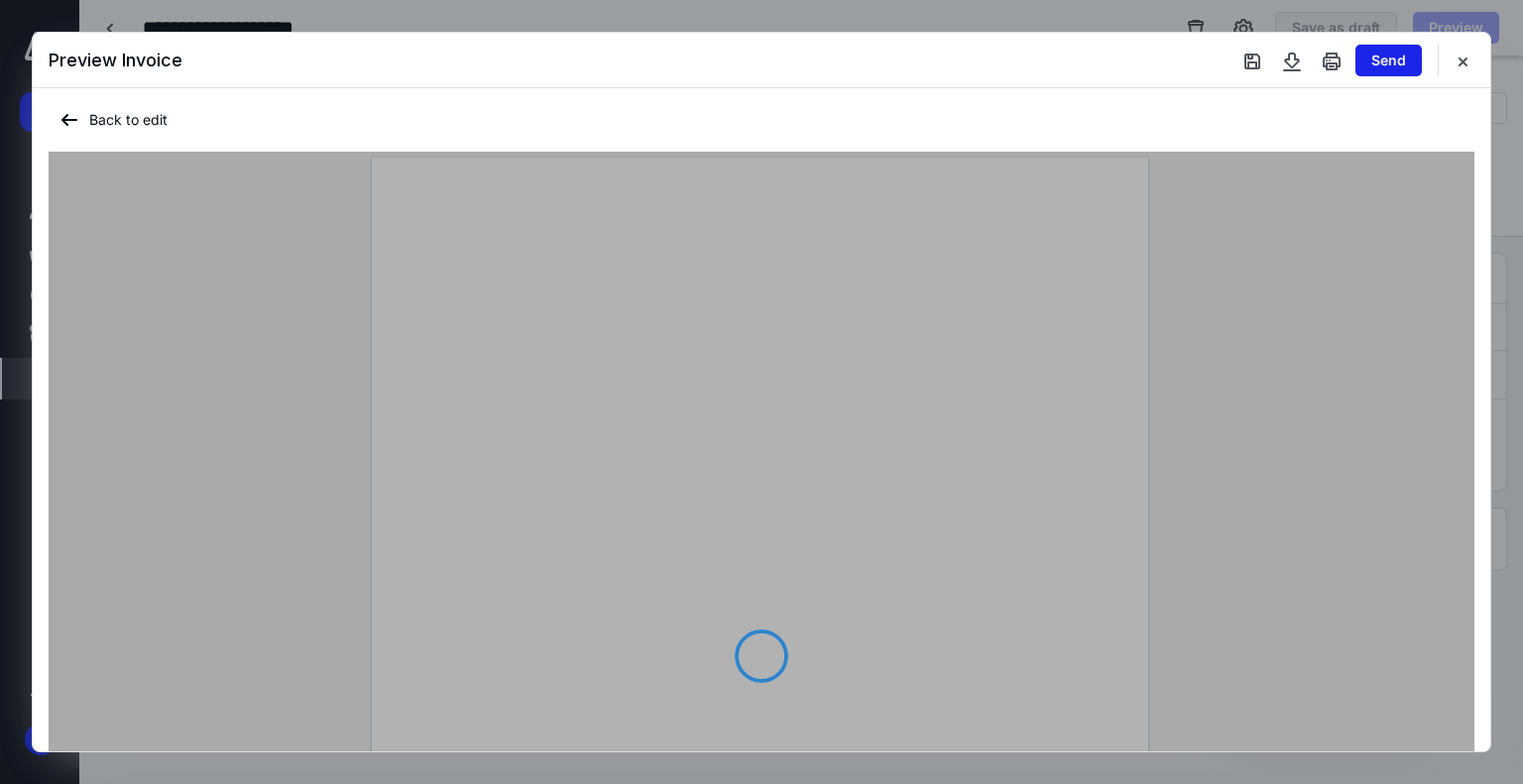 click on "Send" at bounding box center [1388, 60] 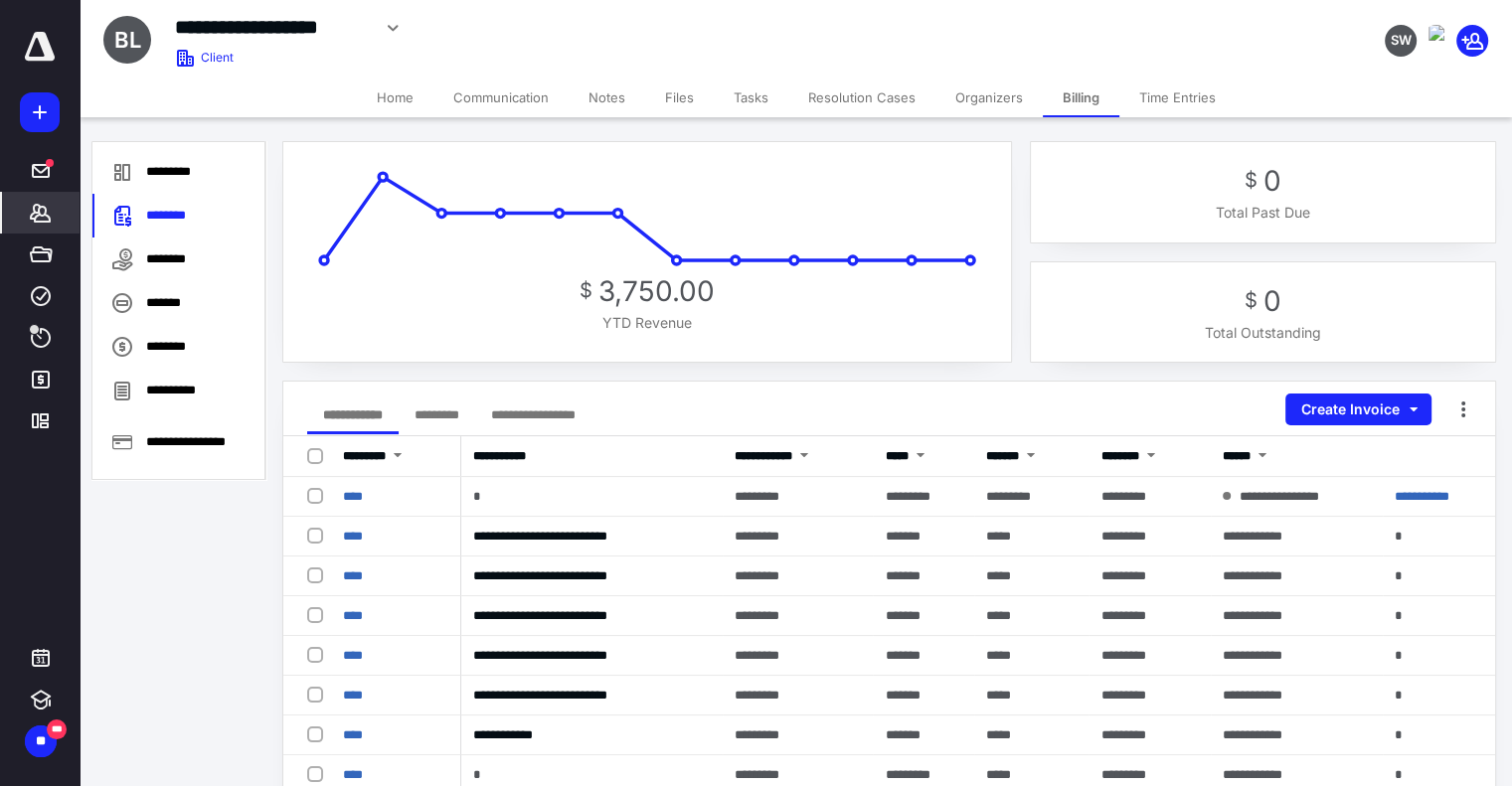 click 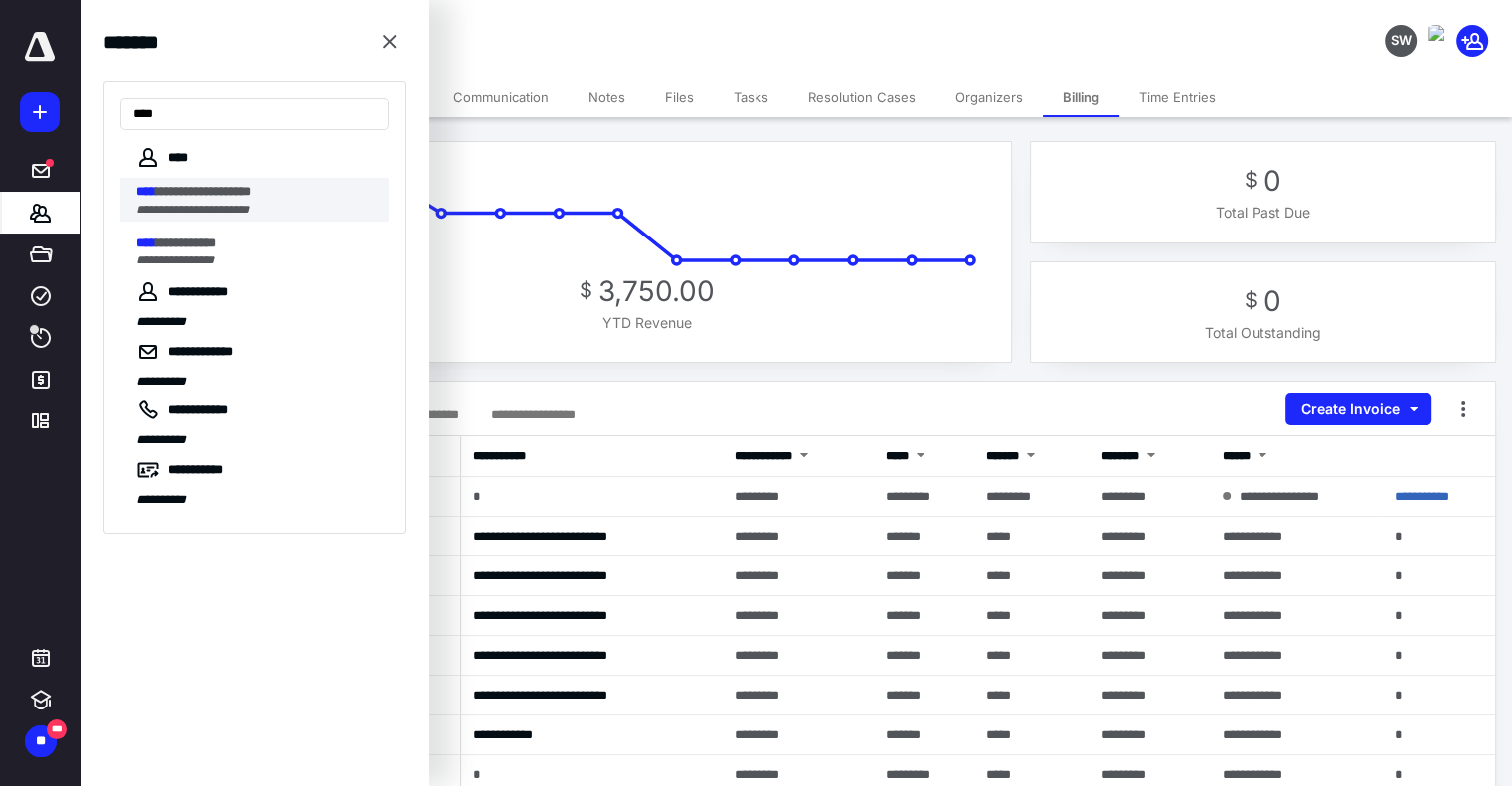 type on "****" 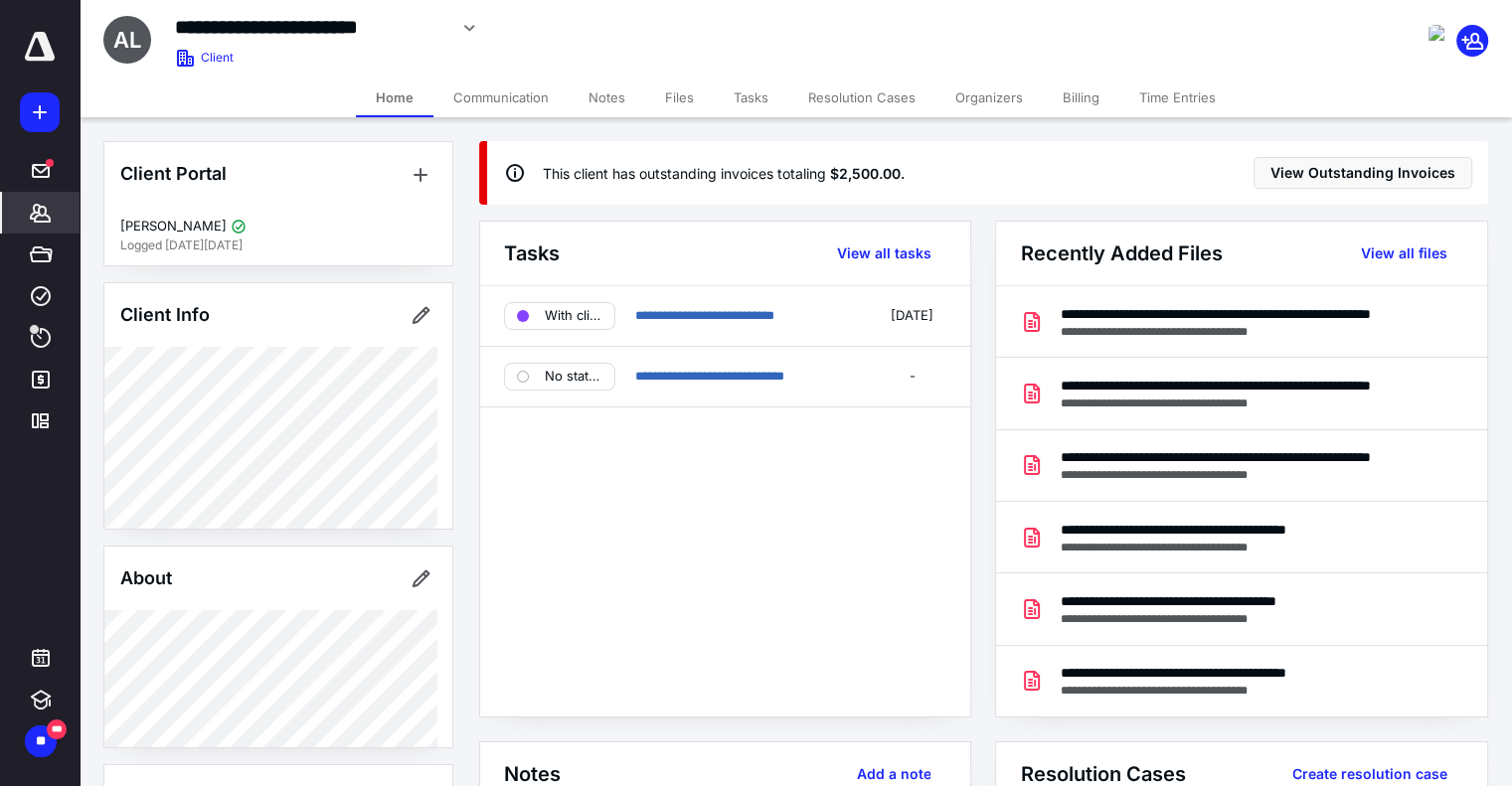 click on "Files" at bounding box center (679, 97) 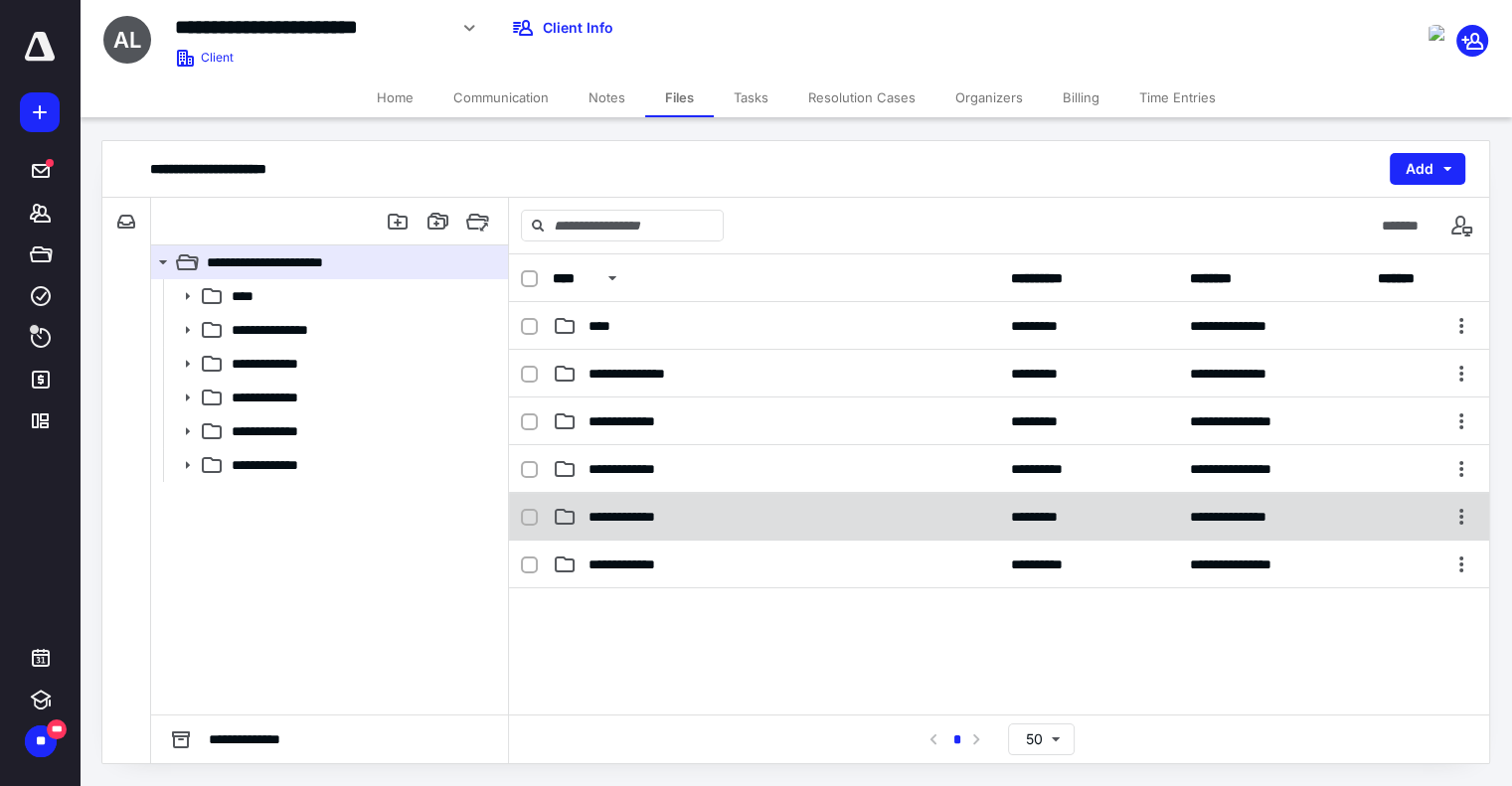 click on "**********" at bounding box center [636, 517] 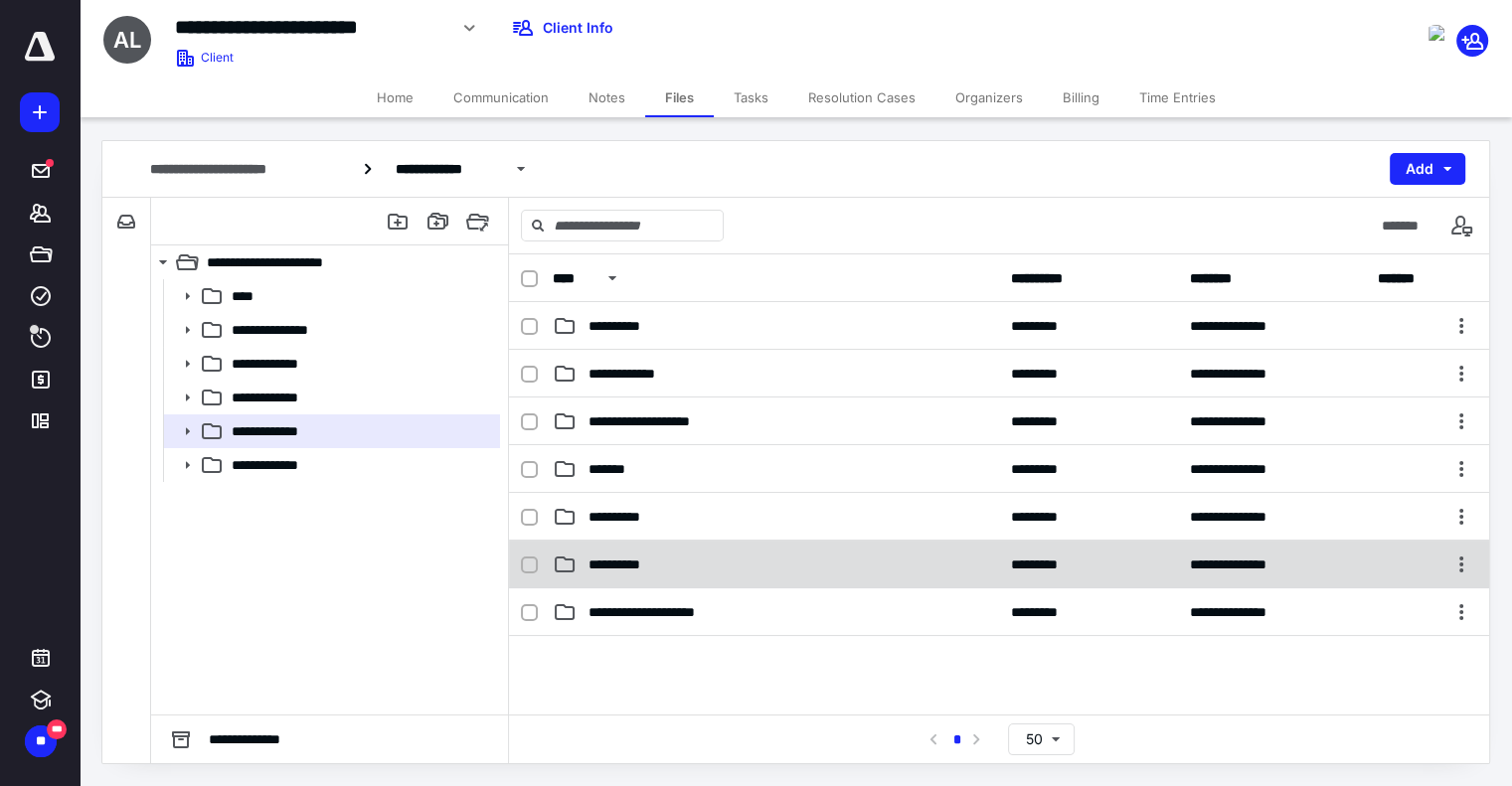 click on "**********" at bounding box center [623, 564] 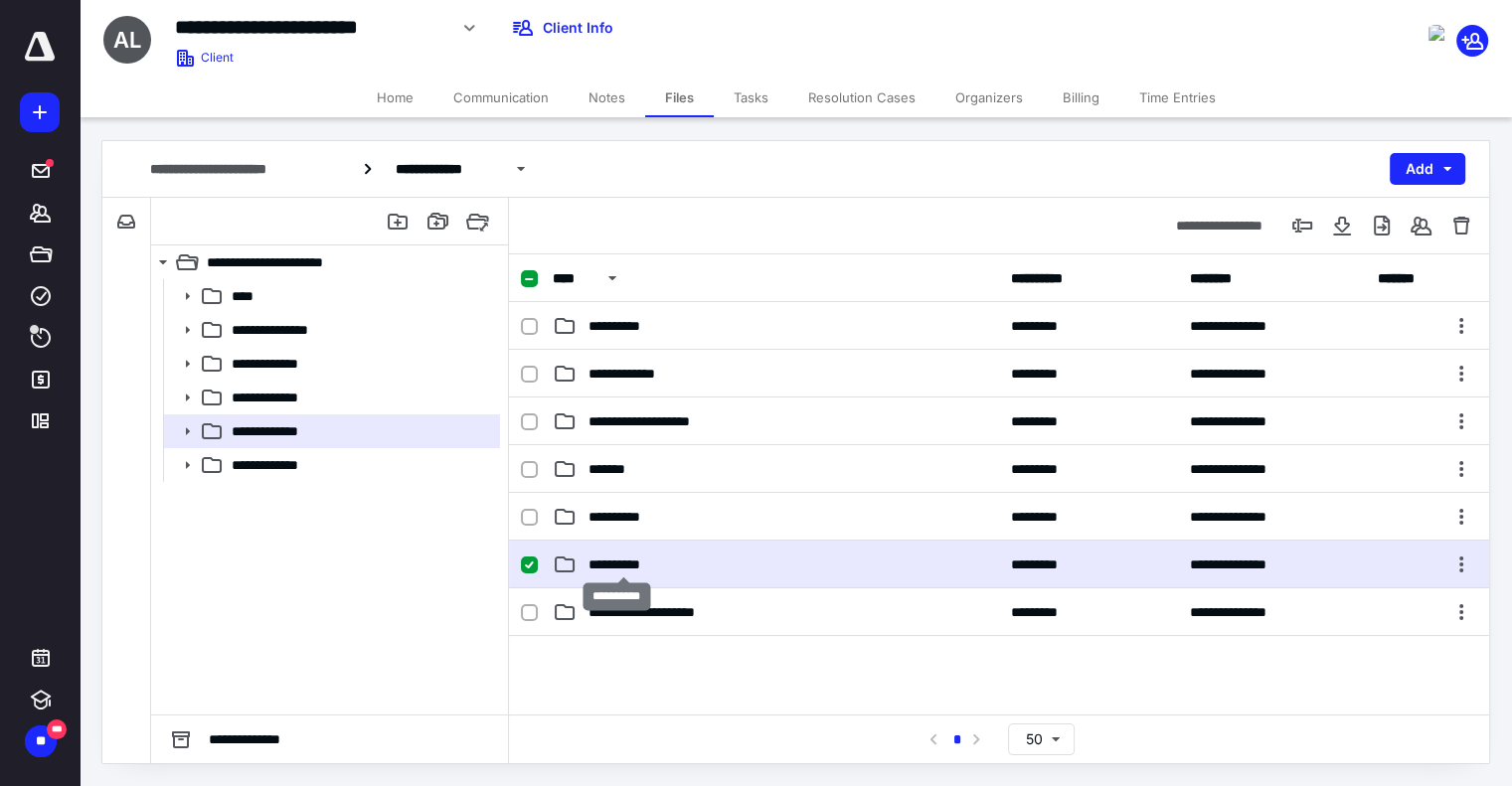 click on "**********" at bounding box center [623, 564] 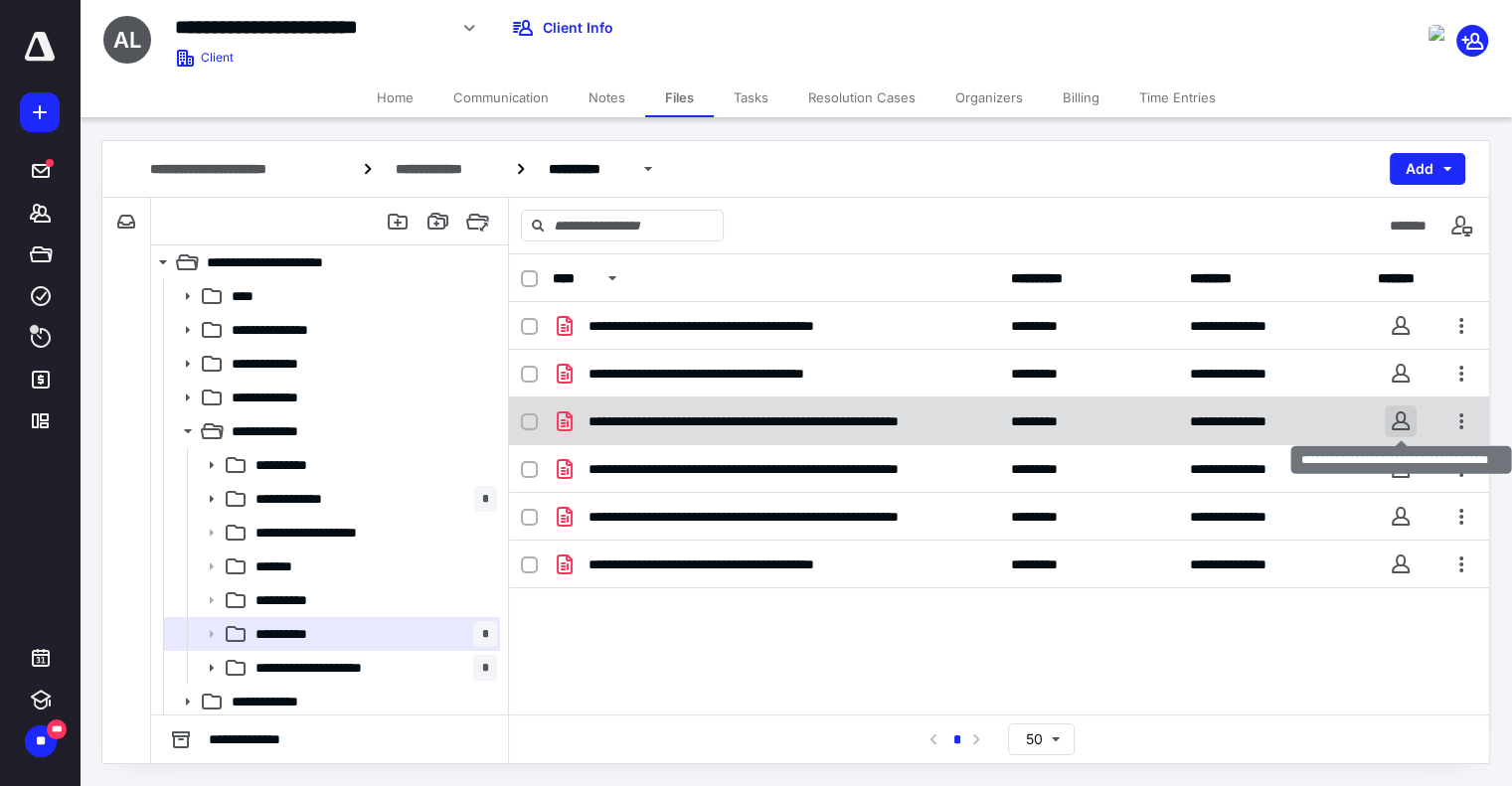click at bounding box center [1401, 421] 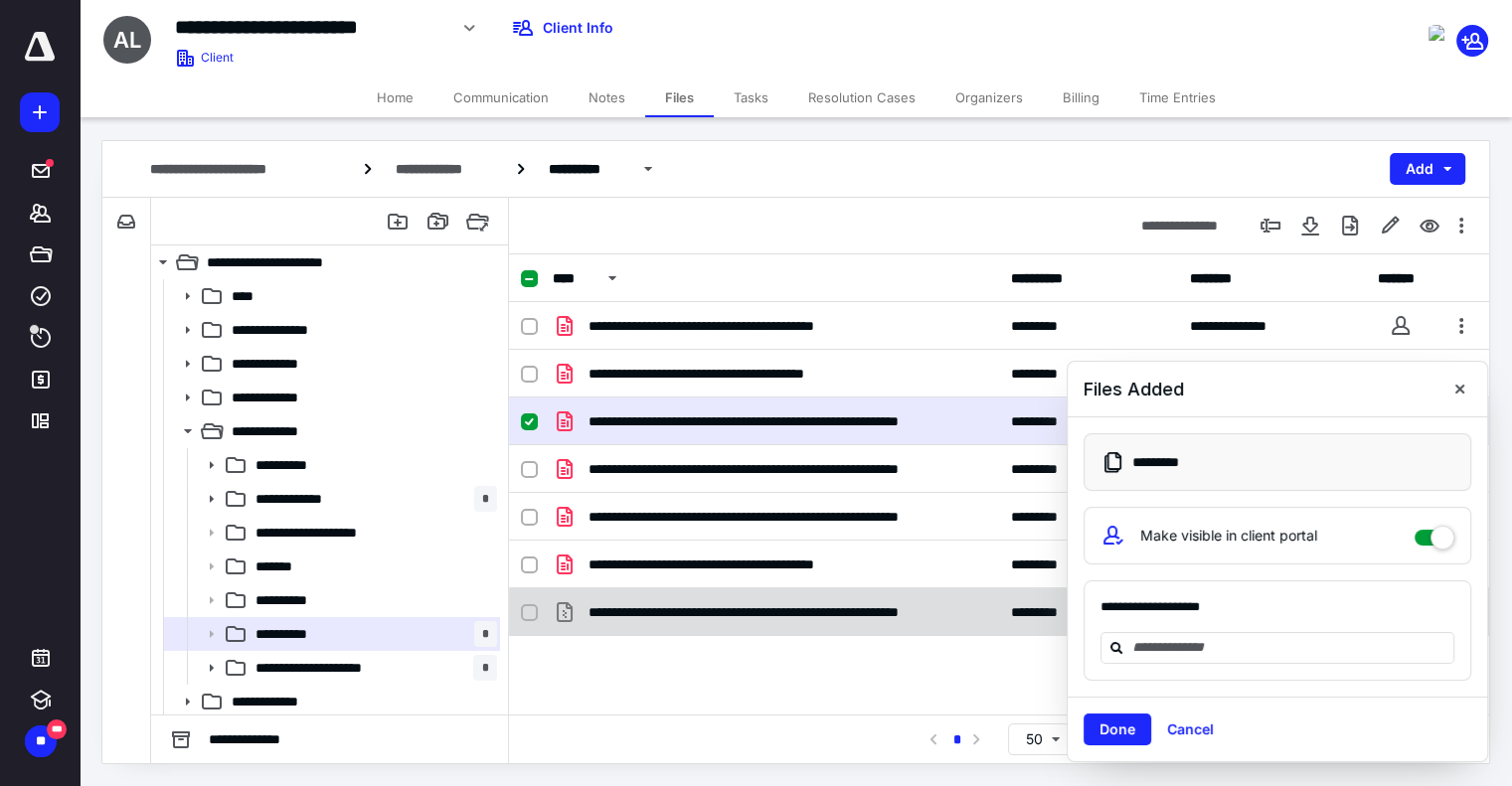 checkbox on "false" 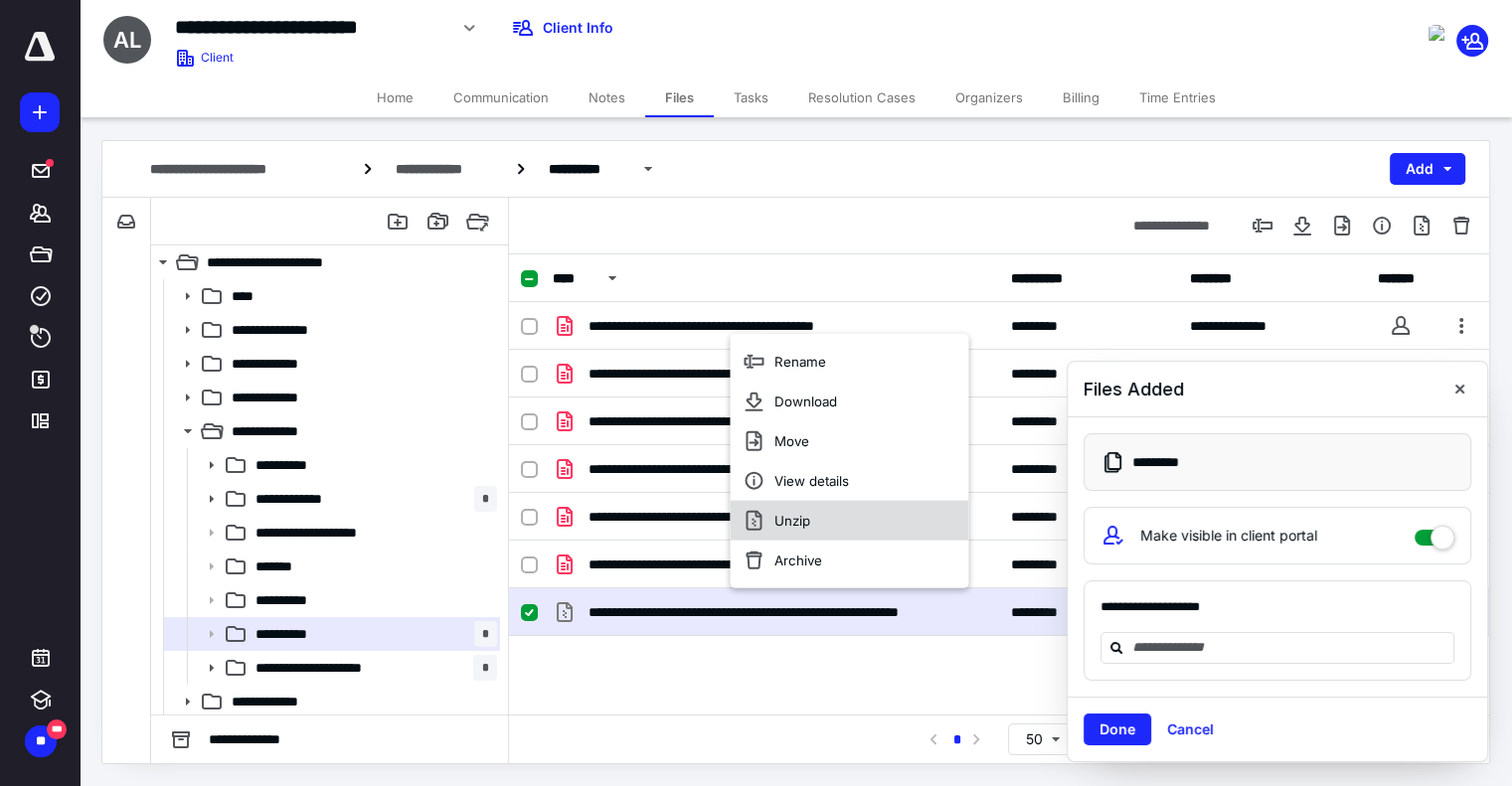 click on "Unzip" at bounding box center (791, 520) 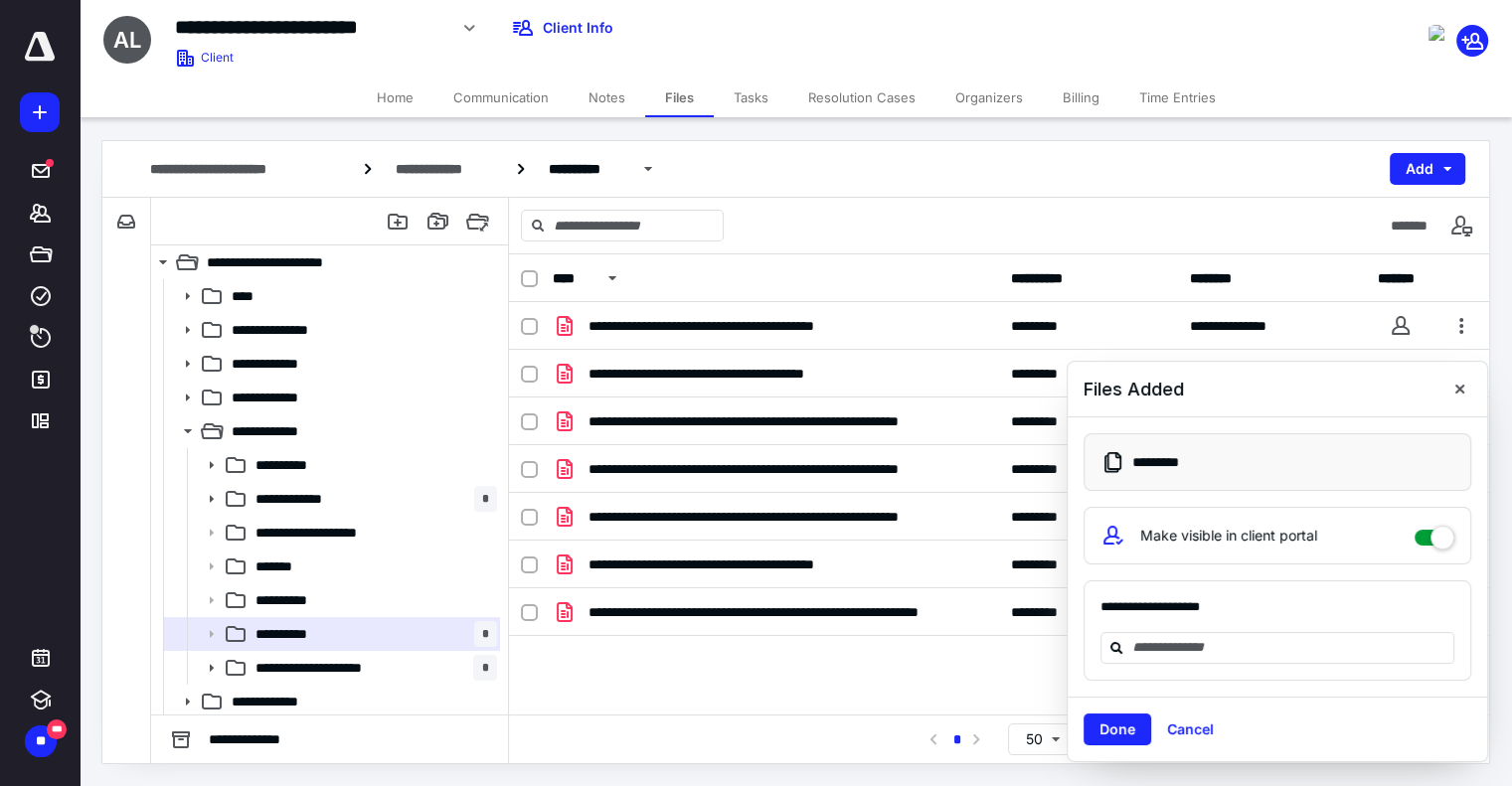 click on "Tasks" at bounding box center (751, 97) 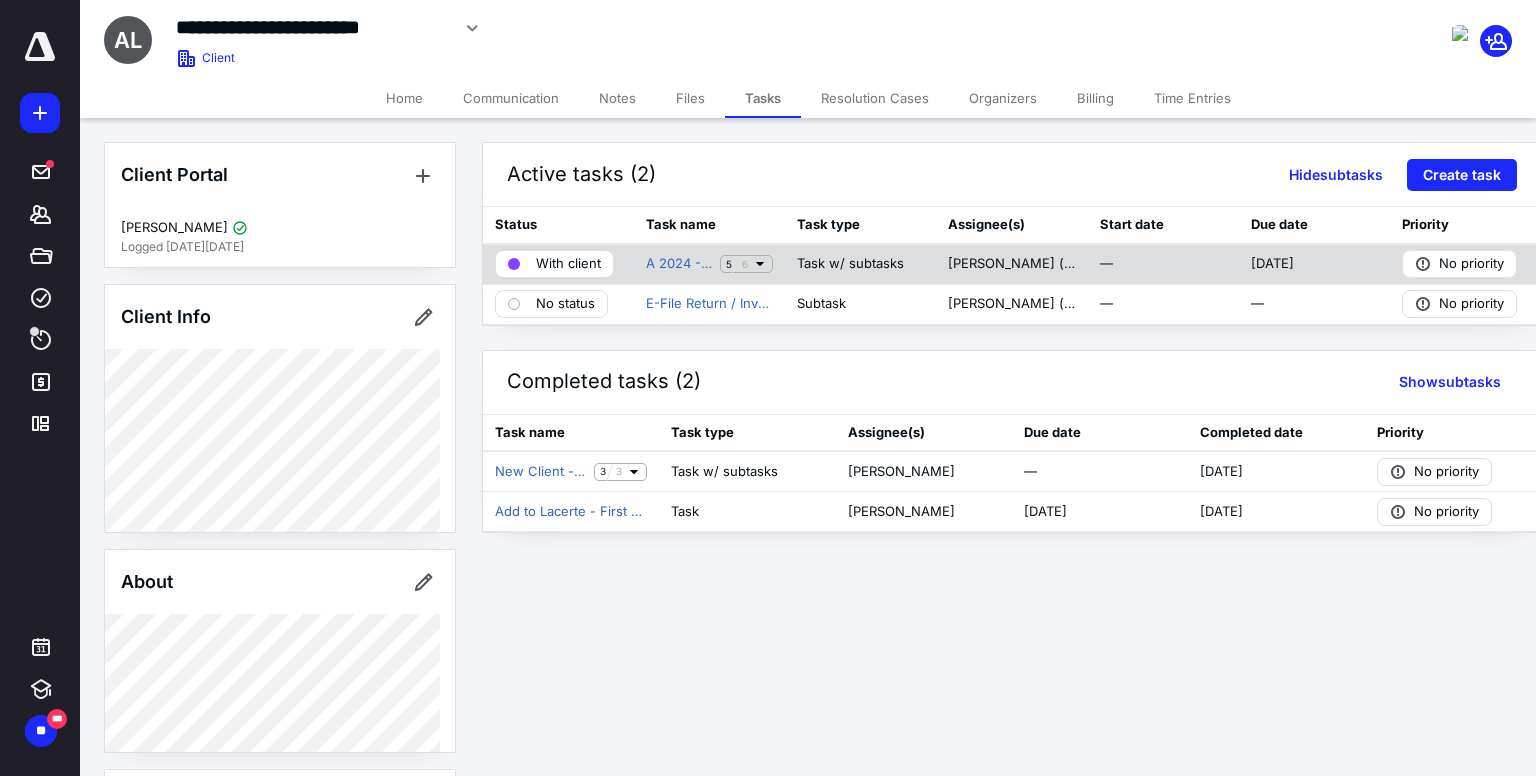 click on "A 2024 - Business Tax Return 5 6" at bounding box center [709, 264] 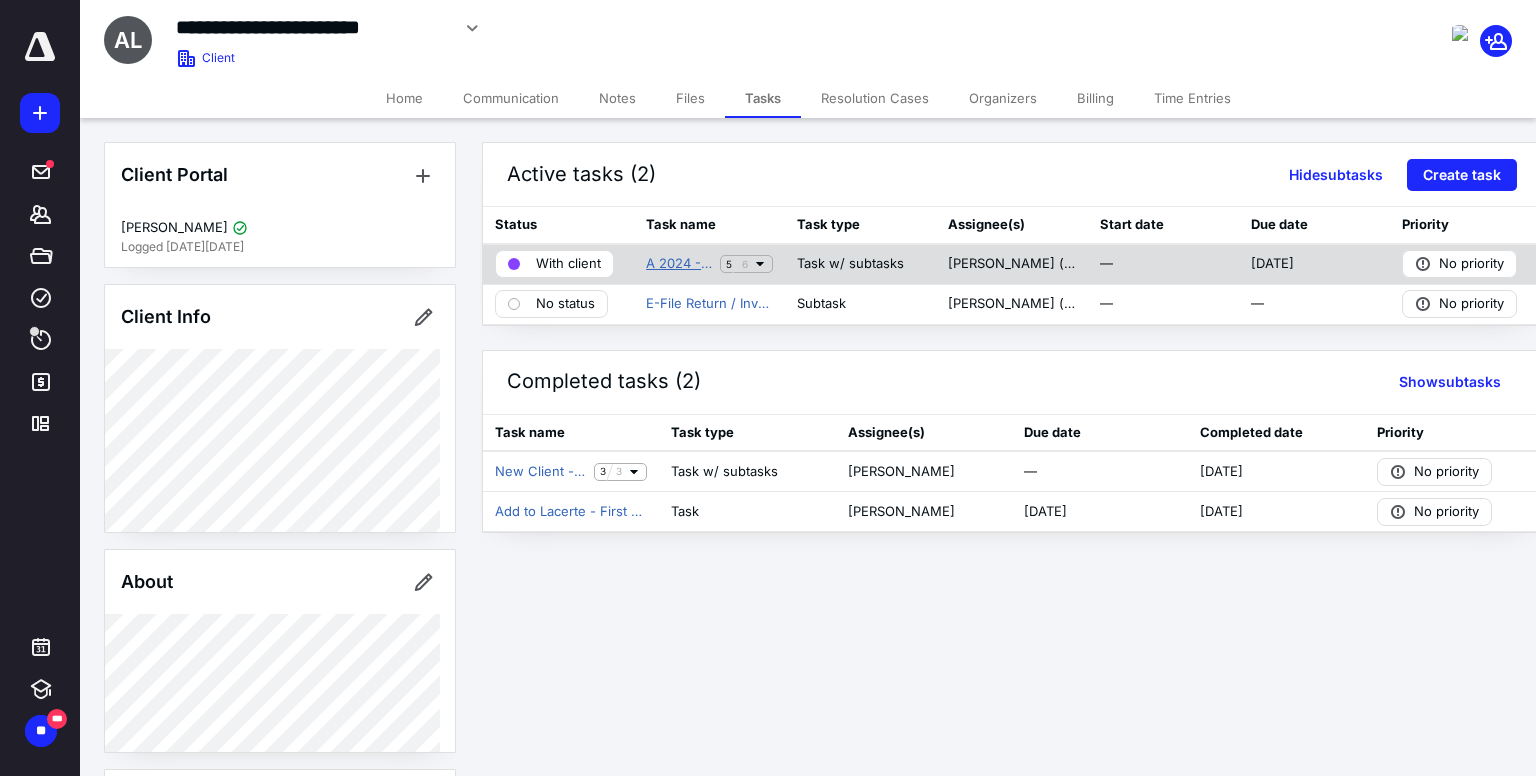 click on "A 2024 - Business Tax Return" at bounding box center (679, 264) 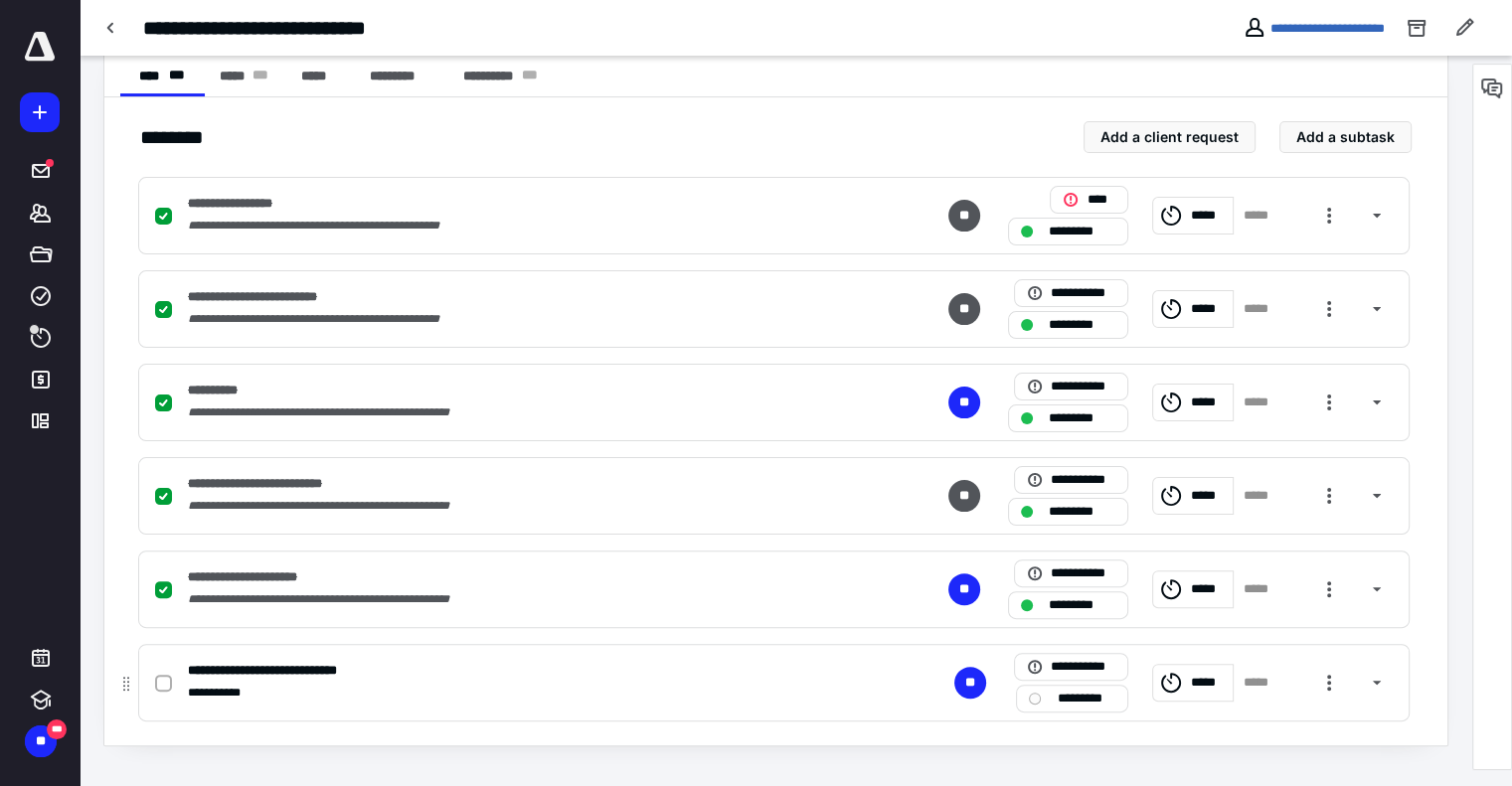 scroll, scrollTop: 400, scrollLeft: 0, axis: vertical 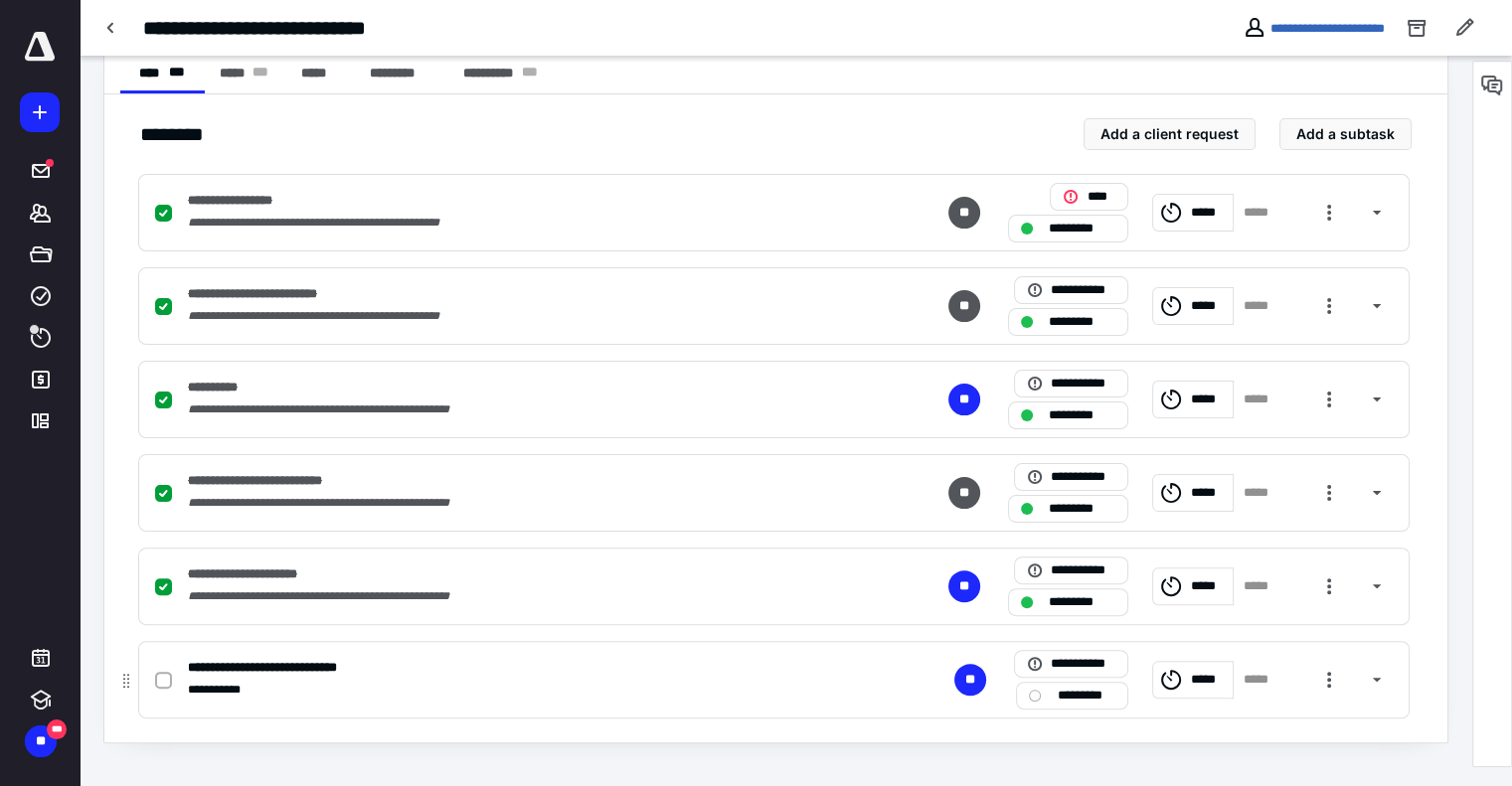 click at bounding box center (163, 681) 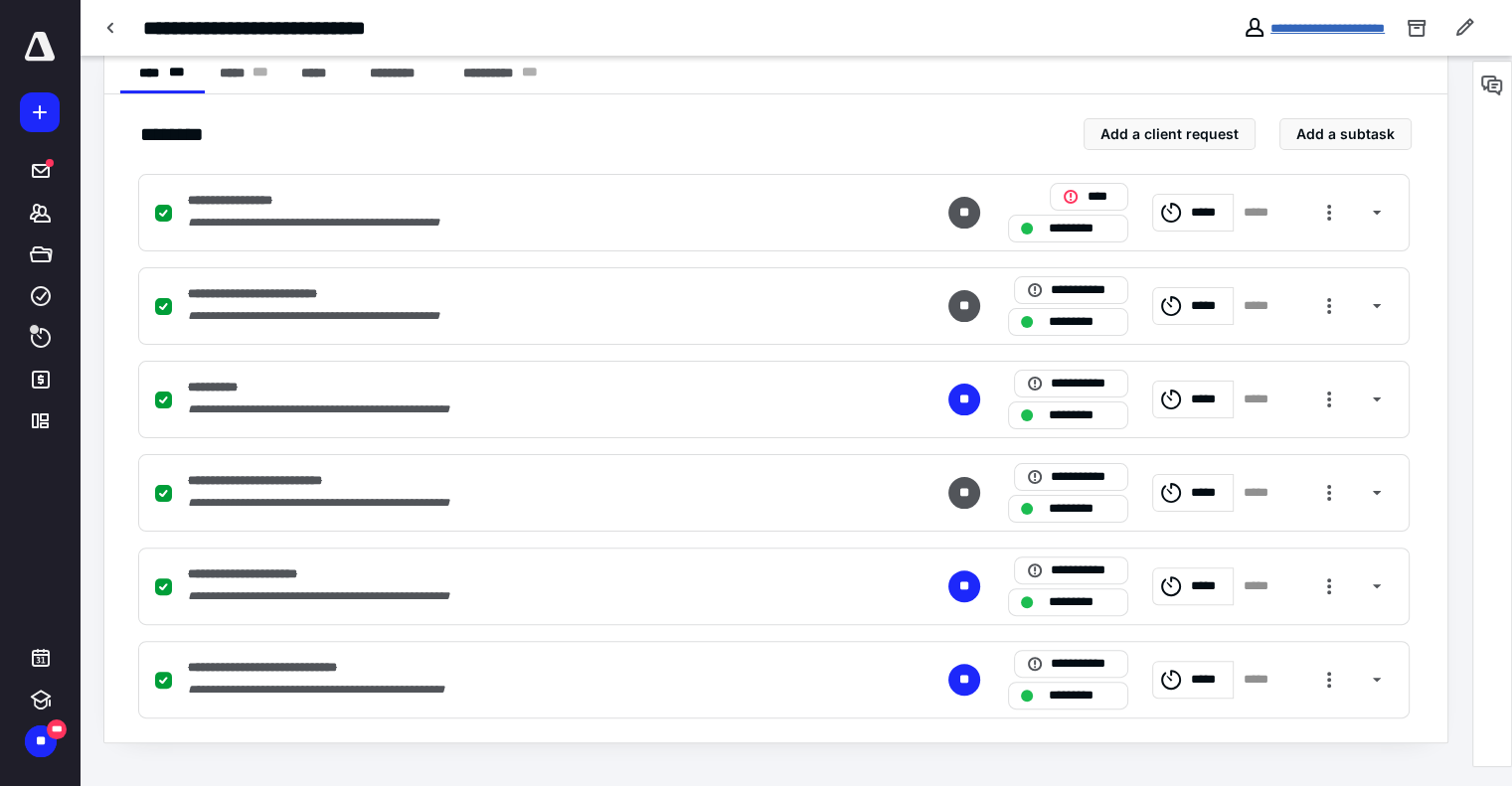 click on "**********" at bounding box center (1327, 28) 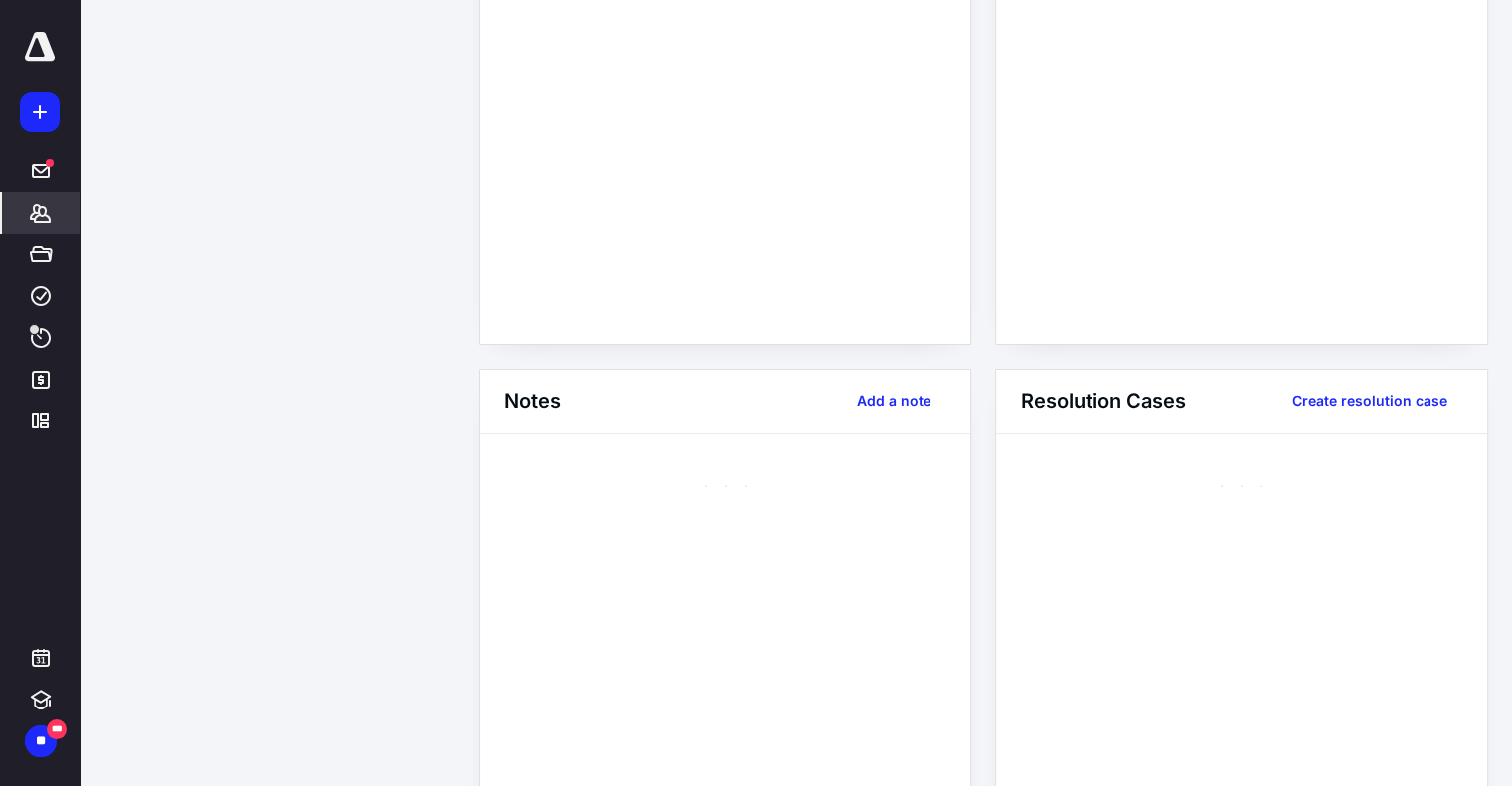 scroll, scrollTop: 0, scrollLeft: 0, axis: both 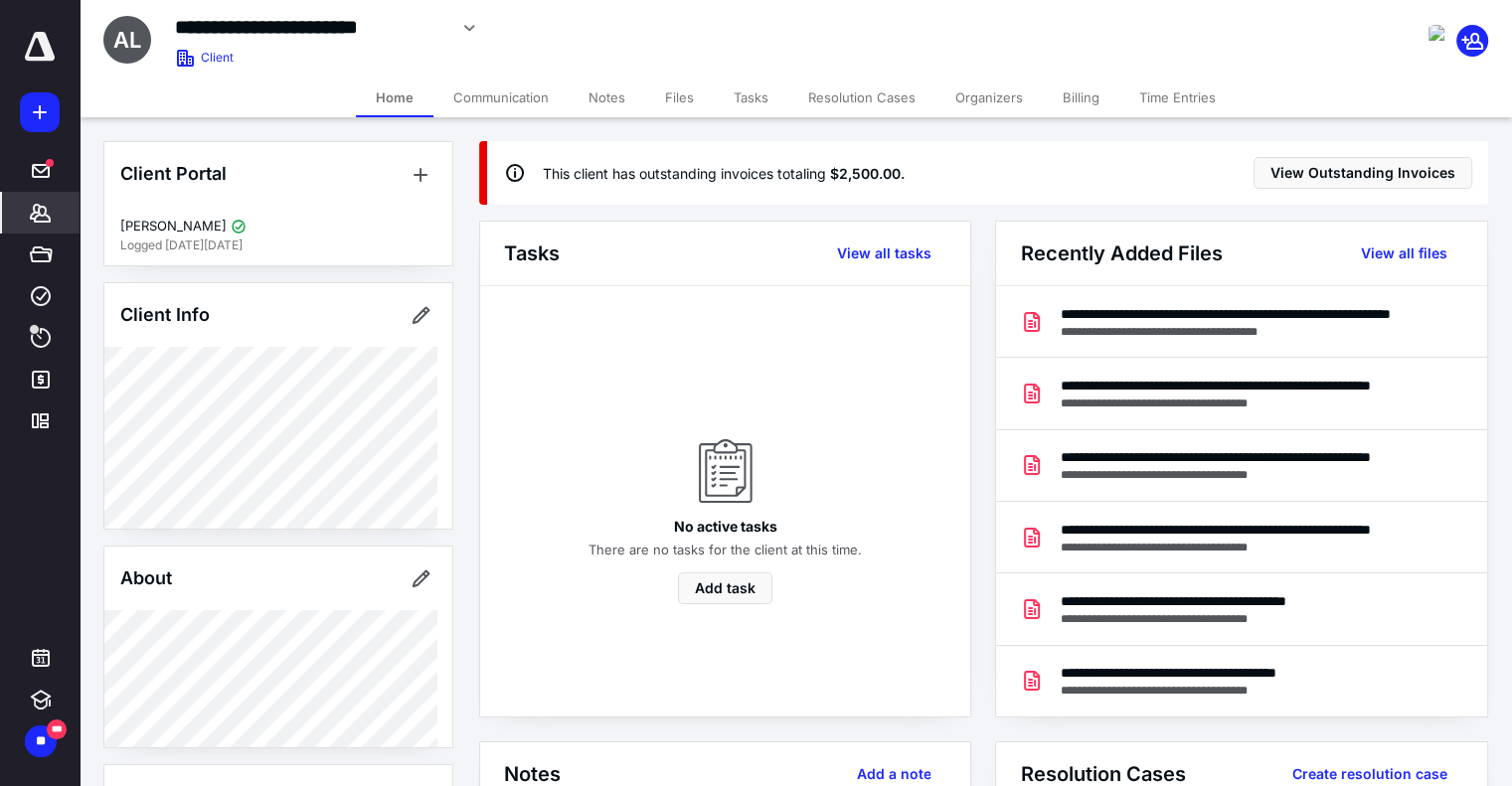click on "Billing" at bounding box center (1081, 97) 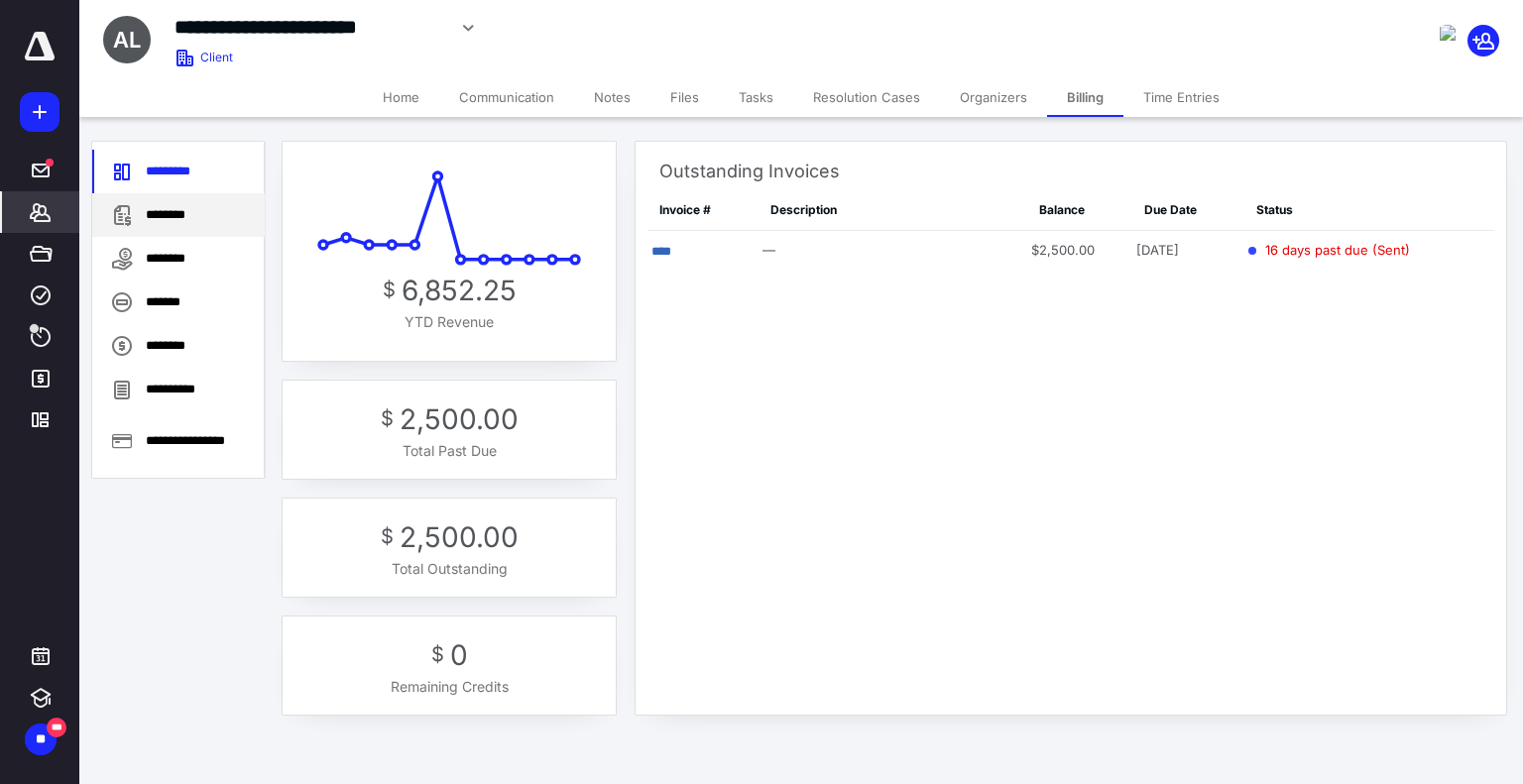 click on "********" at bounding box center [178, 215] 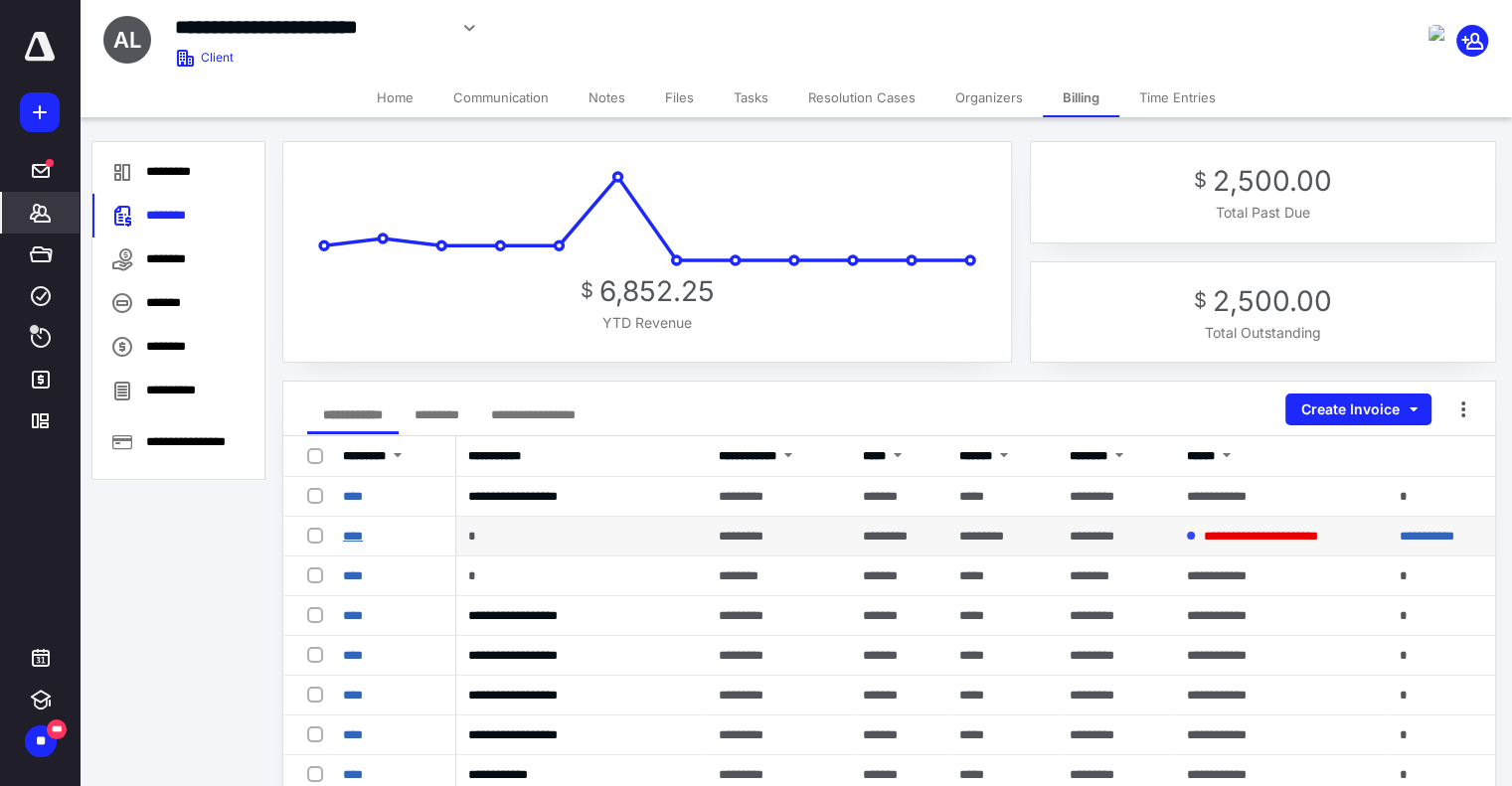 click on "****" at bounding box center (353, 536) 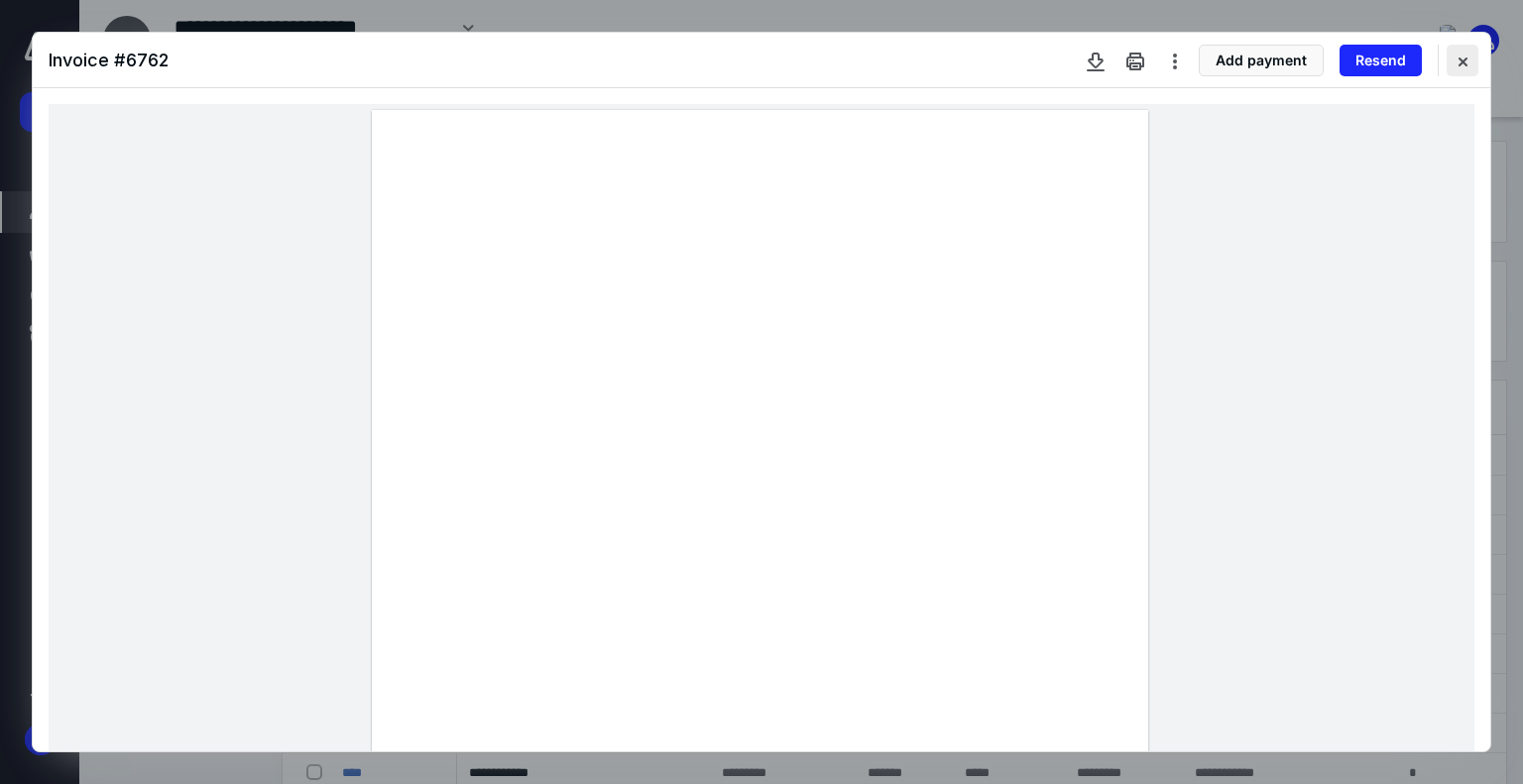 click at bounding box center [1463, 60] 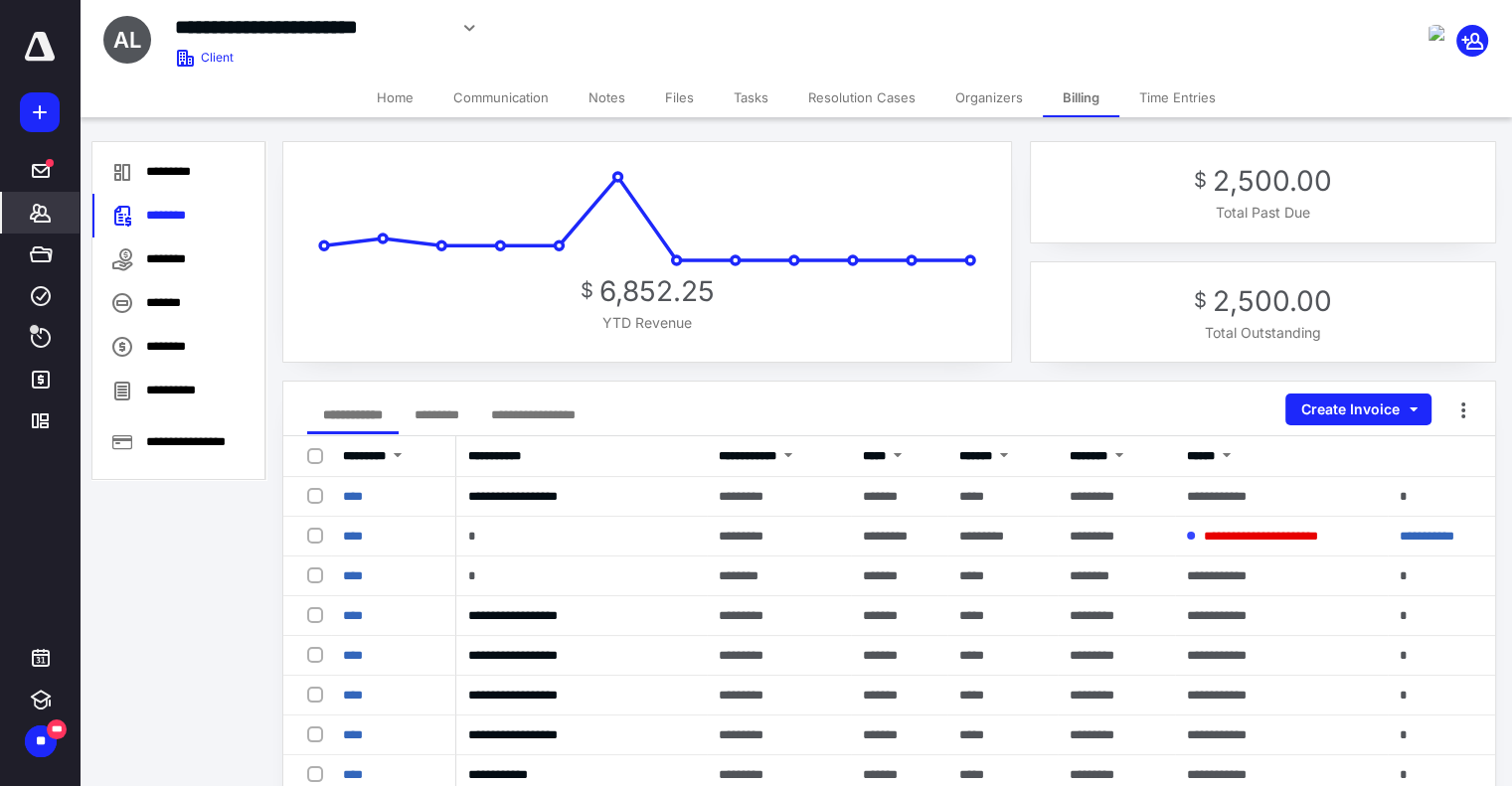 click on "*******" at bounding box center (41, 213) 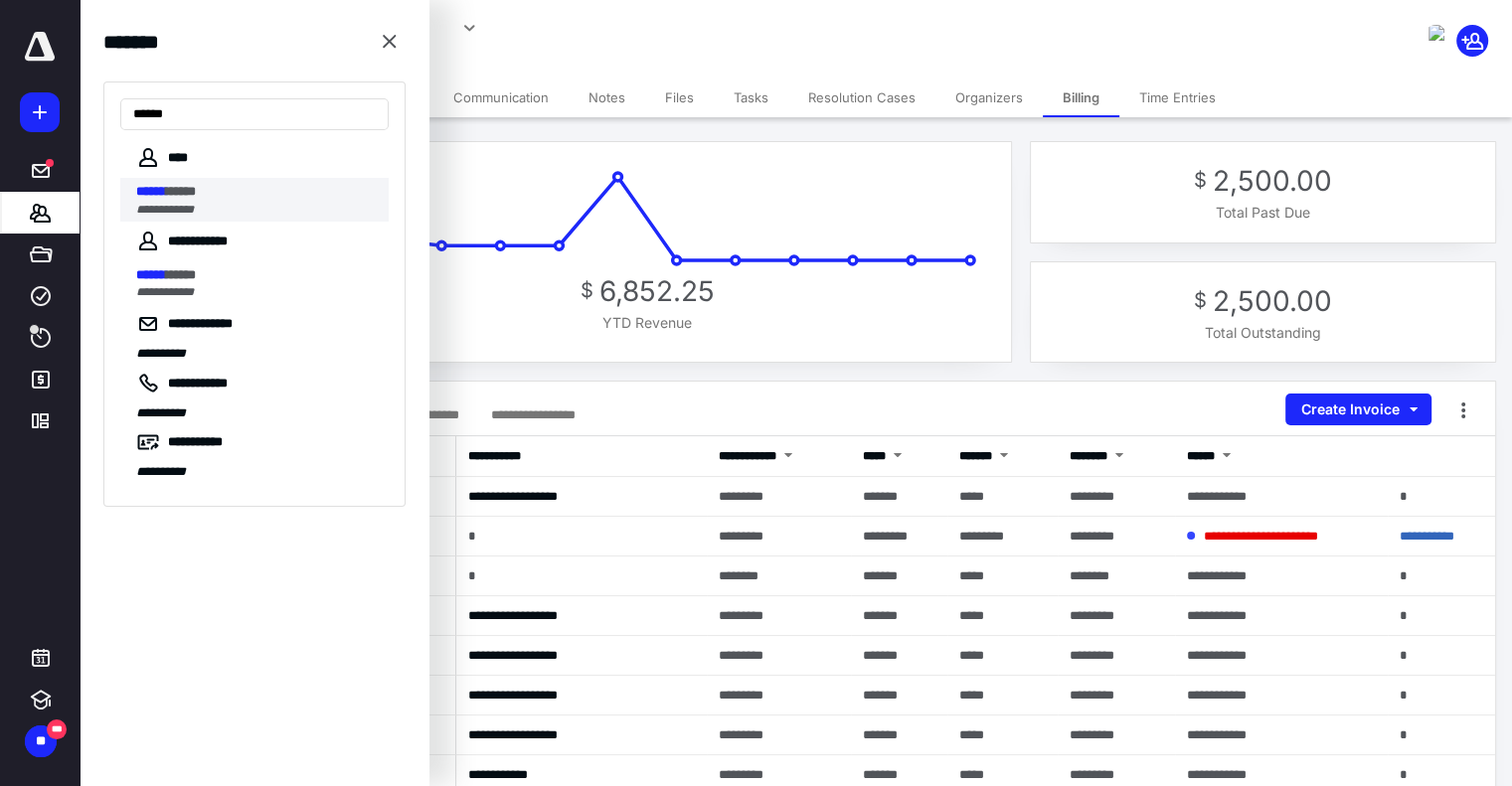 type on "******" 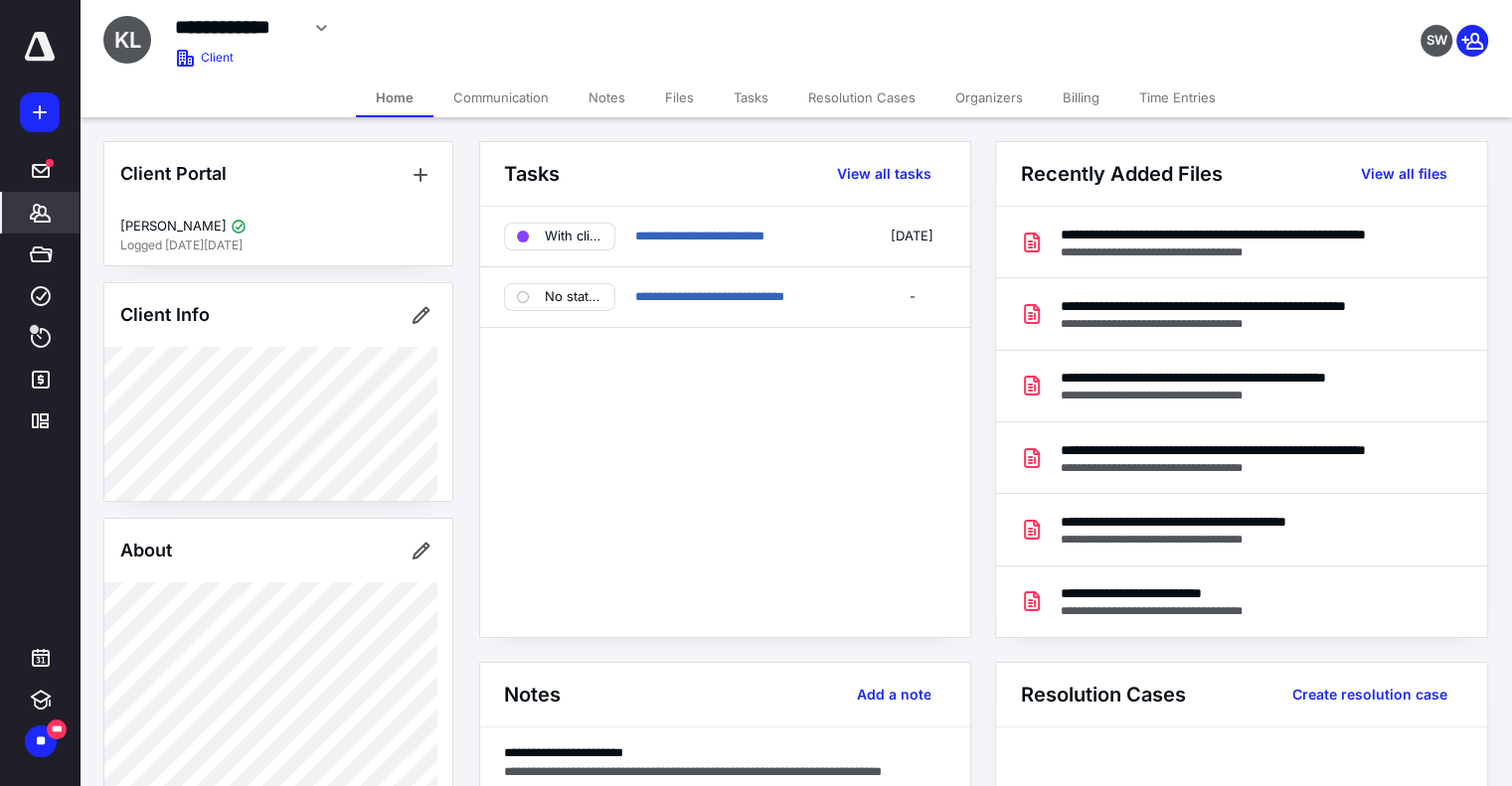 click on "Files" at bounding box center [679, 97] 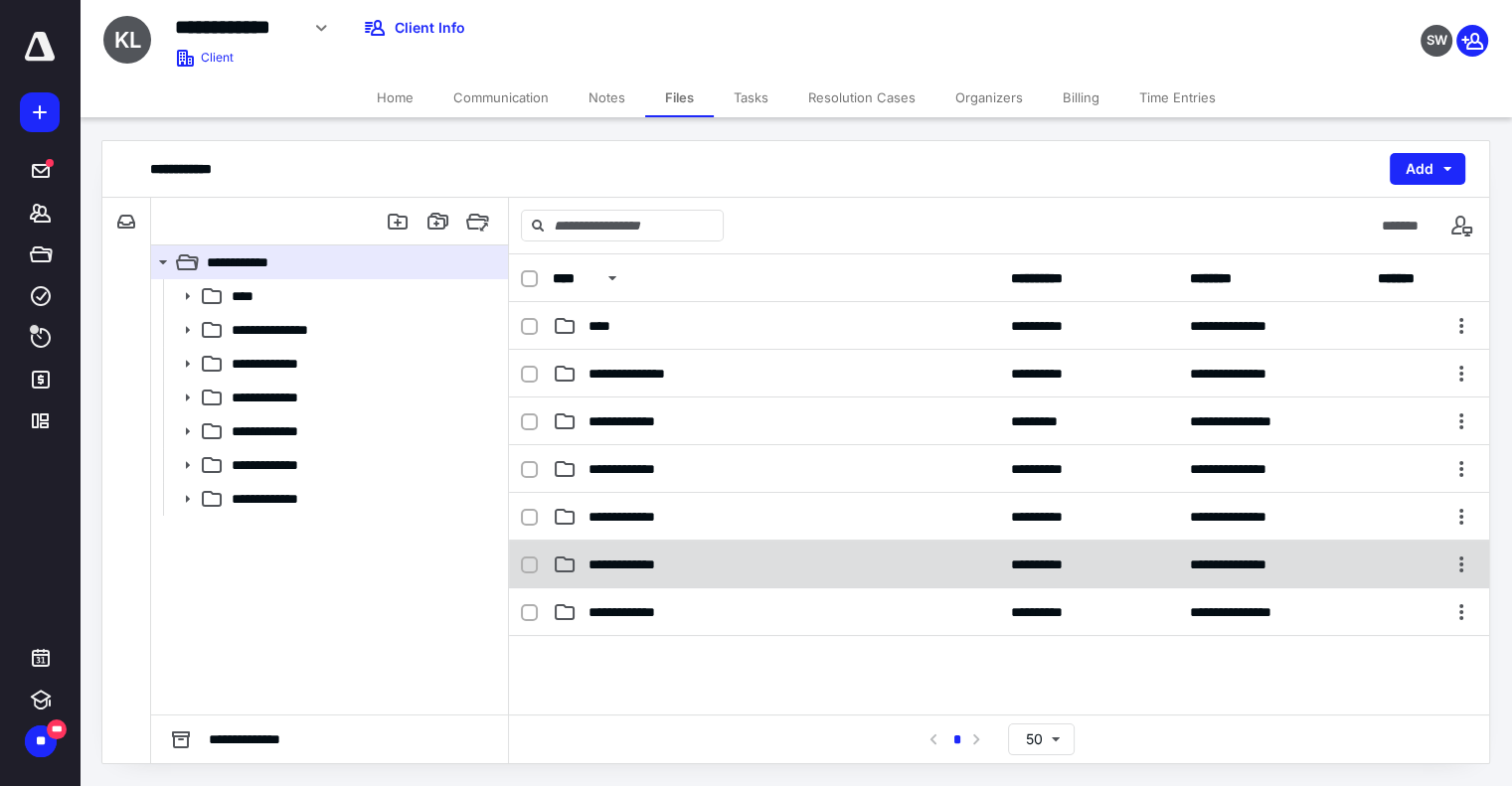 click on "**********" at bounding box center [636, 564] 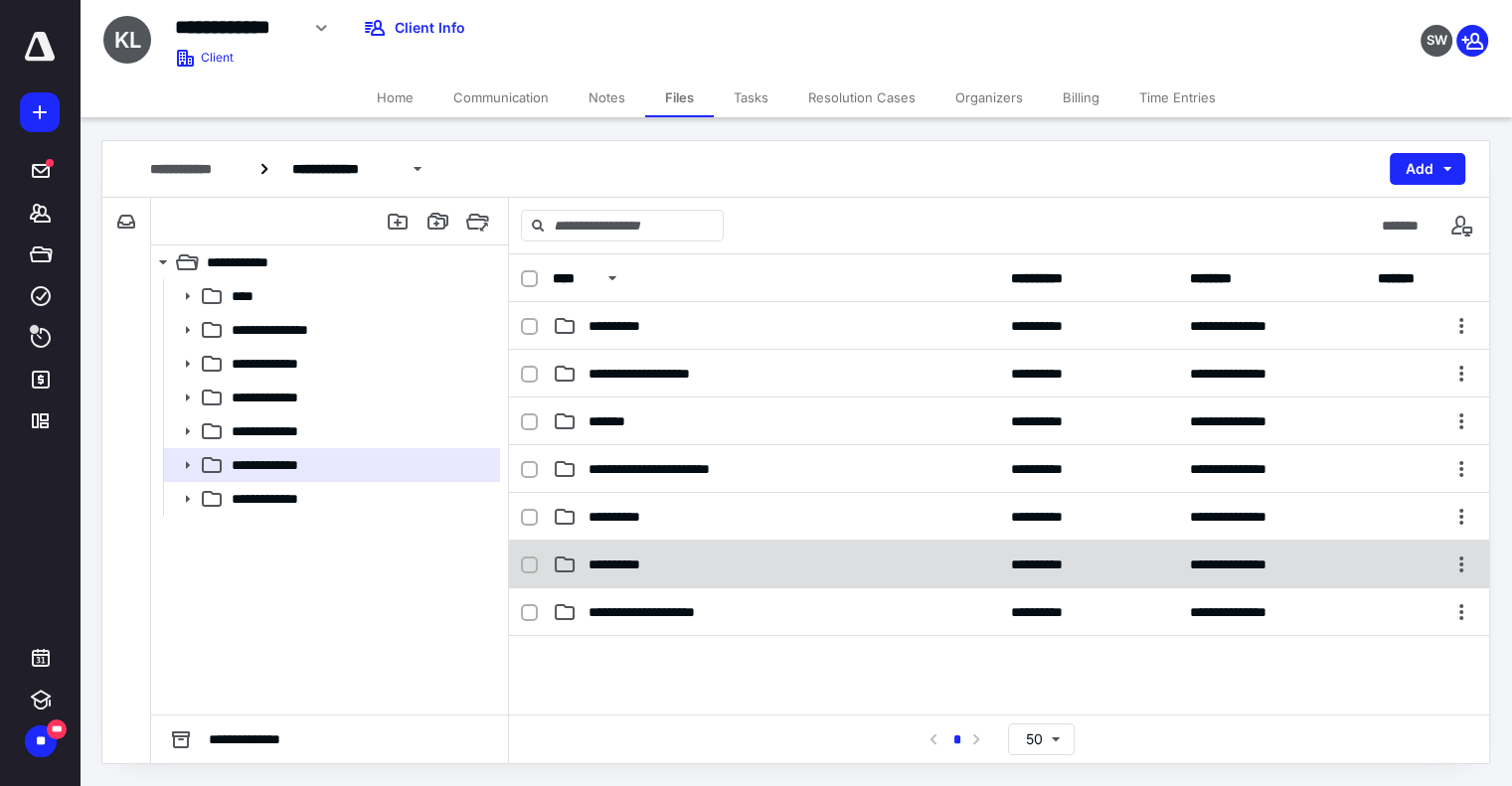 click on "**********" at bounding box center (999, 564) 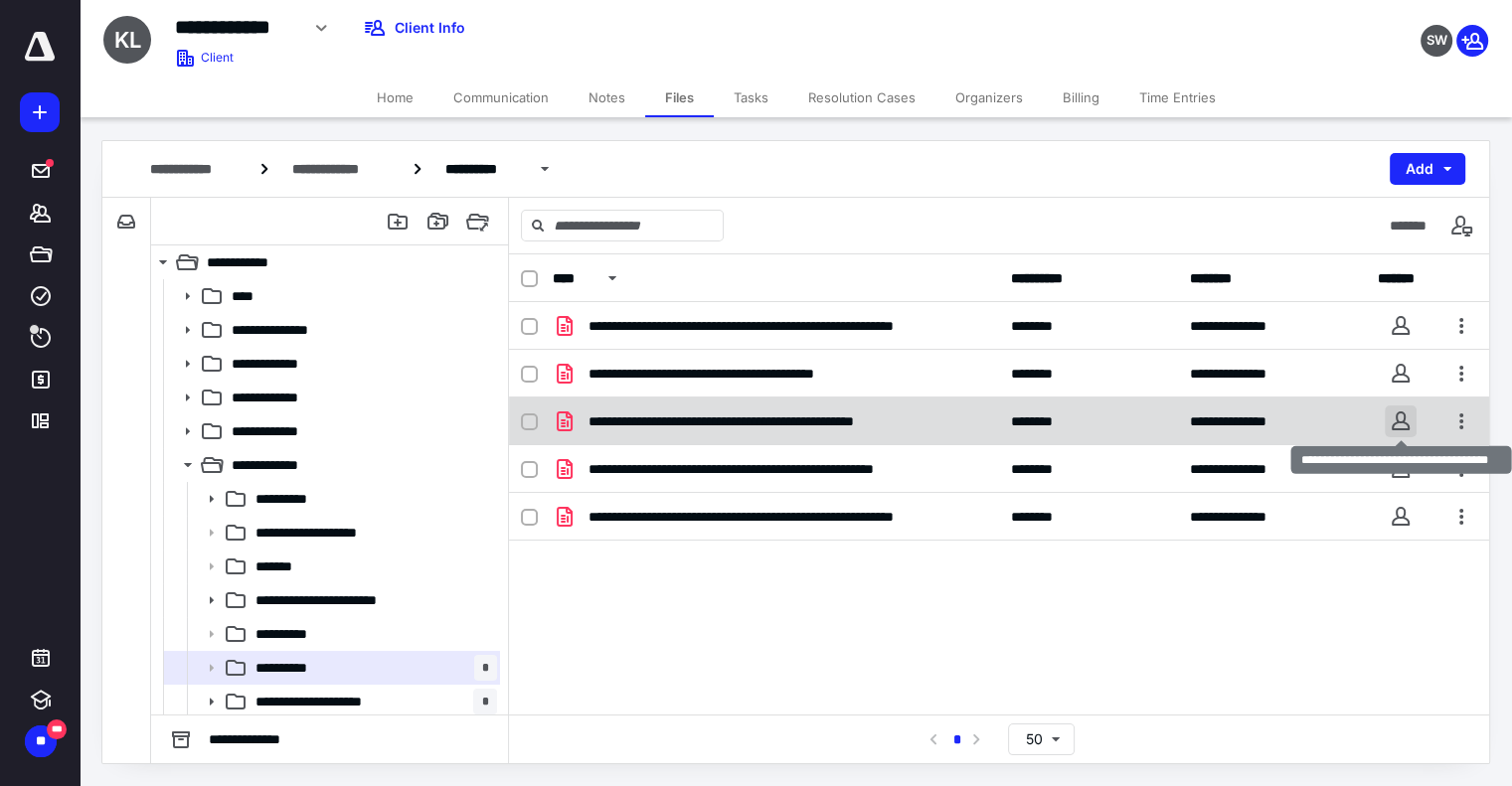click at bounding box center (1401, 421) 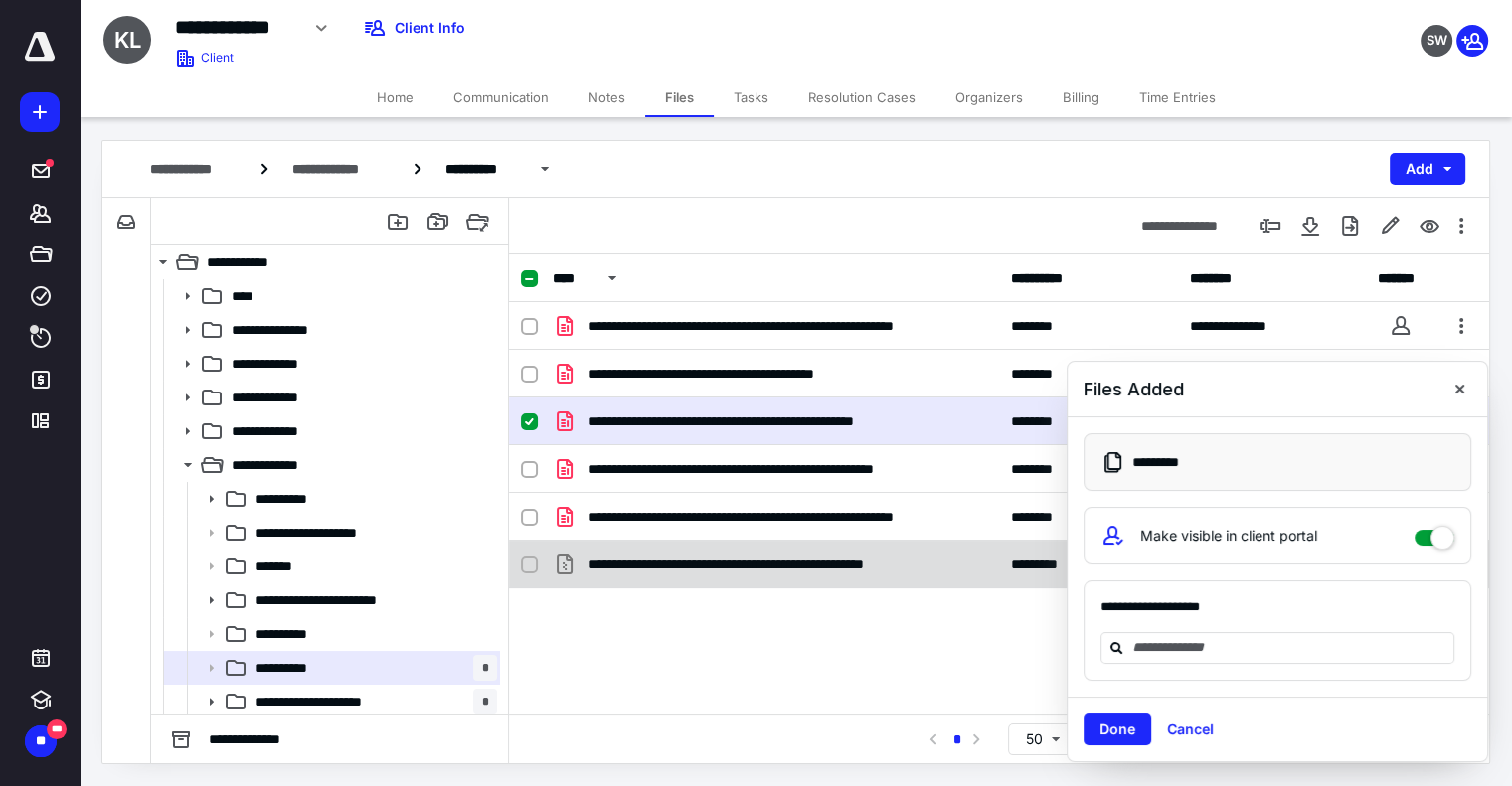 checkbox on "false" 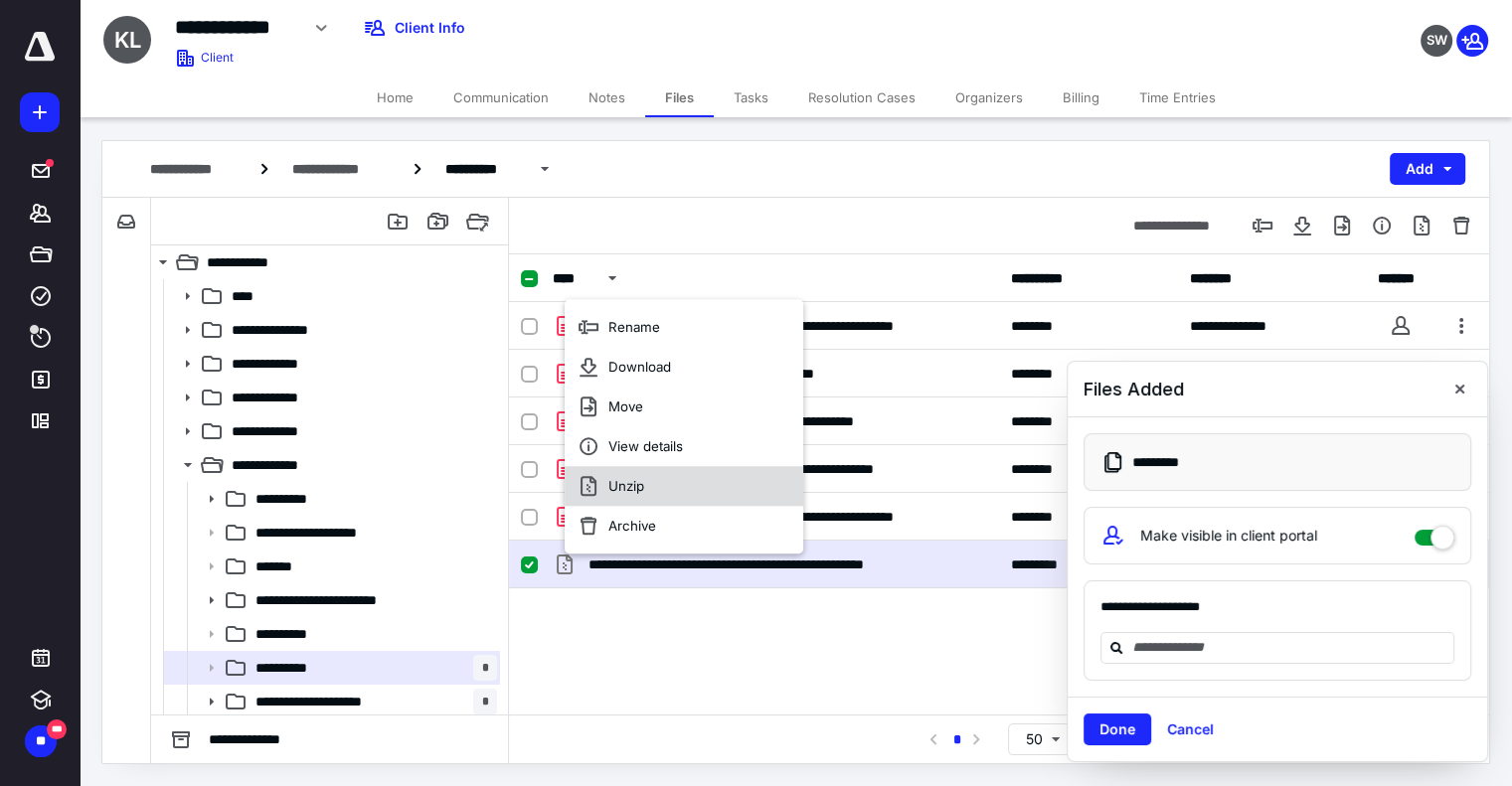 click on "Unzip" at bounding box center (684, 486) 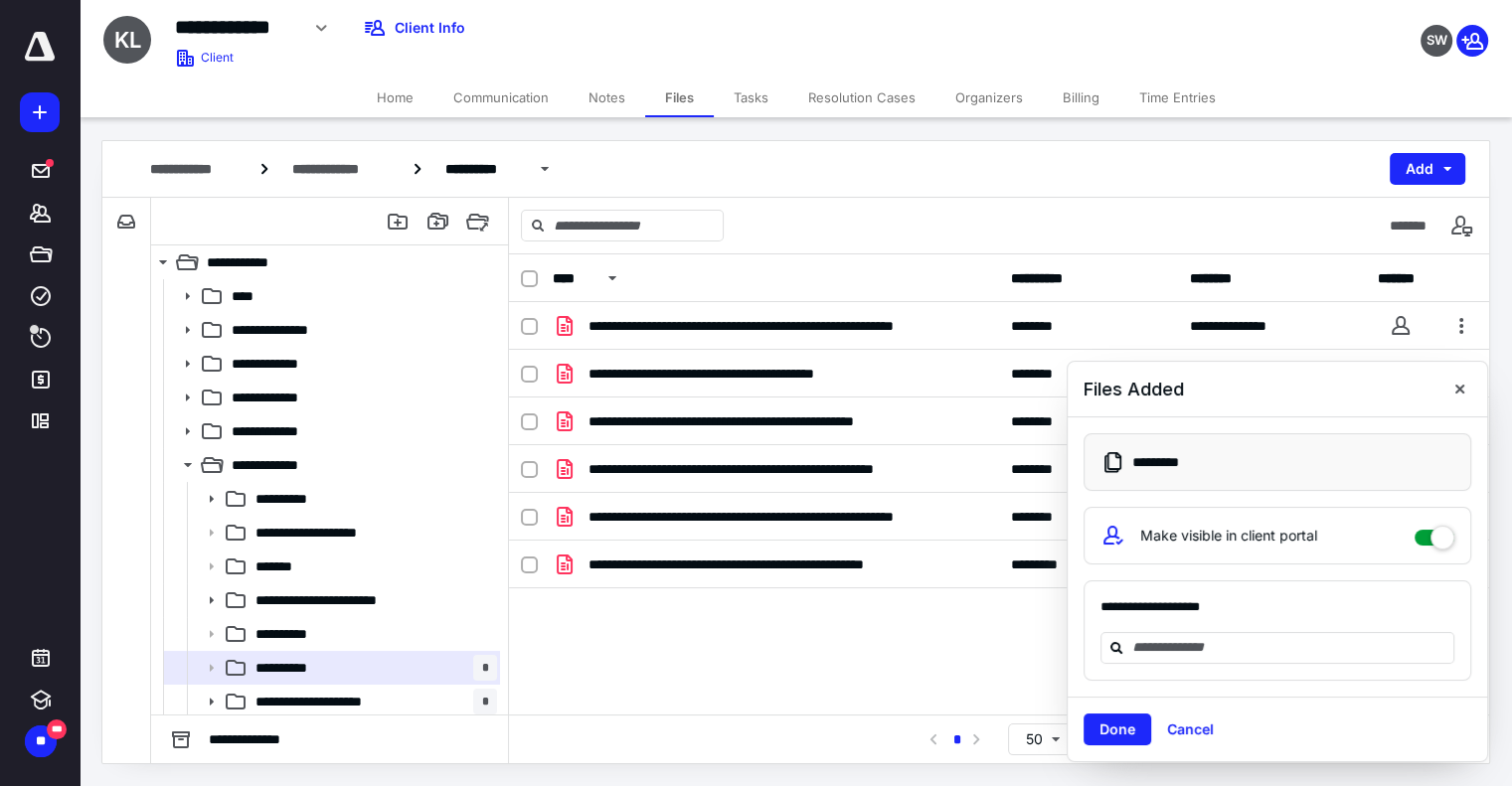 drag, startPoint x: 756, startPoint y: 93, endPoint x: 750, endPoint y: 103, distance: 11.661904 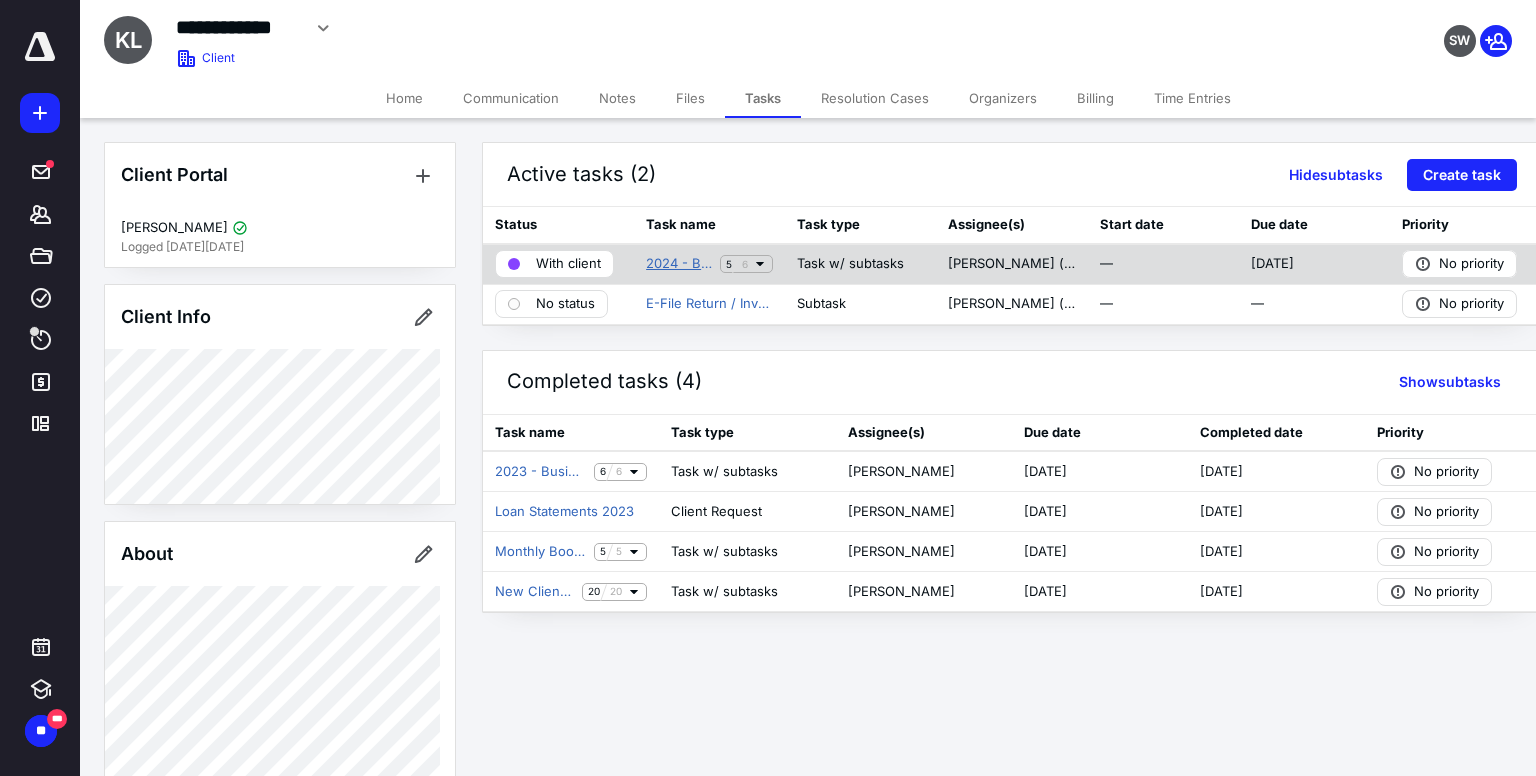 click on "2024 - Business Tax Return" at bounding box center (679, 264) 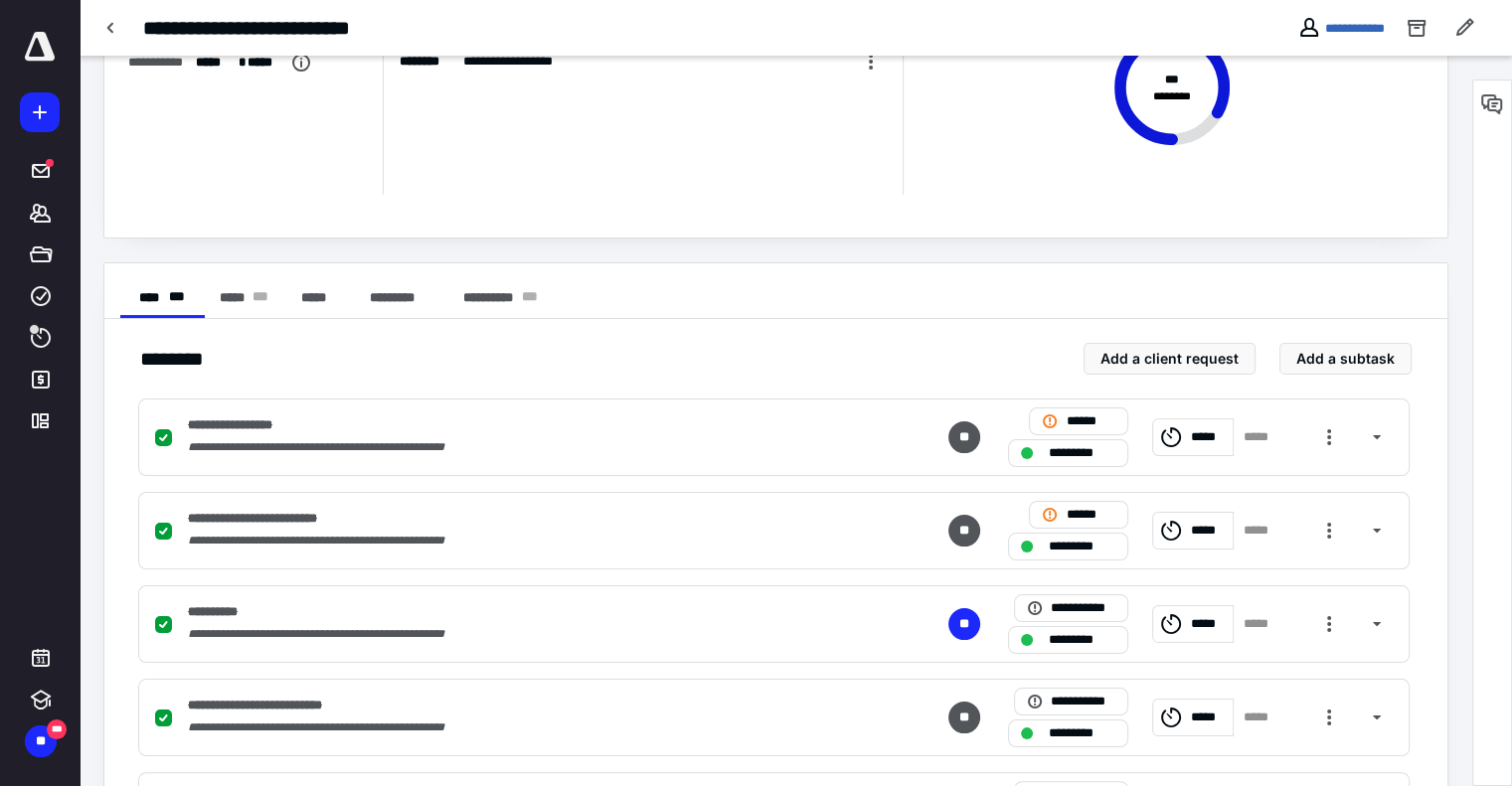 scroll, scrollTop: 400, scrollLeft: 0, axis: vertical 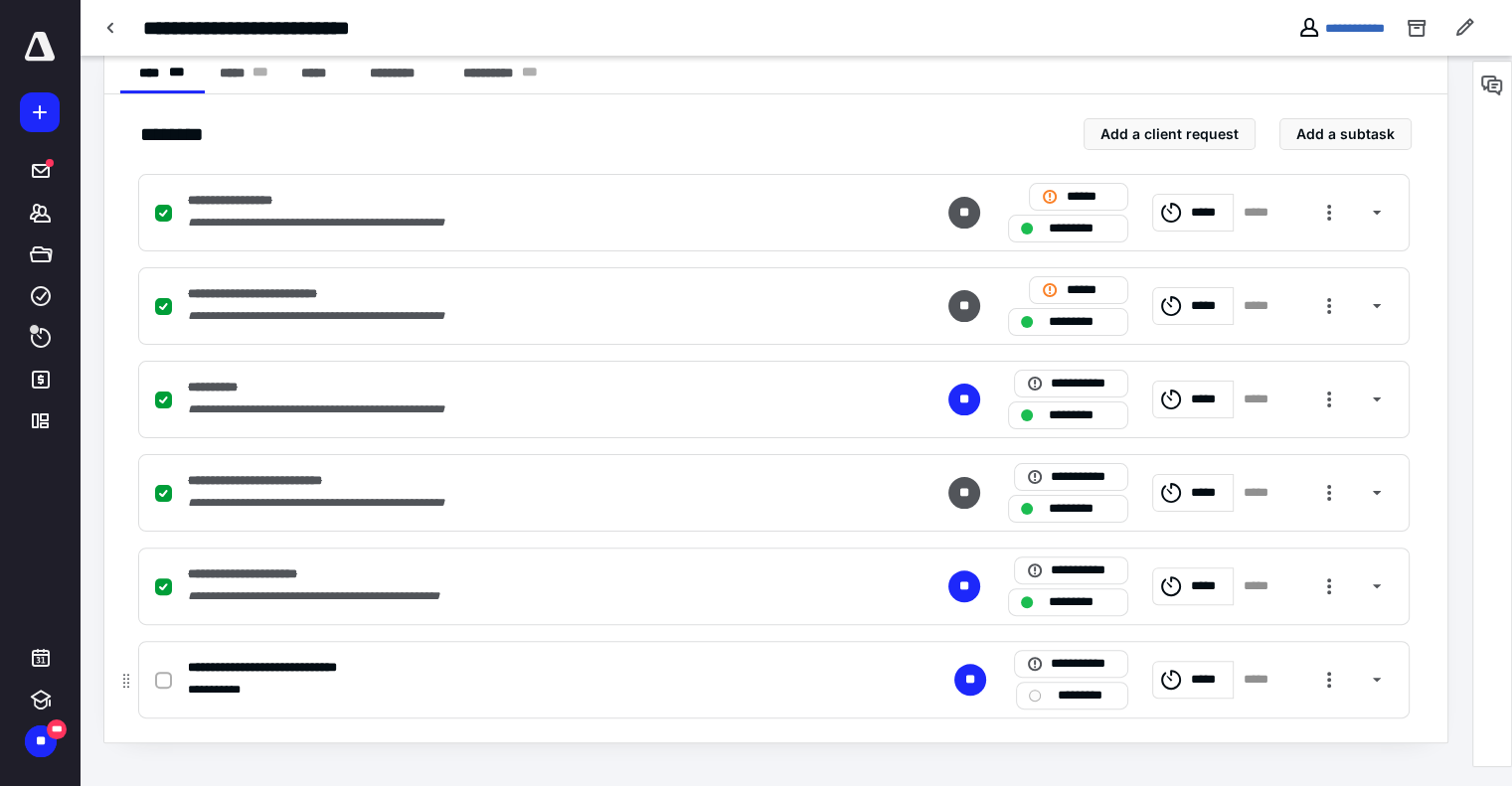 click 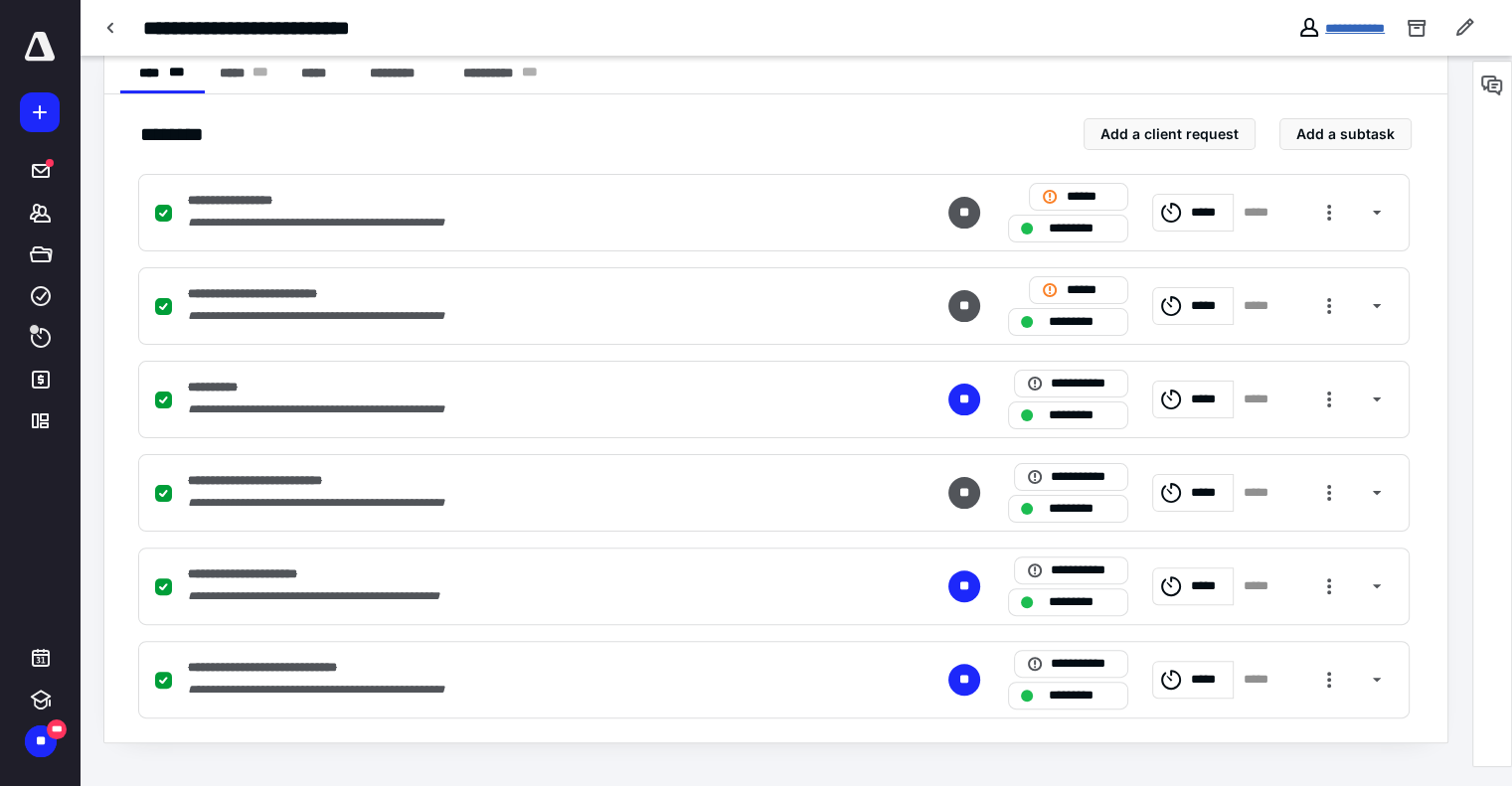 click on "**********" at bounding box center (1355, 28) 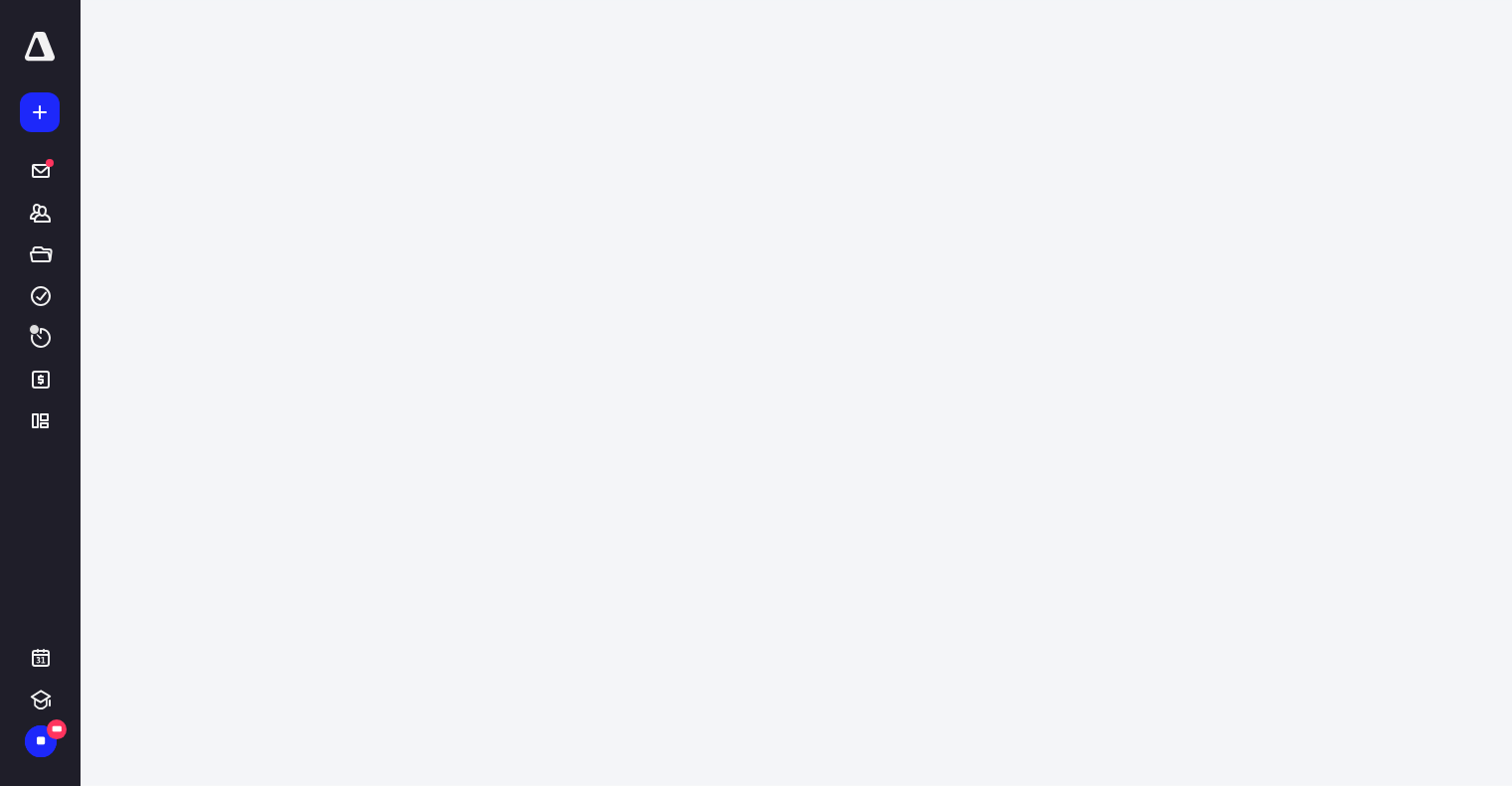scroll, scrollTop: 0, scrollLeft: 0, axis: both 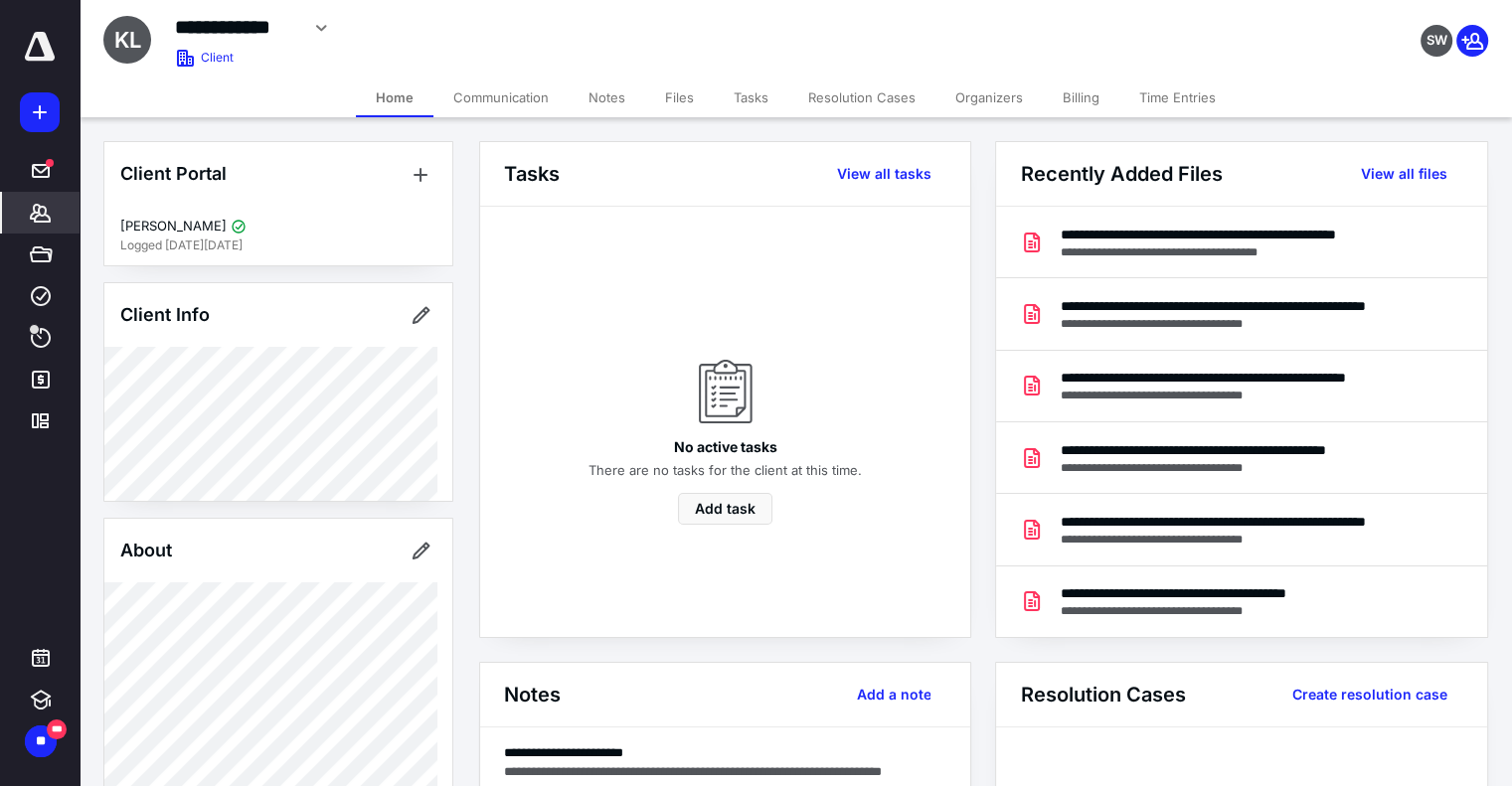 click on "Billing" at bounding box center [1081, 97] 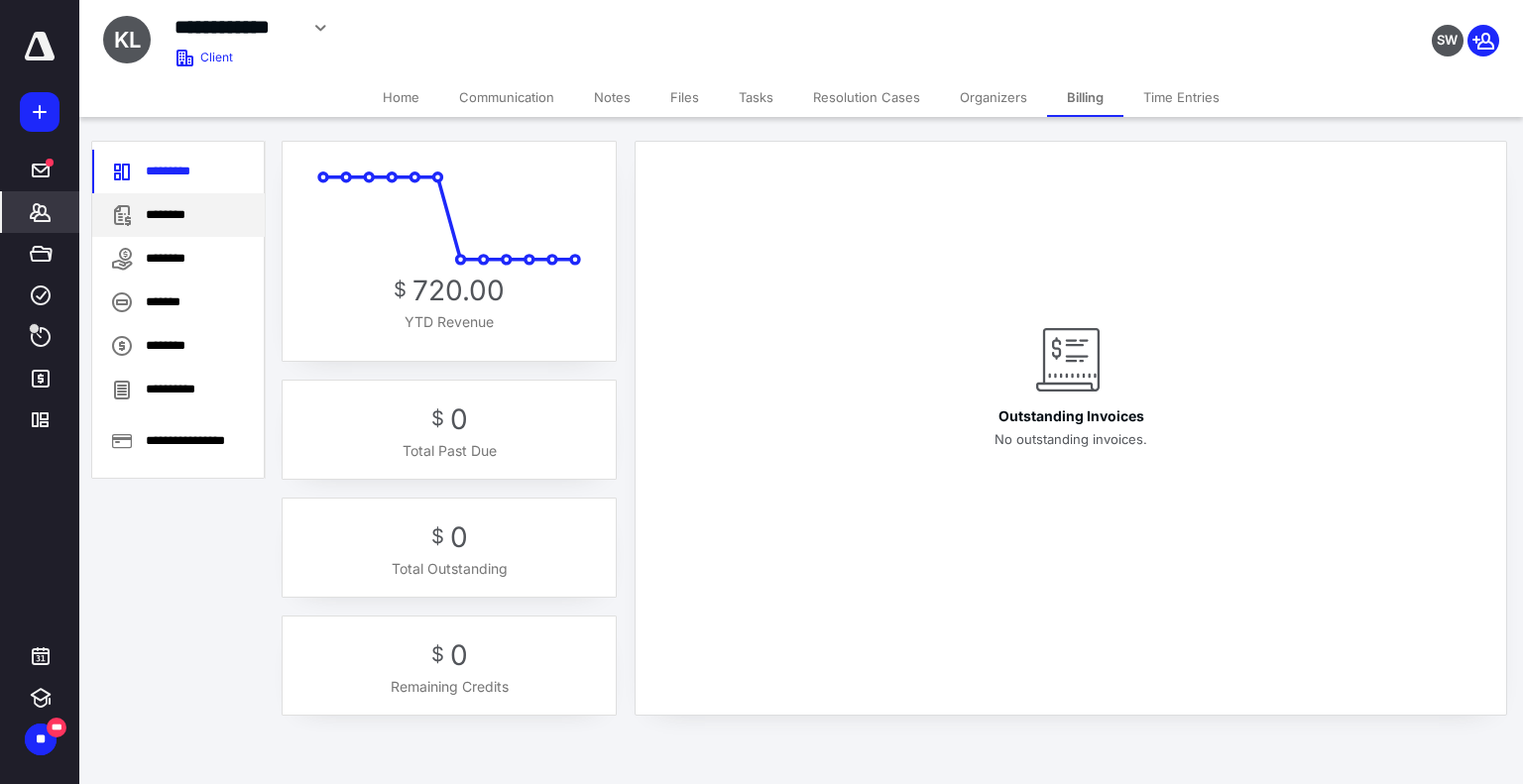 click on "********" at bounding box center (178, 215) 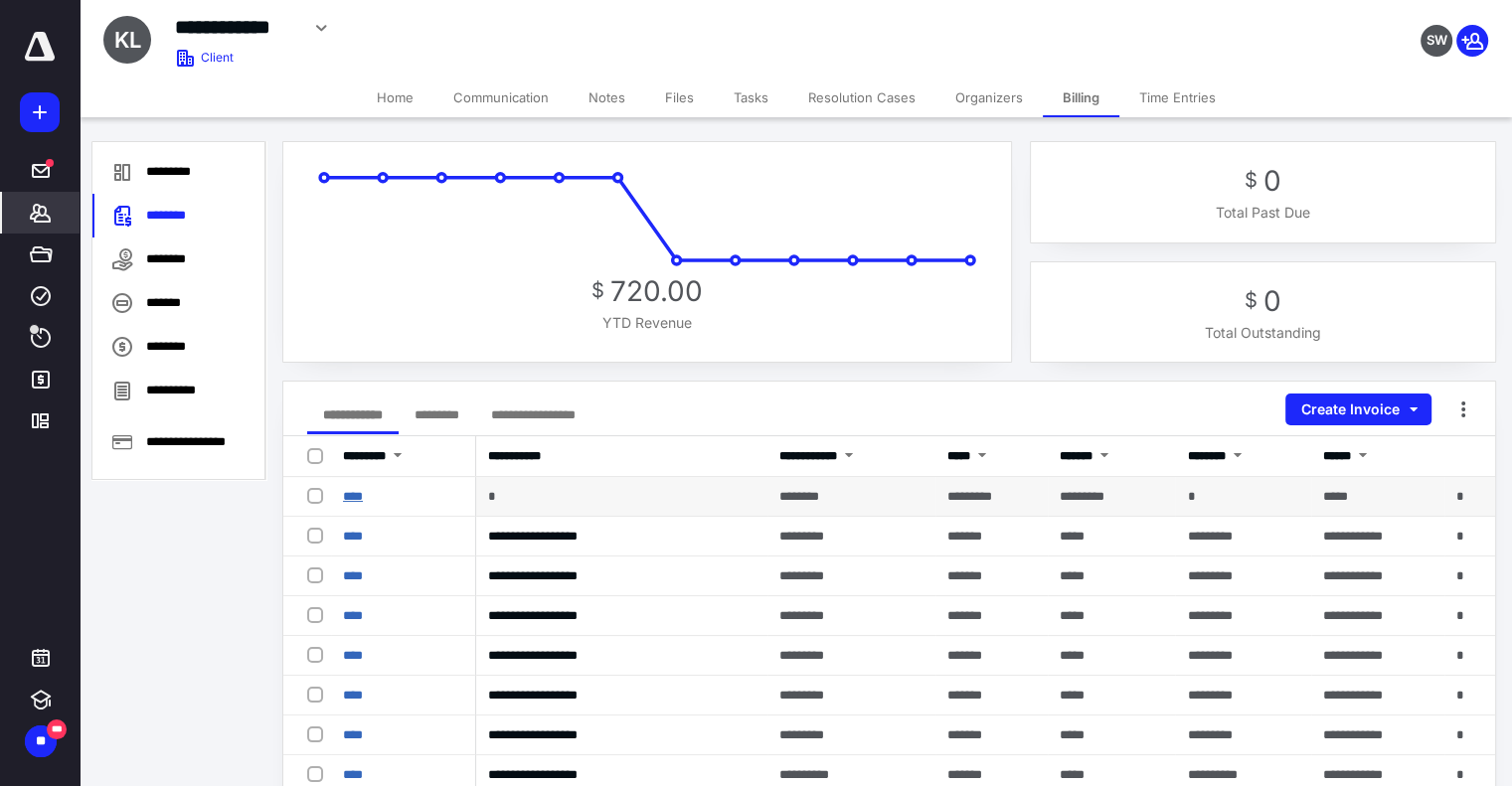 click on "****" at bounding box center [353, 496] 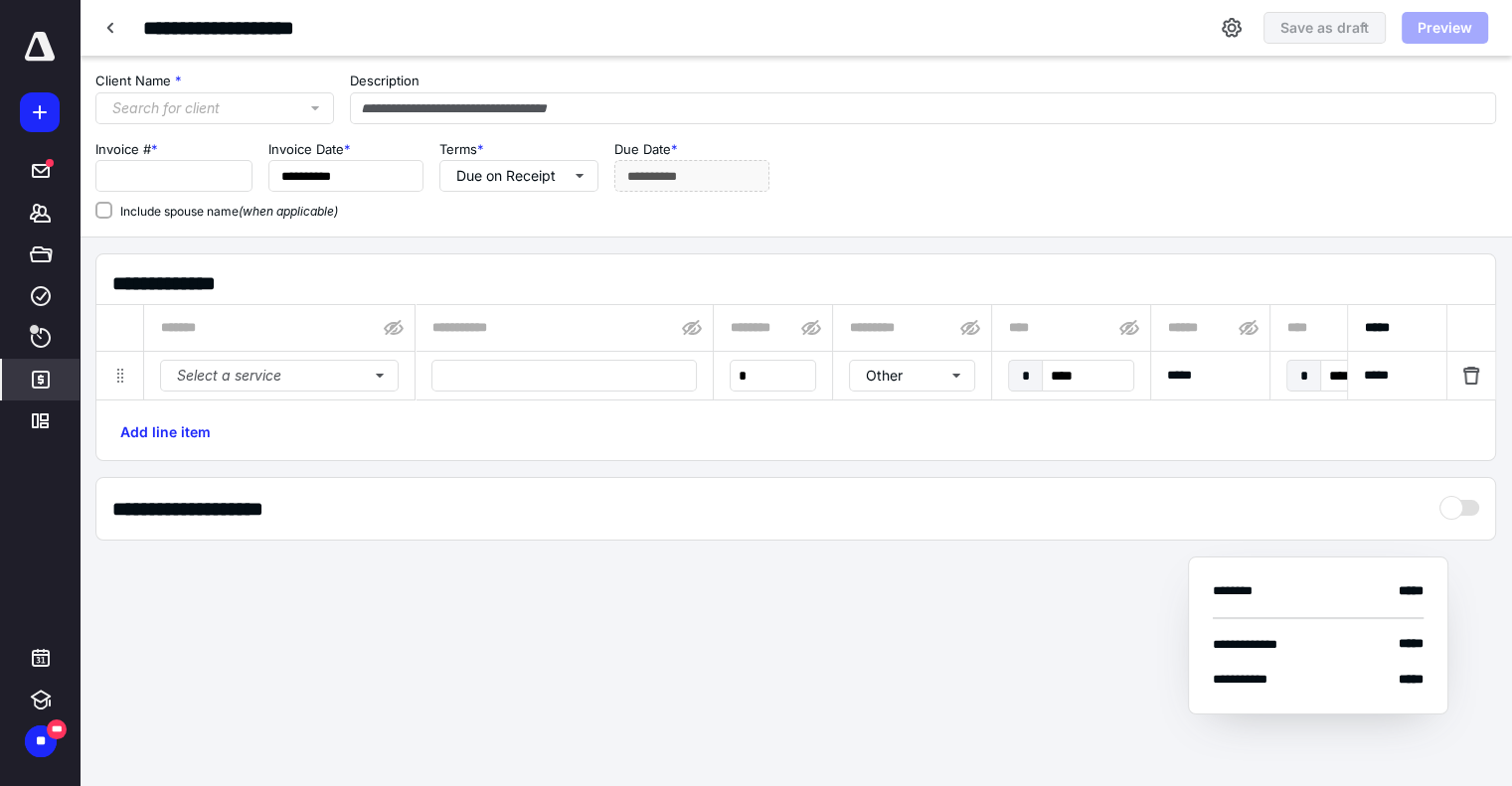 type on "****" 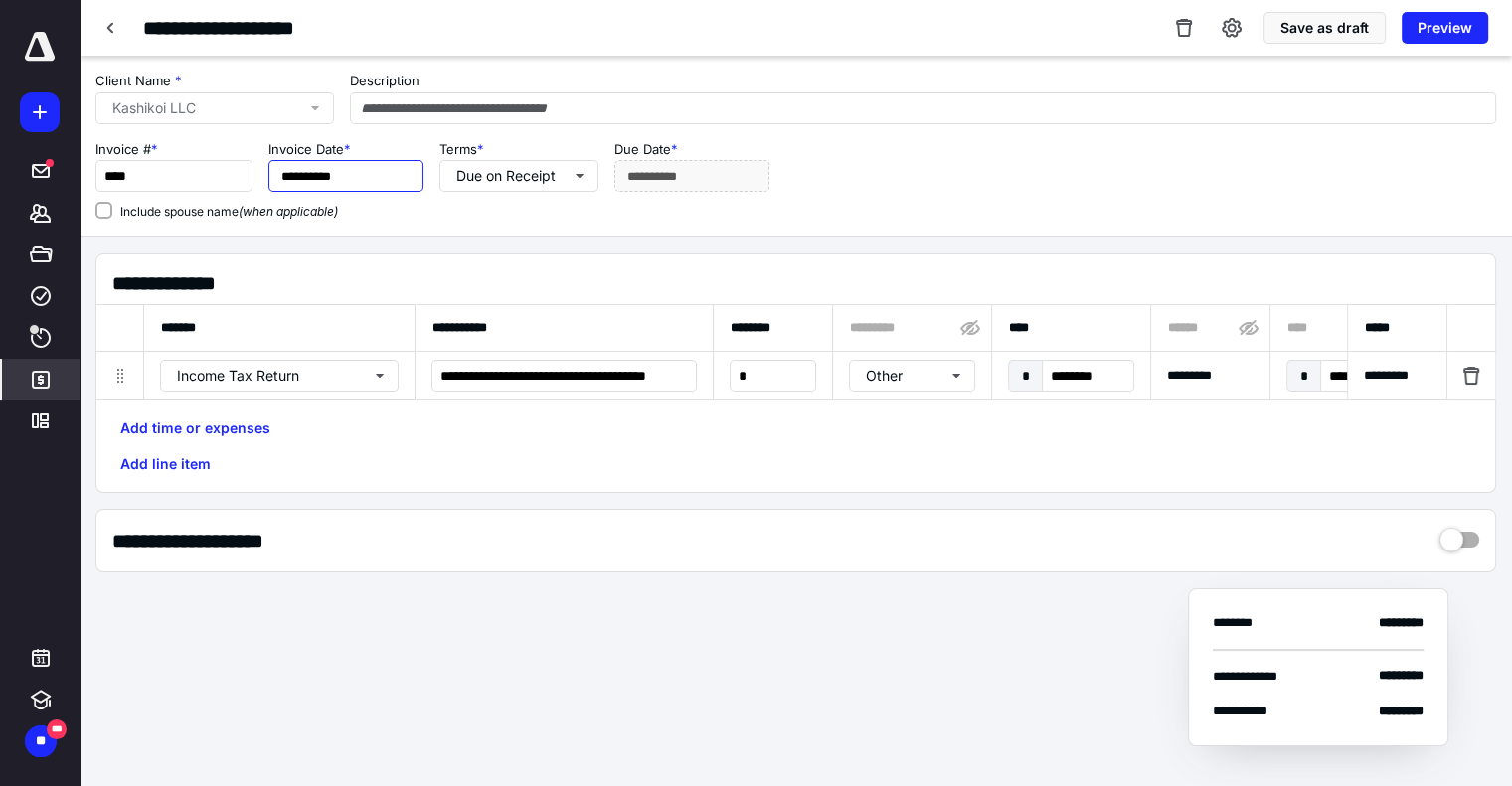 click on "**********" at bounding box center (346, 176) 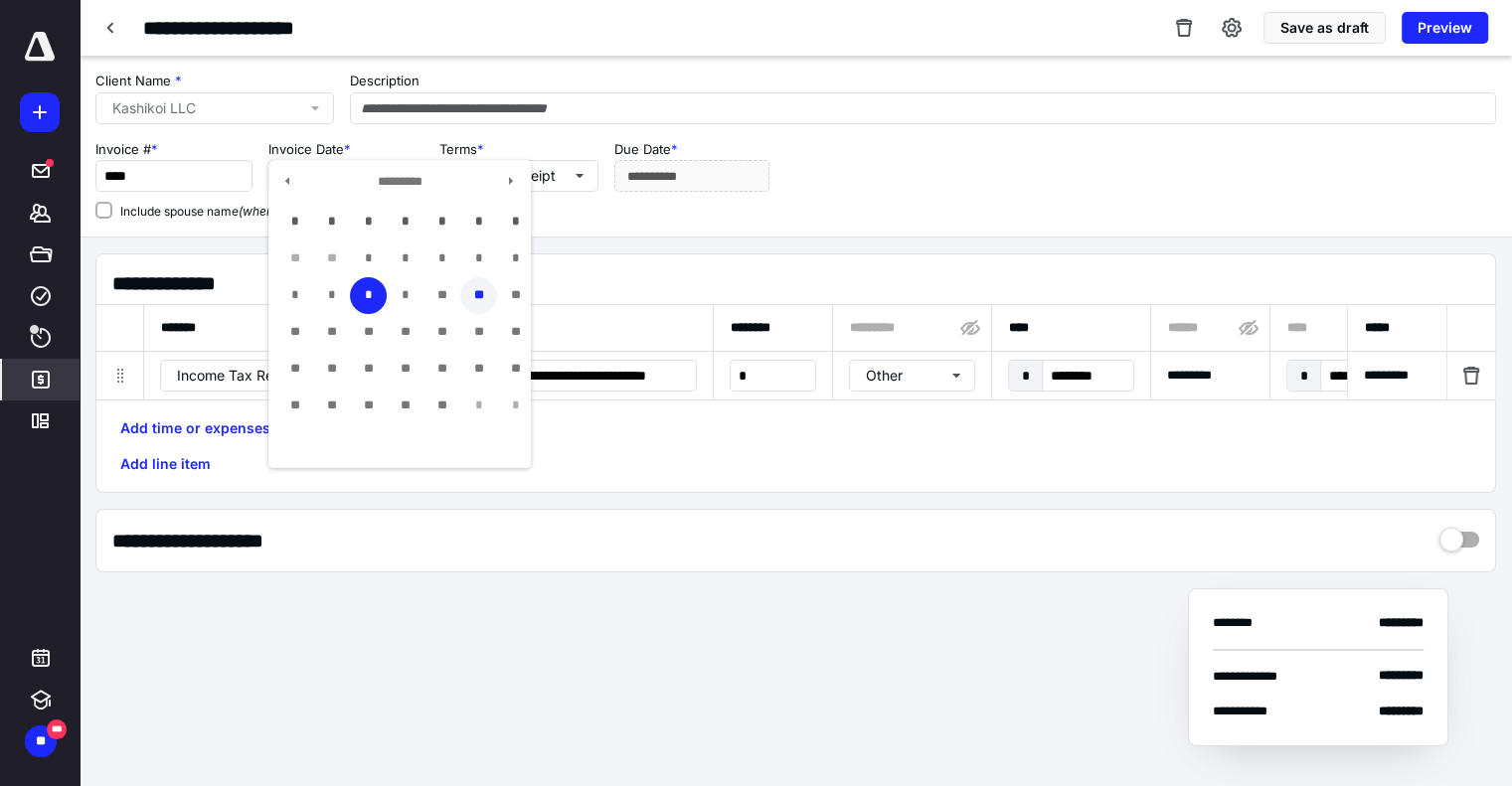 click on "**" at bounding box center [478, 295] 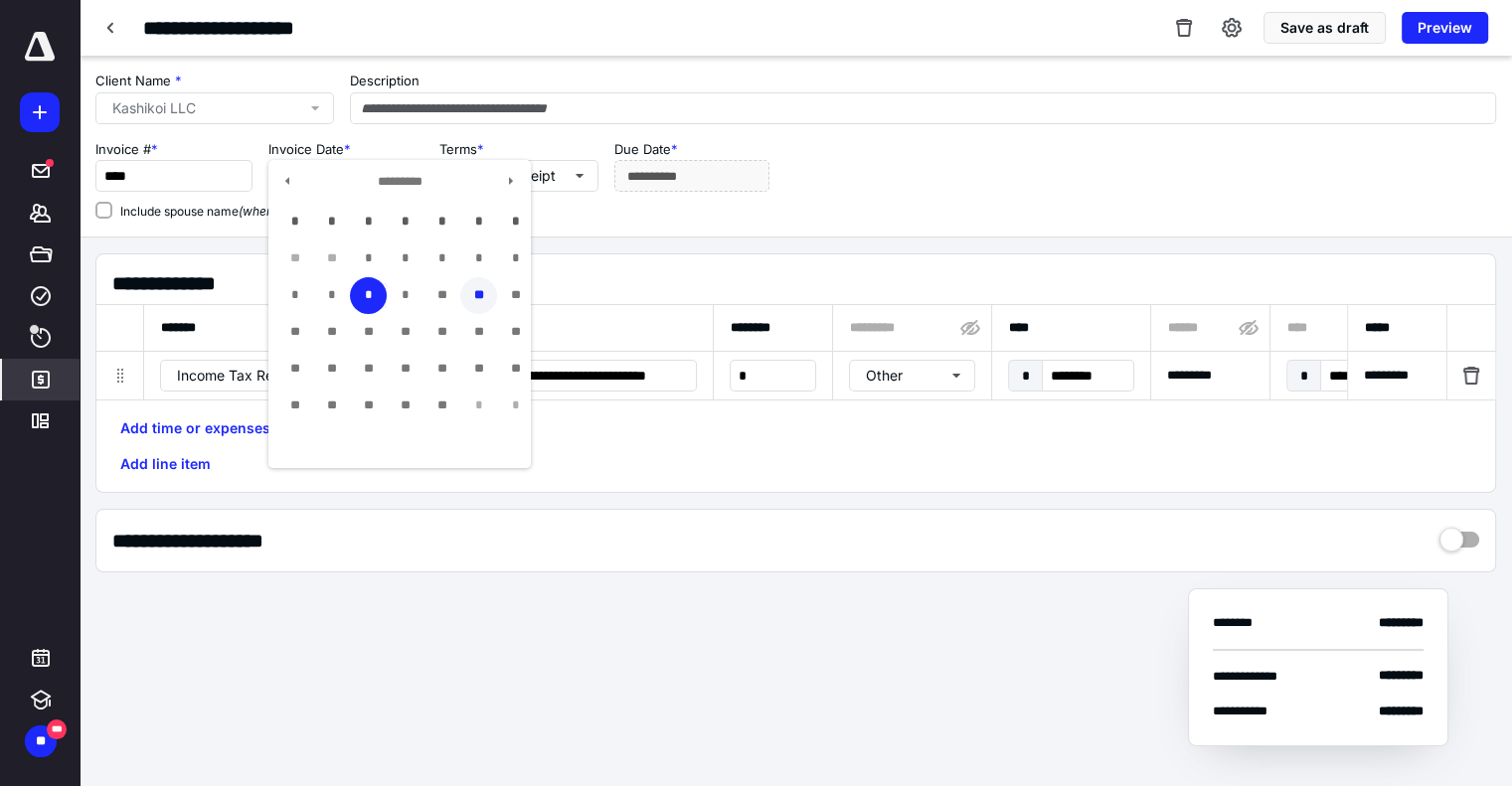 type on "**********" 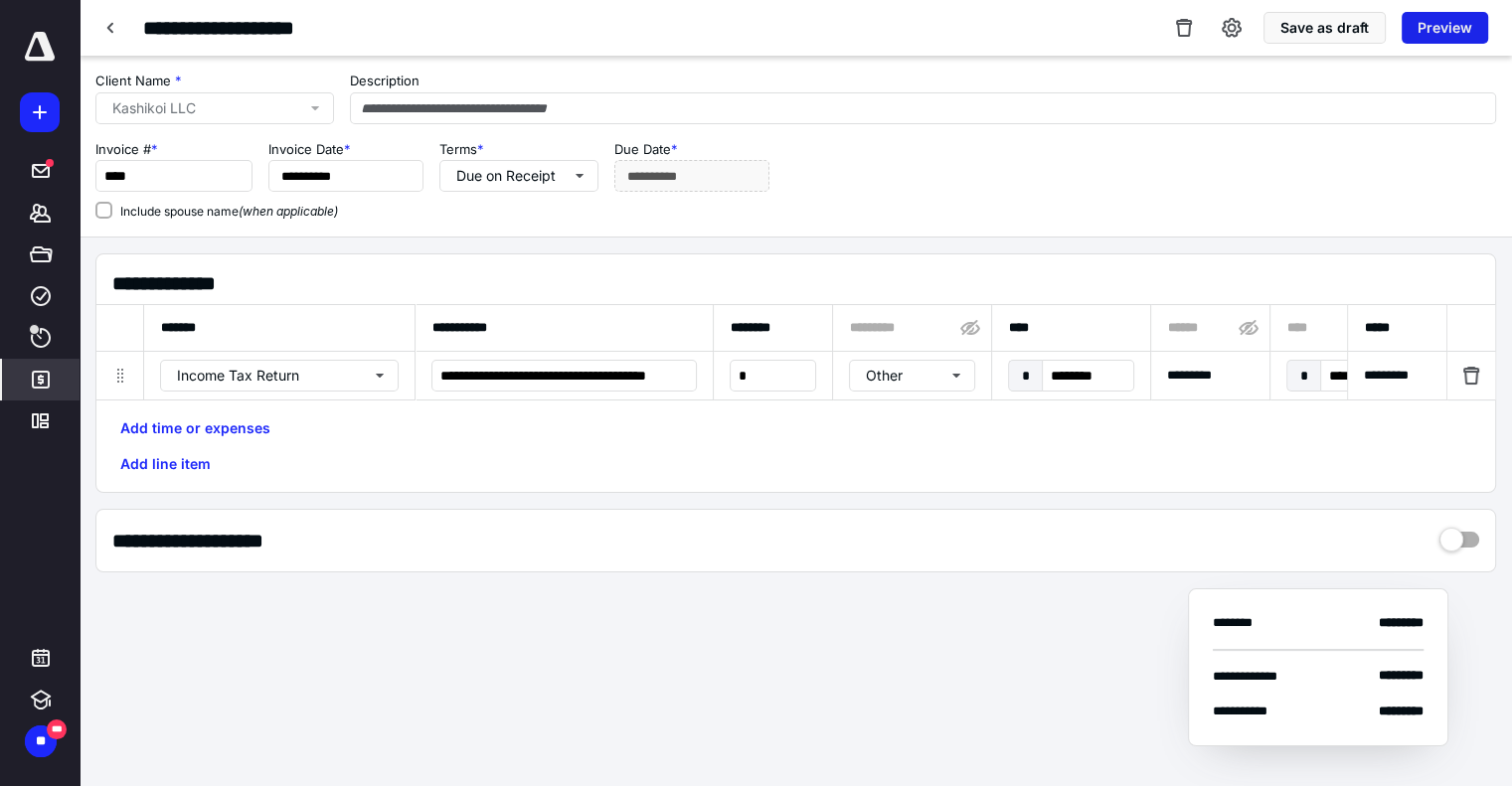 click on "Preview" at bounding box center [1444, 28] 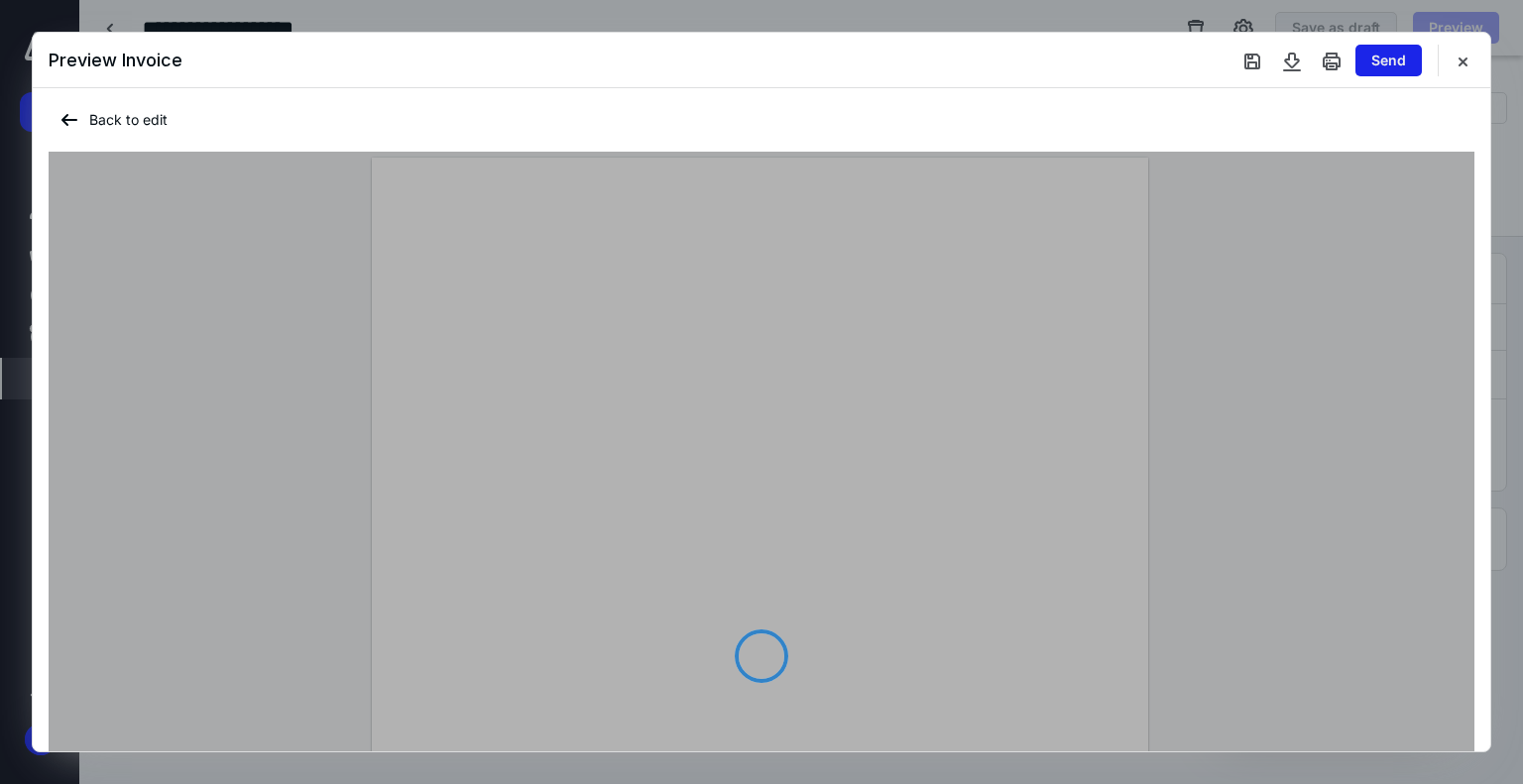 click on "Send" at bounding box center (1388, 60) 